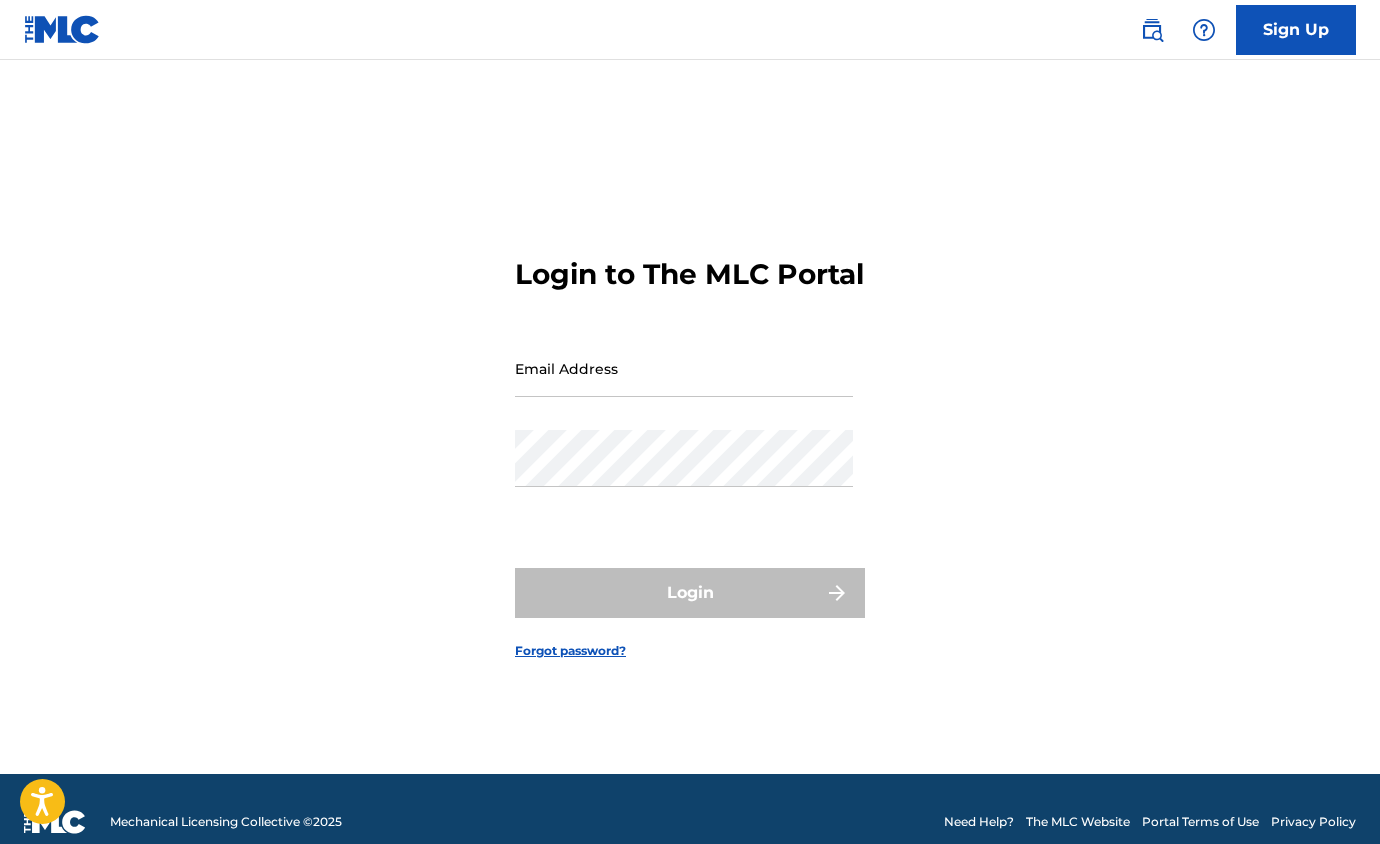 scroll, scrollTop: 0, scrollLeft: 0, axis: both 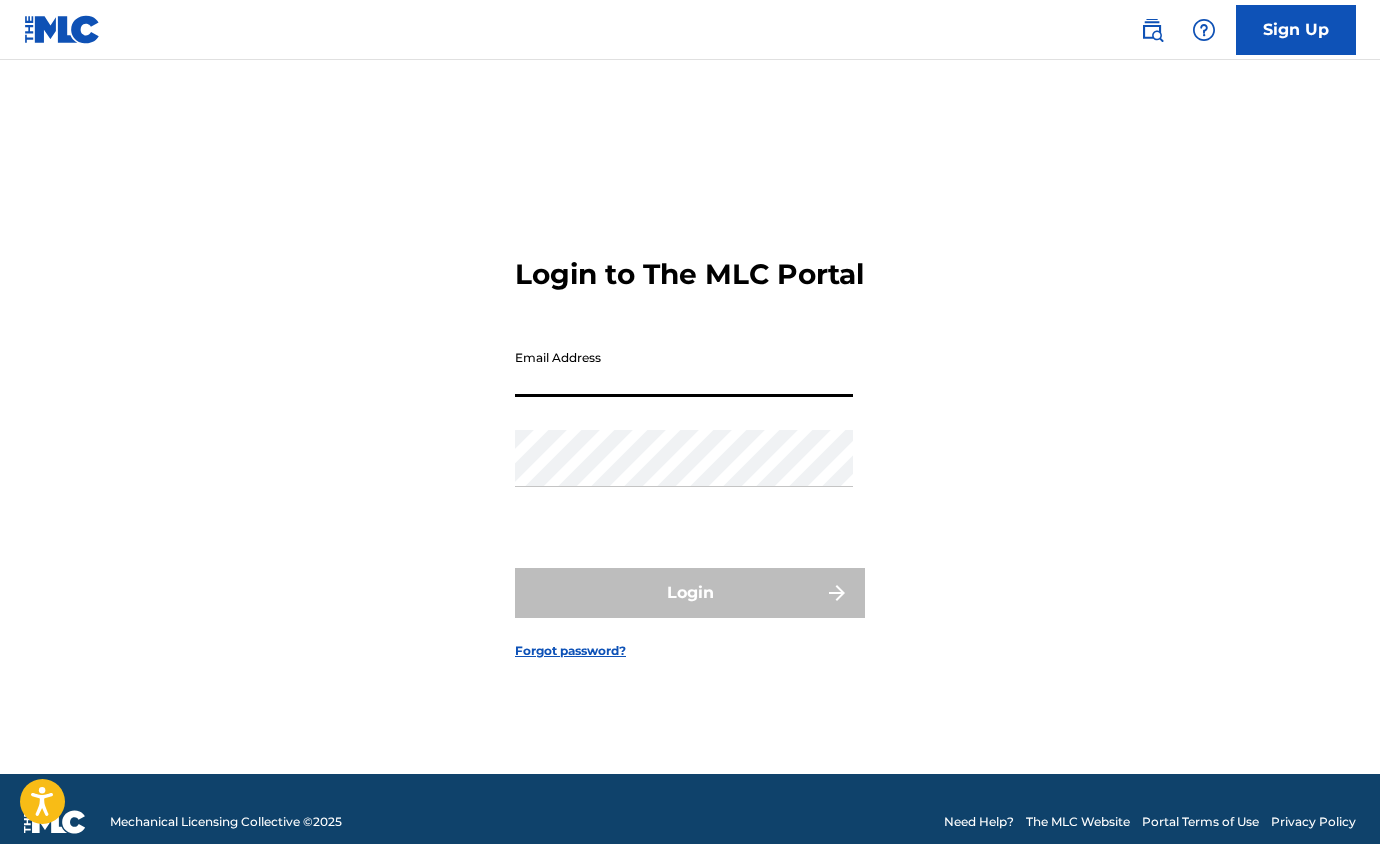 click on "Email Address" at bounding box center [684, 368] 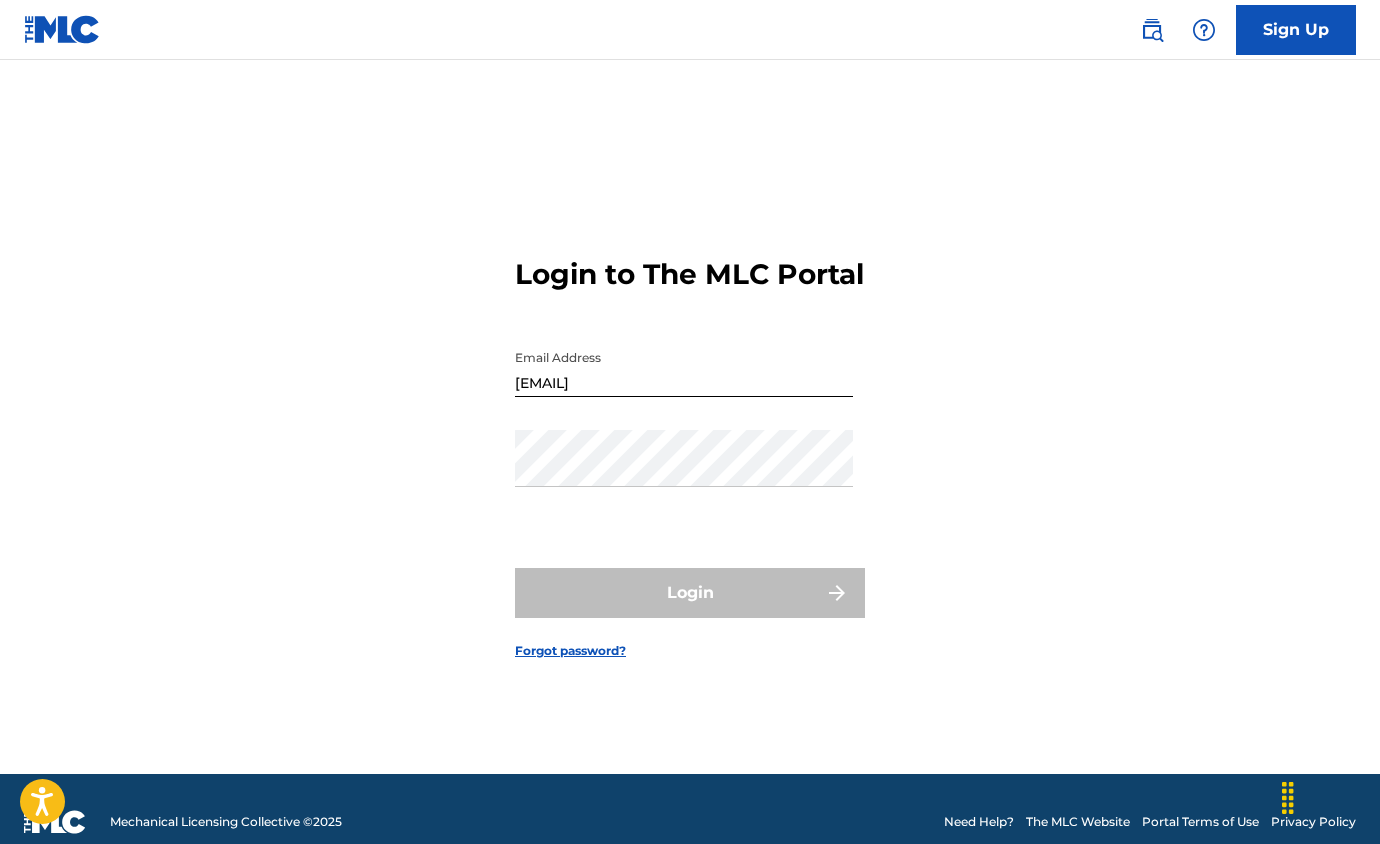 click on "Login to The MLC Portal Email Address [EMAIL] Password Login Forgot password?" at bounding box center (690, 442) 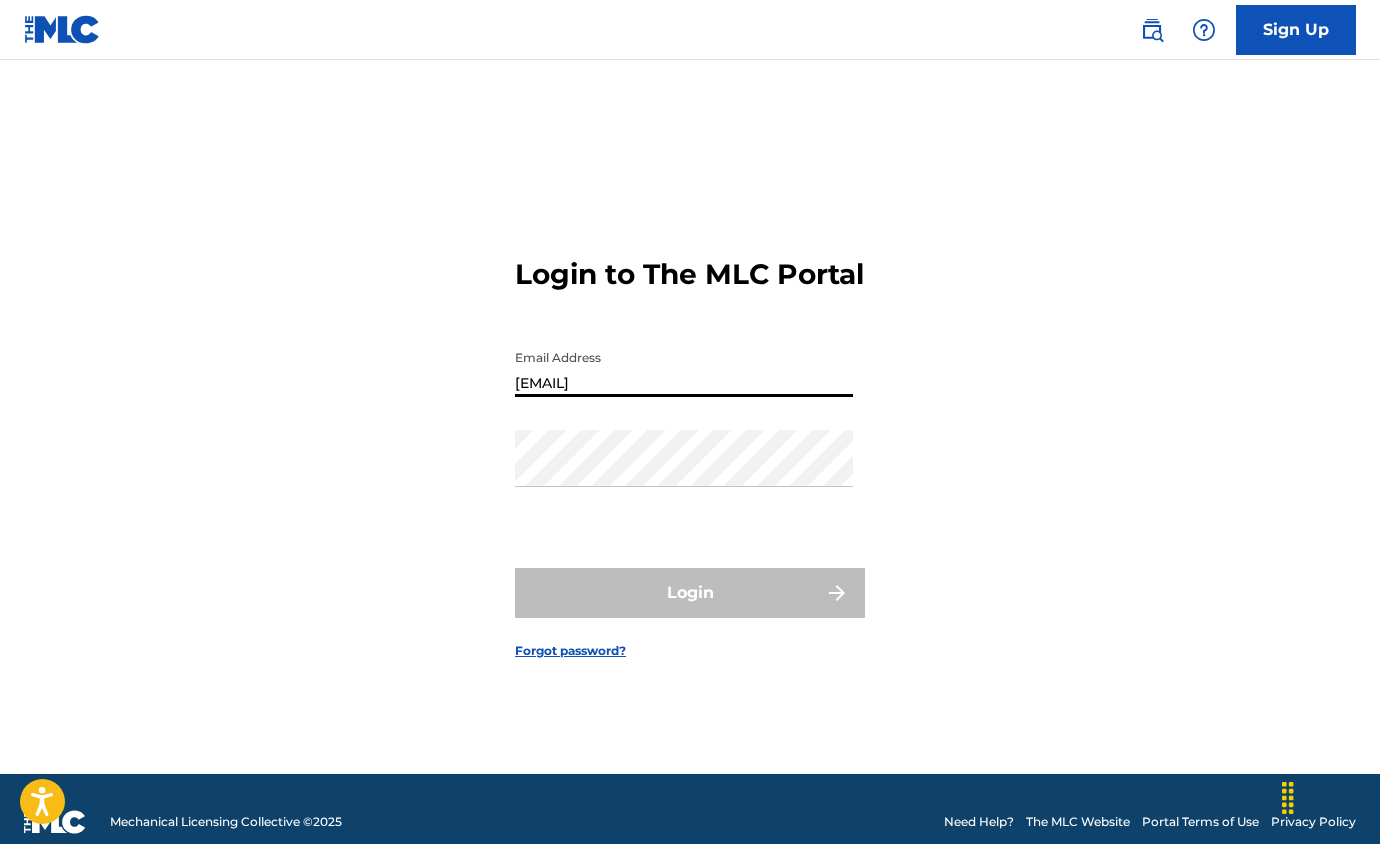 click on "[EMAIL]" at bounding box center [684, 368] 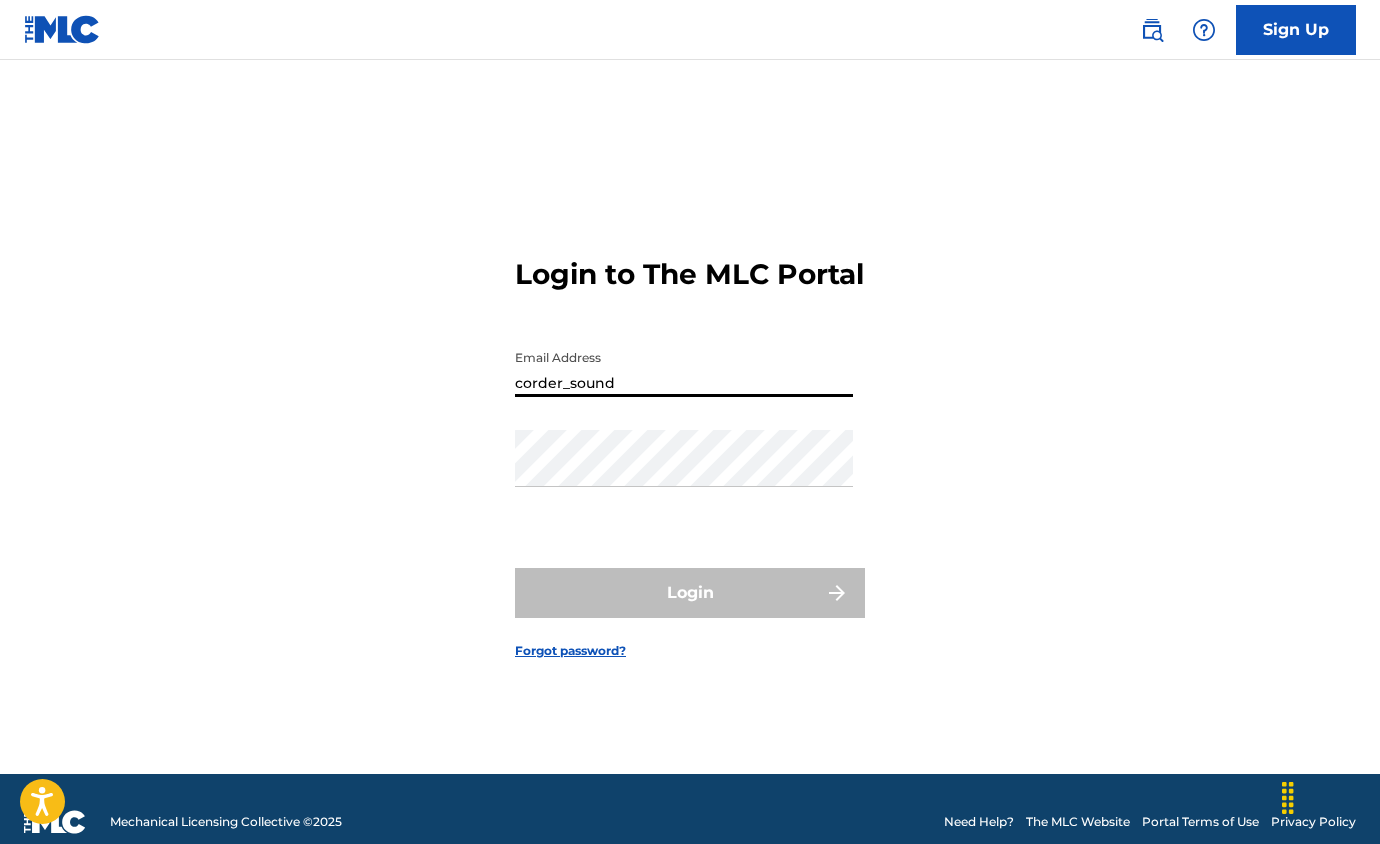 click on "corder_sound" at bounding box center [684, 368] 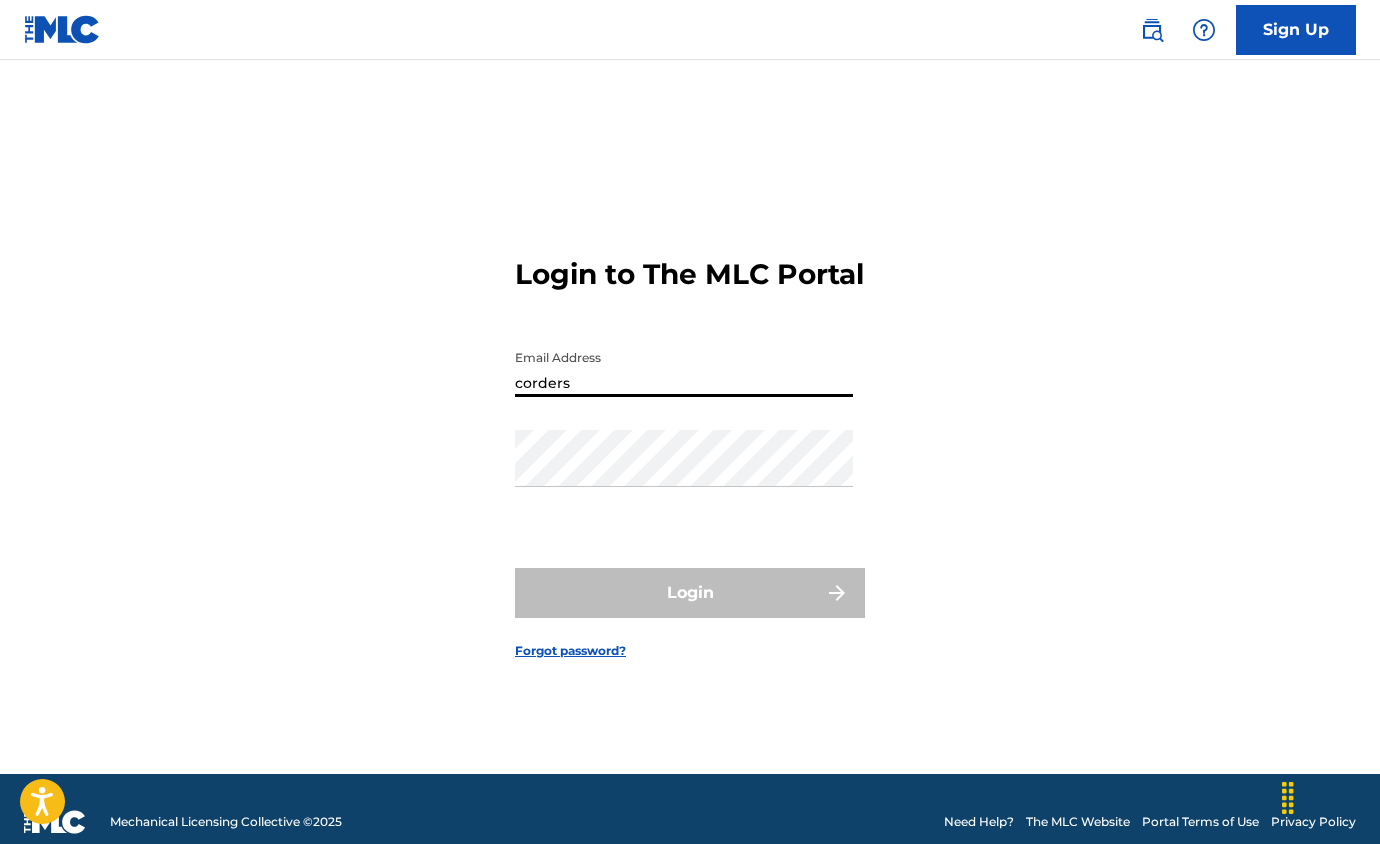 type on "corders" 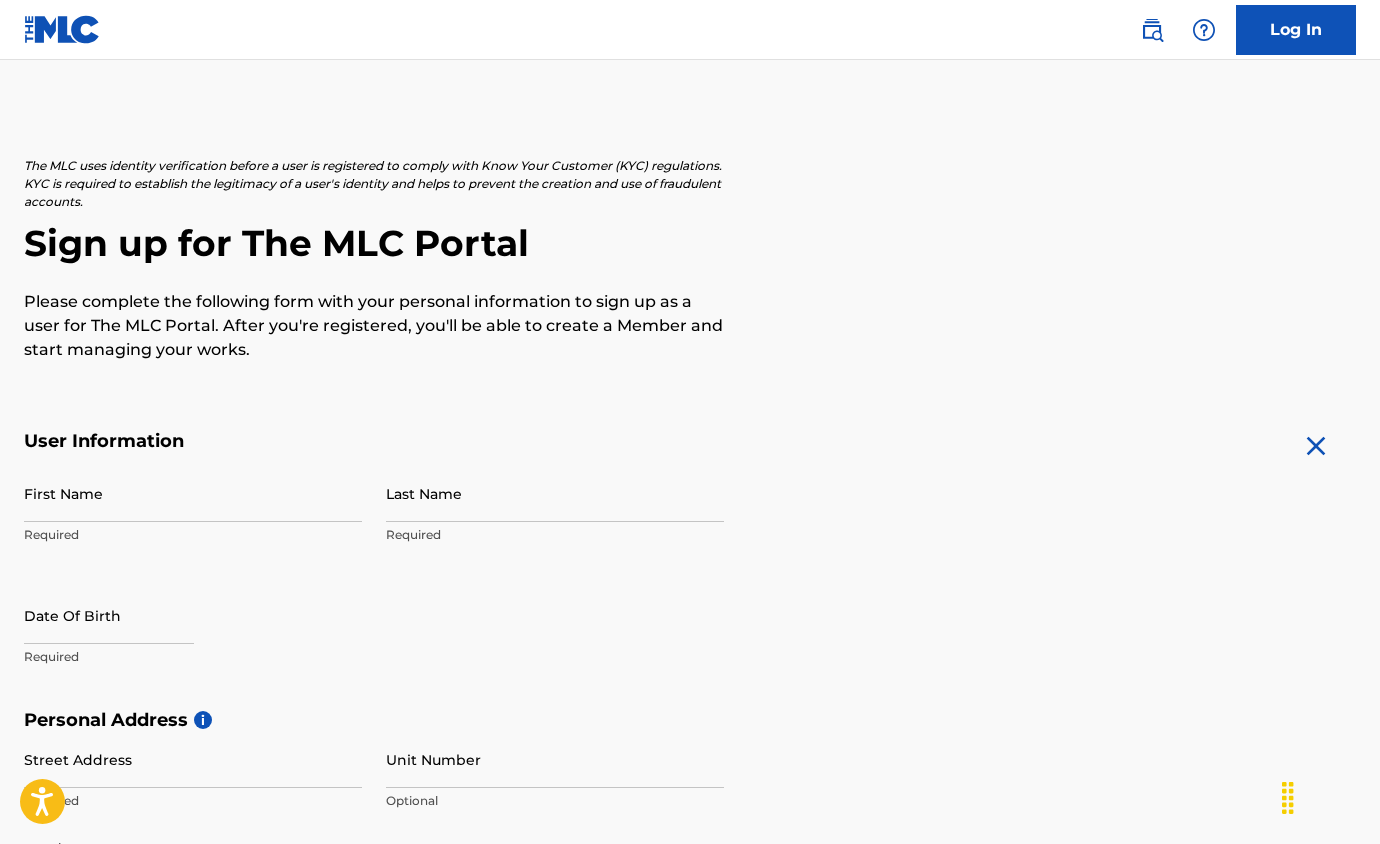 scroll, scrollTop: 48, scrollLeft: 0, axis: vertical 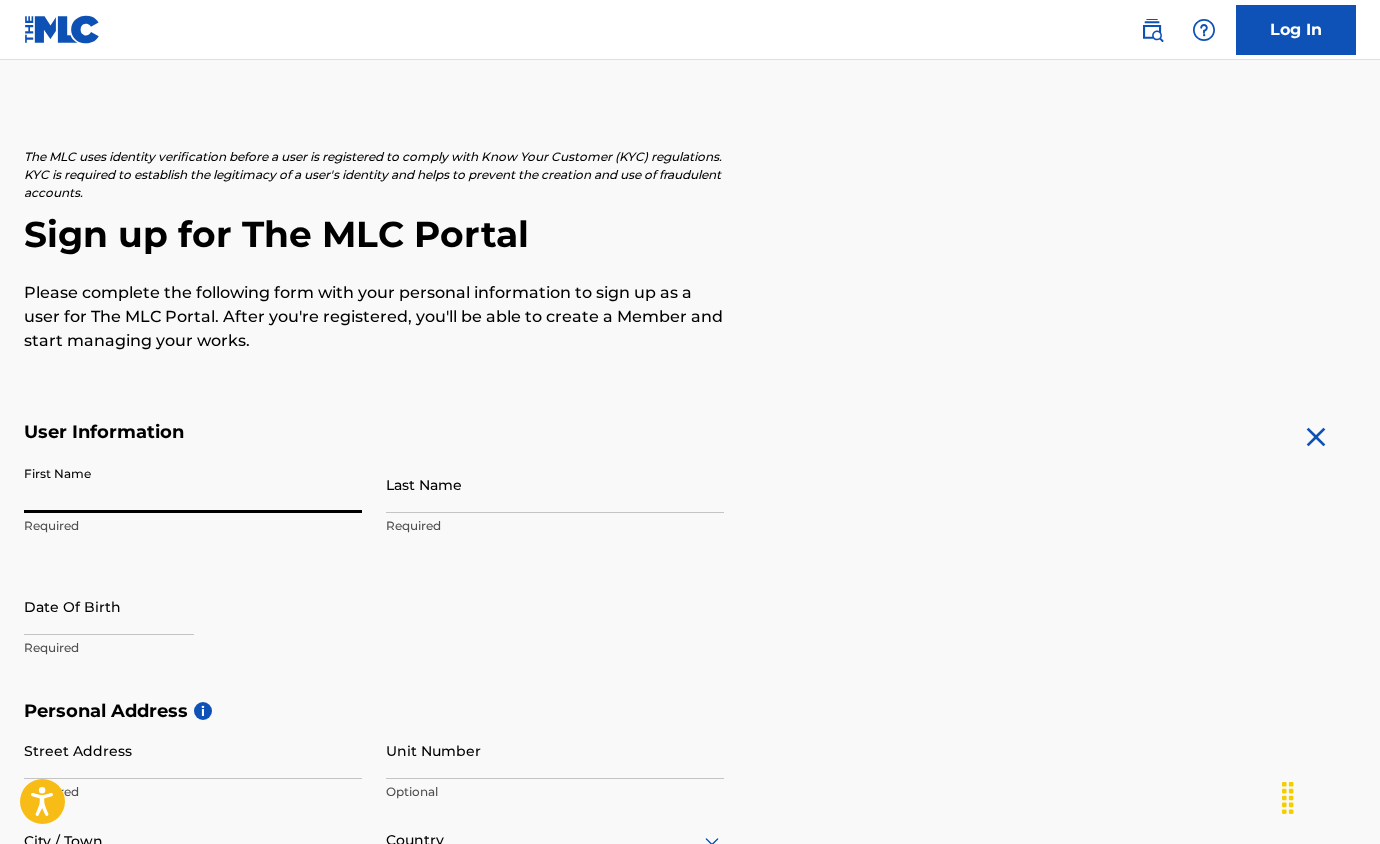 click on "First Name" at bounding box center [193, 484] 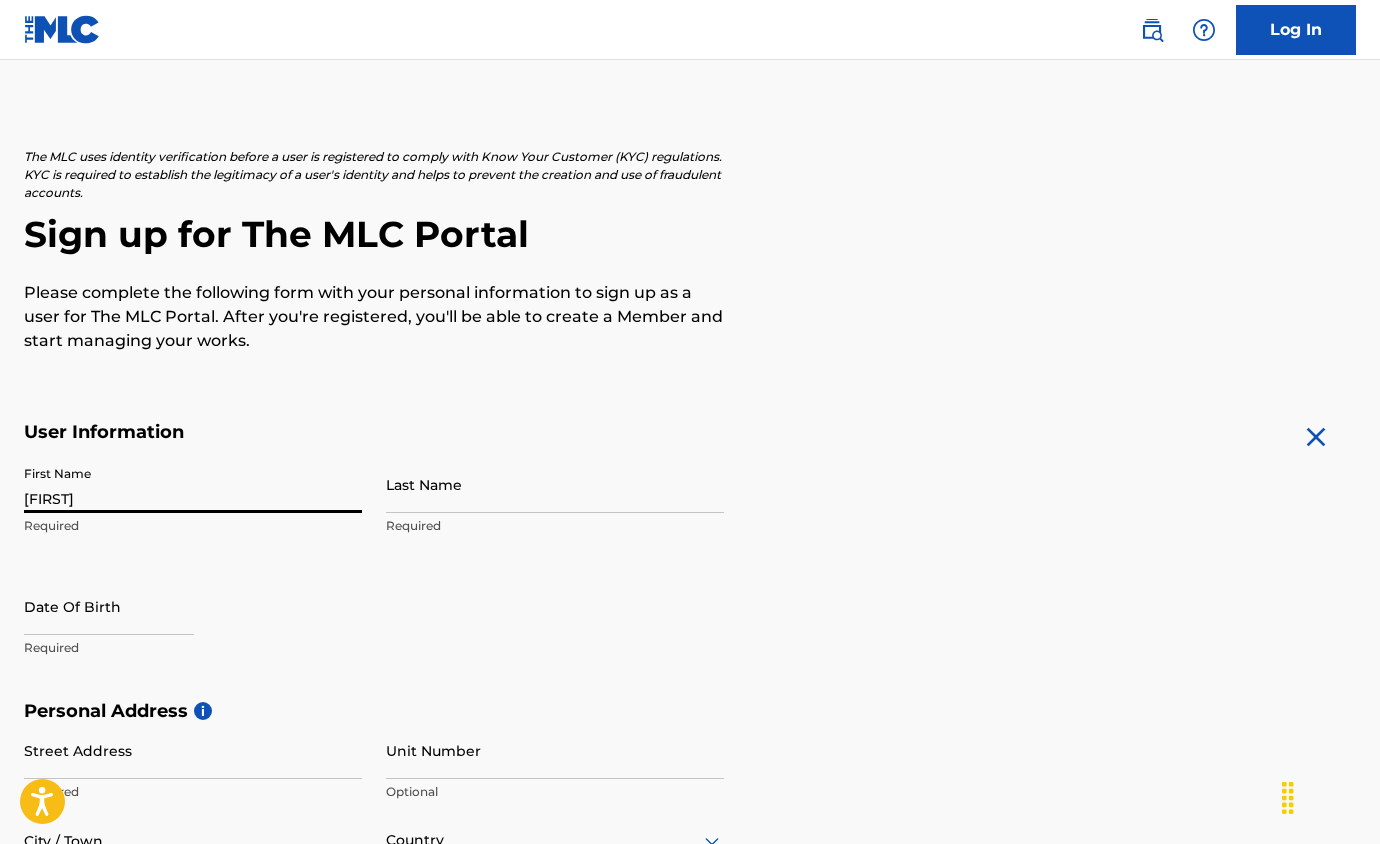 type on "Corder" 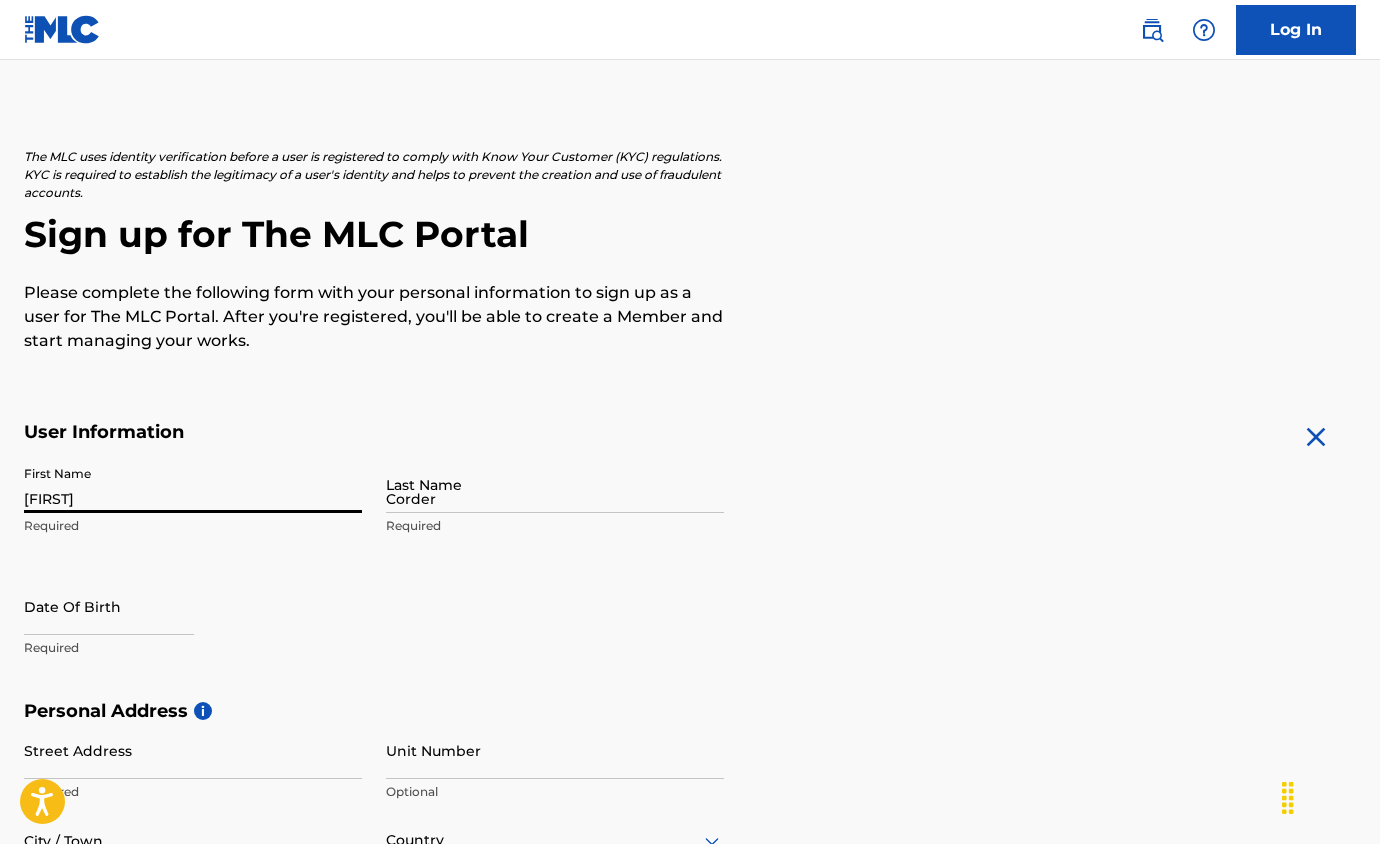 type on "[NUMBER] [STREET]" 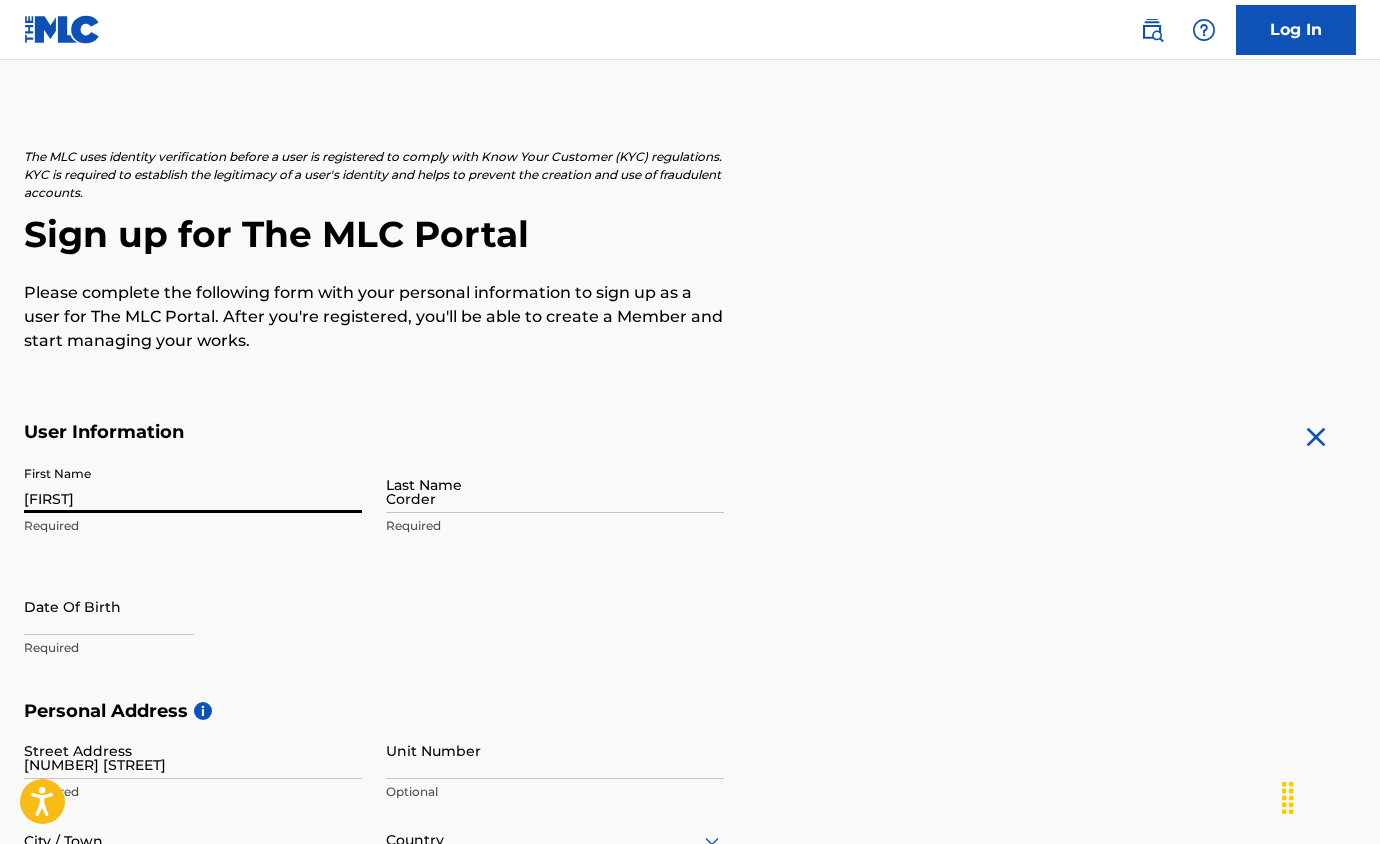 type on "[CITY]" 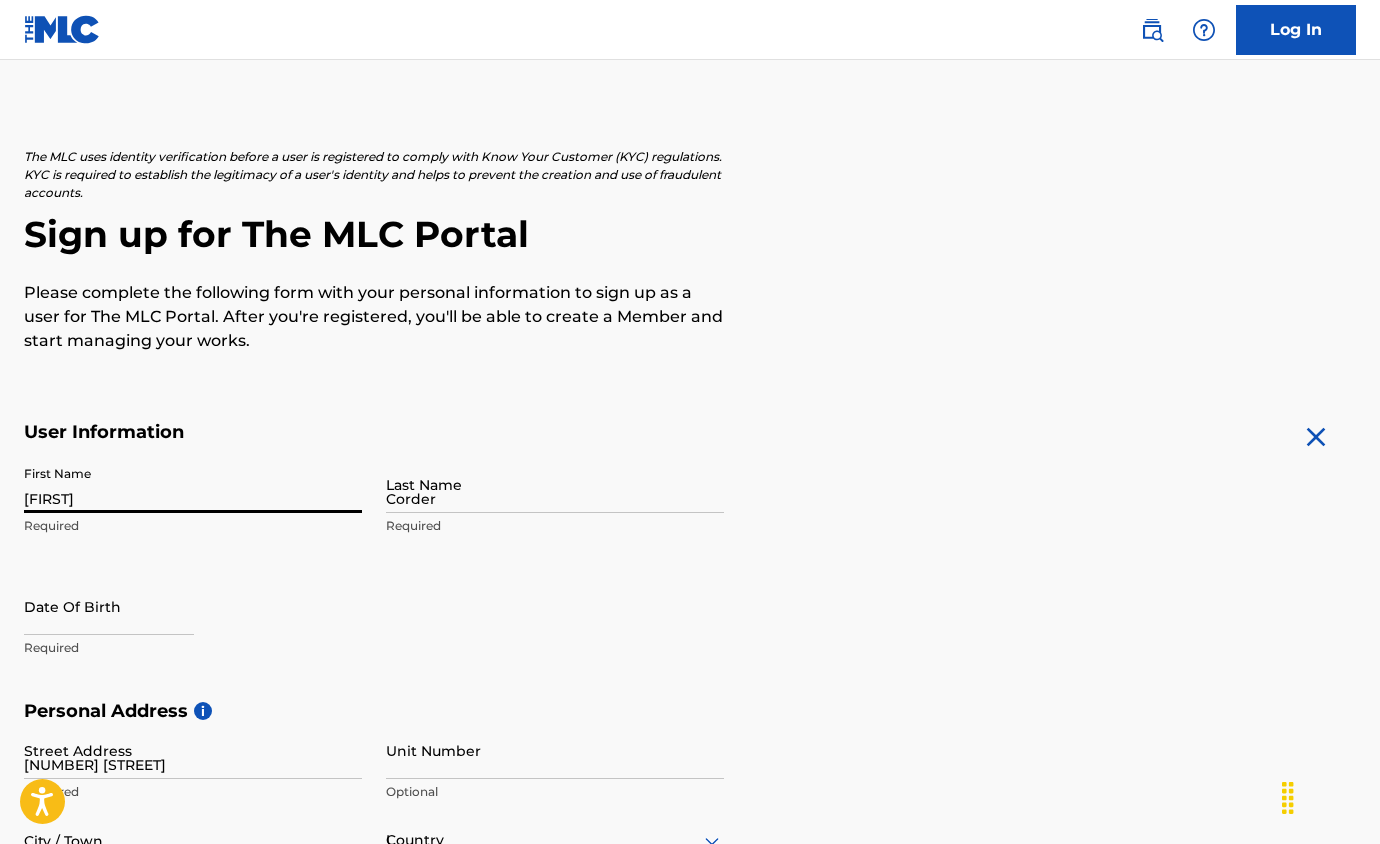 type on "FL" 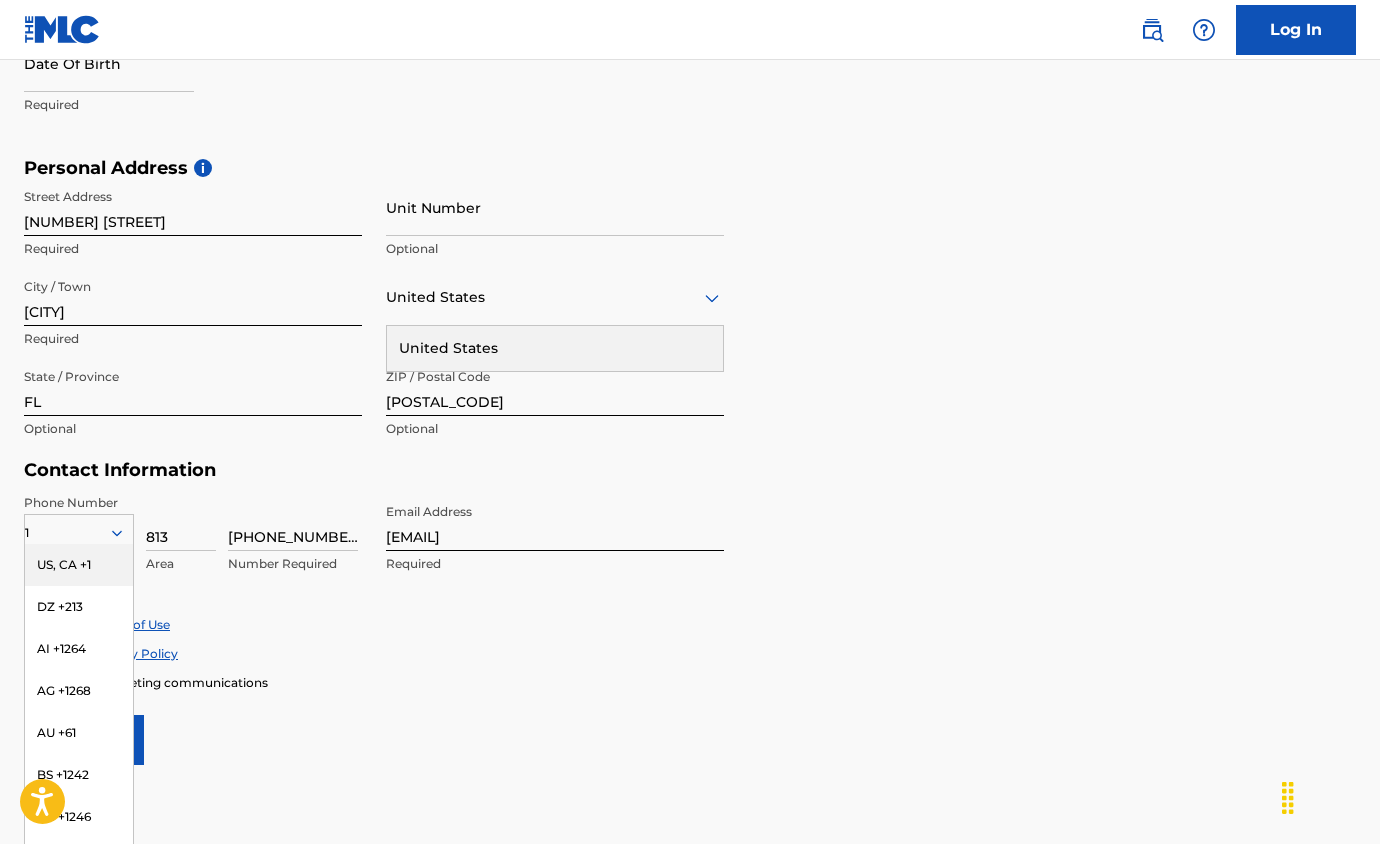 scroll, scrollTop: 719, scrollLeft: 0, axis: vertical 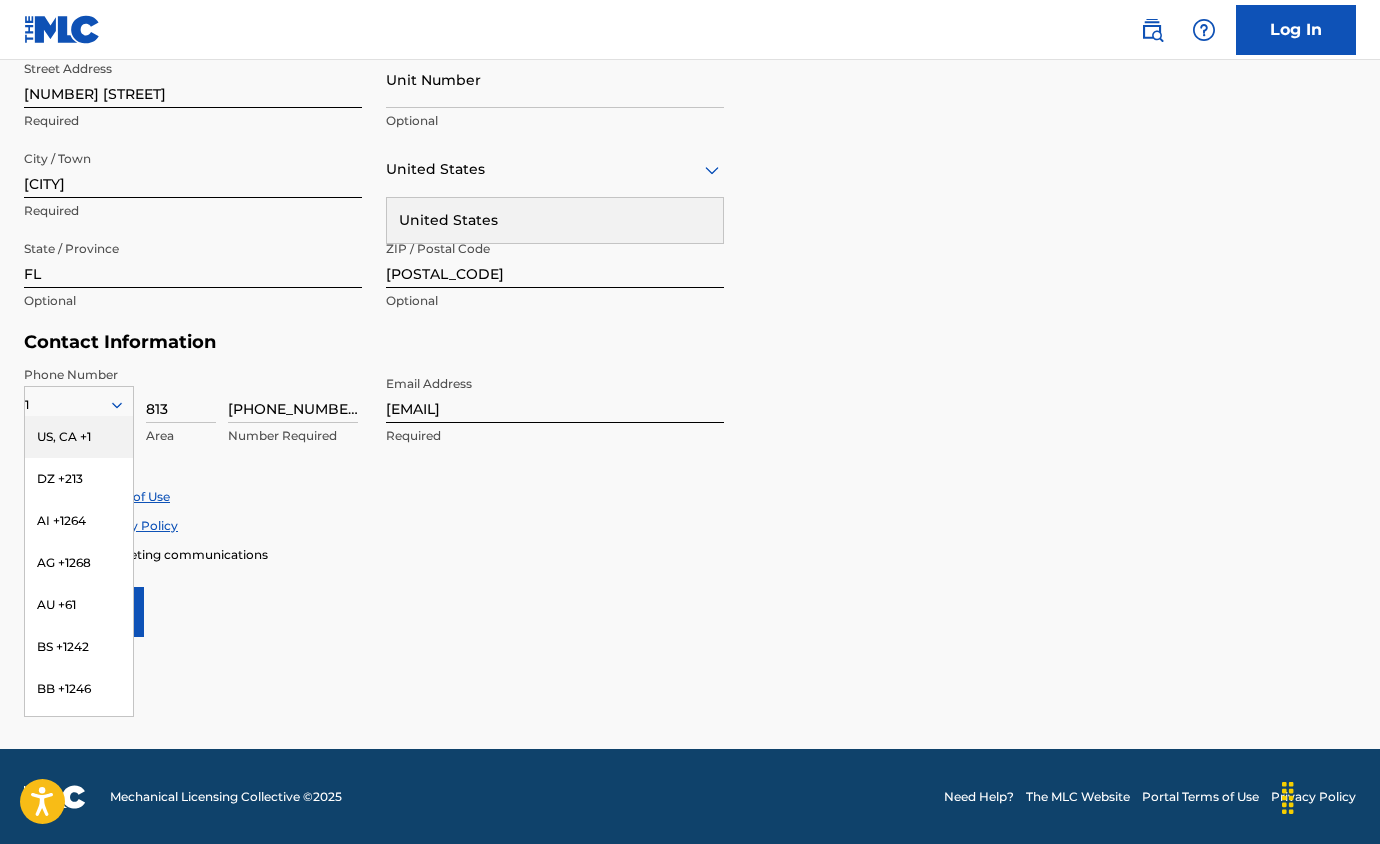click on "User Information First Name [FIRST] Required Last Name [LAST] Required Date Of Birth Required Personal Address i Street Address [NUMBER] [STREET] Required Unit Number Optional City / Town [CITY] Required United States United States Required State / Province [STATE] Required ZIP / Postal Code [POSTAL_CODE] Optional Contact Information Phone Number 1 US, CA +1 DZ +213 AI +1264 AG +1268 AU +61 BS +1242 BB +1246 BZ +501 BM +1441 BO +591 KY +1345 DM +1767 DO +1809 ER +291 ET +251 GA +241 GD +1473 IN +91 JM +1876 JP +81 LV +371 LB +961 LR +231 LY +218 MG +261 FM +691 ME, RS +381 MS +1664 MA, EH +212 NL +31 PE +51 PT +351 KN +1869 LC +1758 VC +1784 SN +221 SK +421 CH +41 TT +1868 TN +216 TC +1649 AE +971 VG +1284 WF +681 Country Required [AREA_CODE] Area [PHONE_NUMBER] Number Required Email Address [EMAIL] Required Accept Terms of Use Accept Privacy Policy Enroll in marketing communications Sign up" at bounding box center (690, 193) 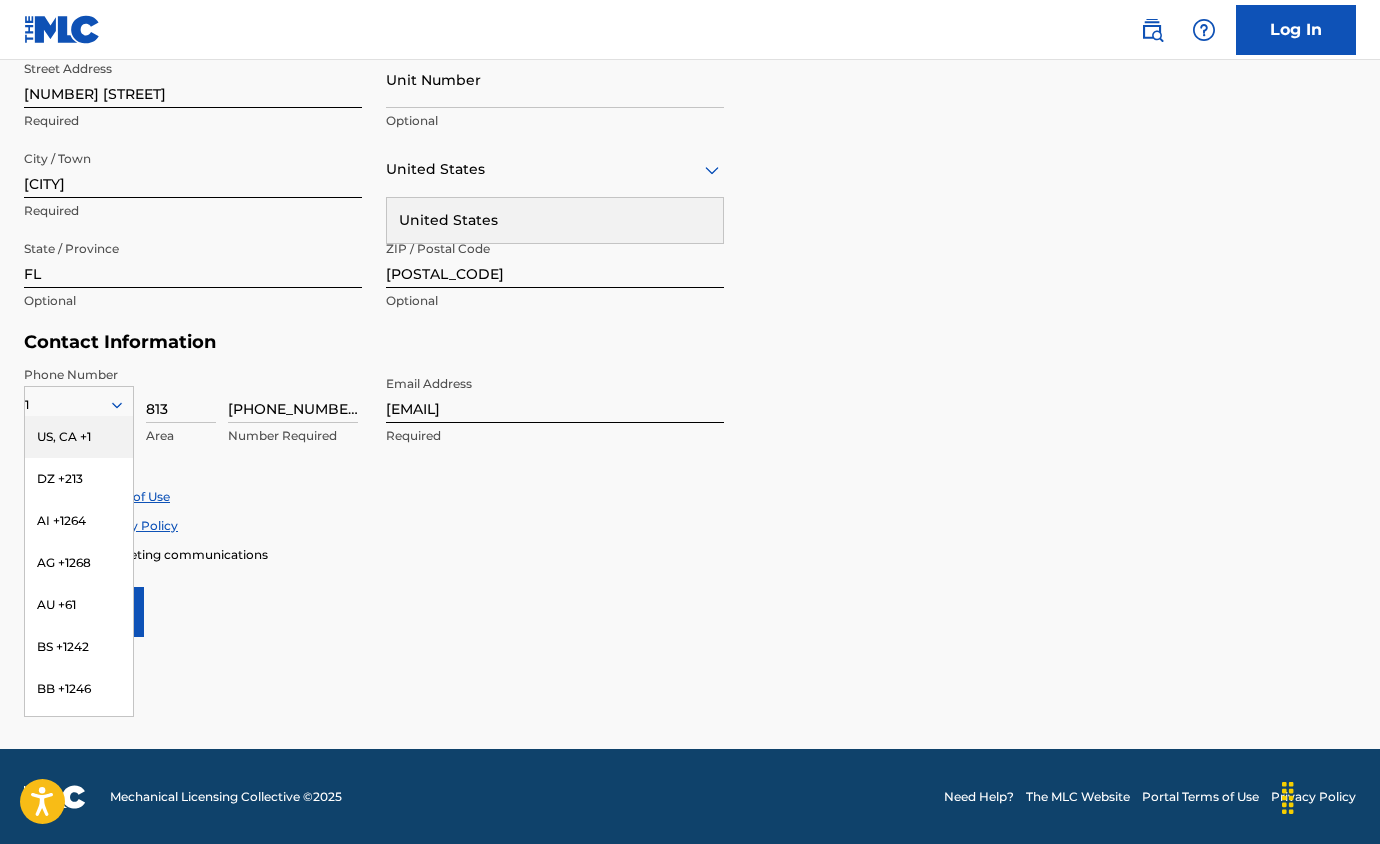 click on "US, CA +1" at bounding box center [79, 437] 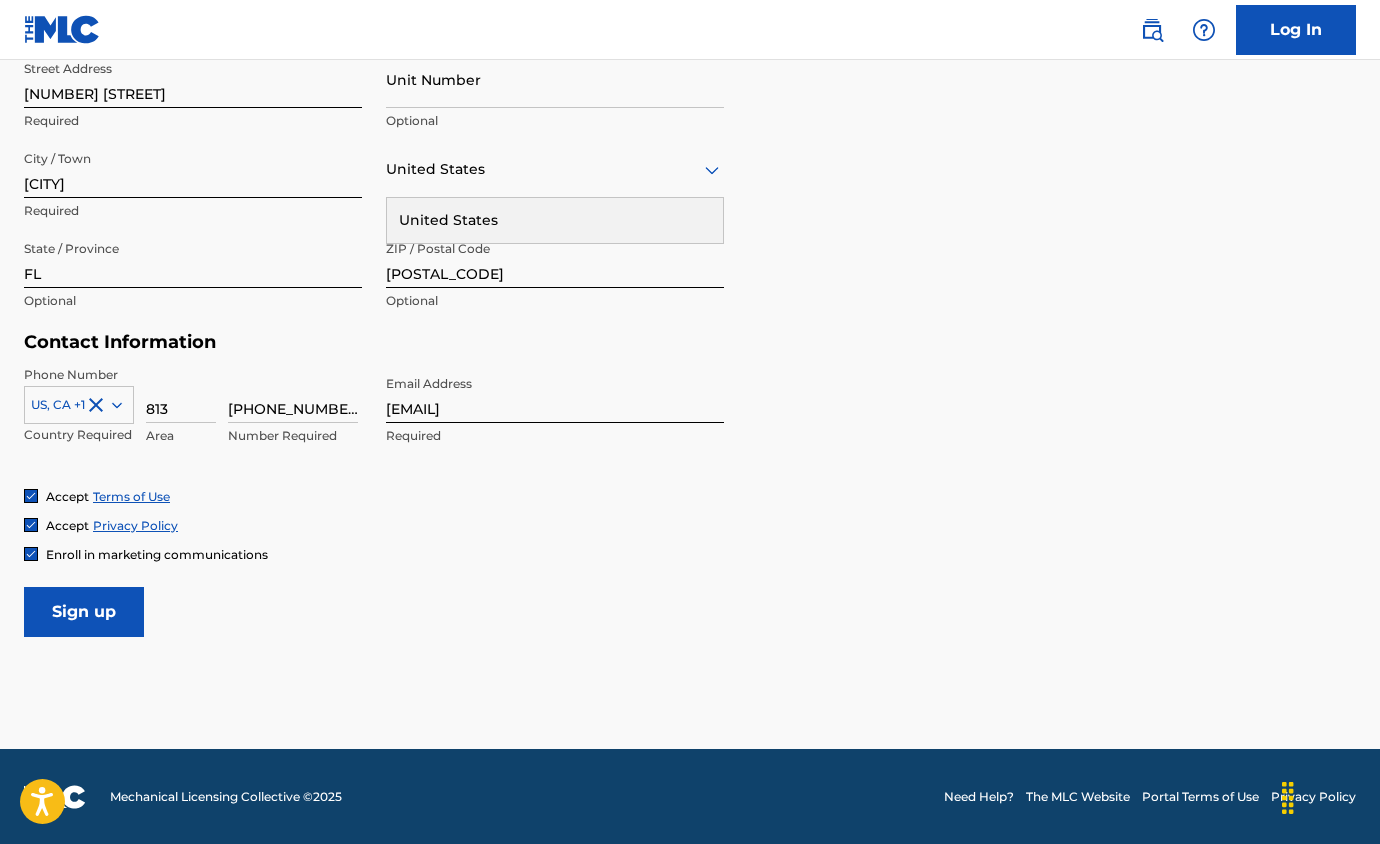 click on "Sign up" at bounding box center (84, 612) 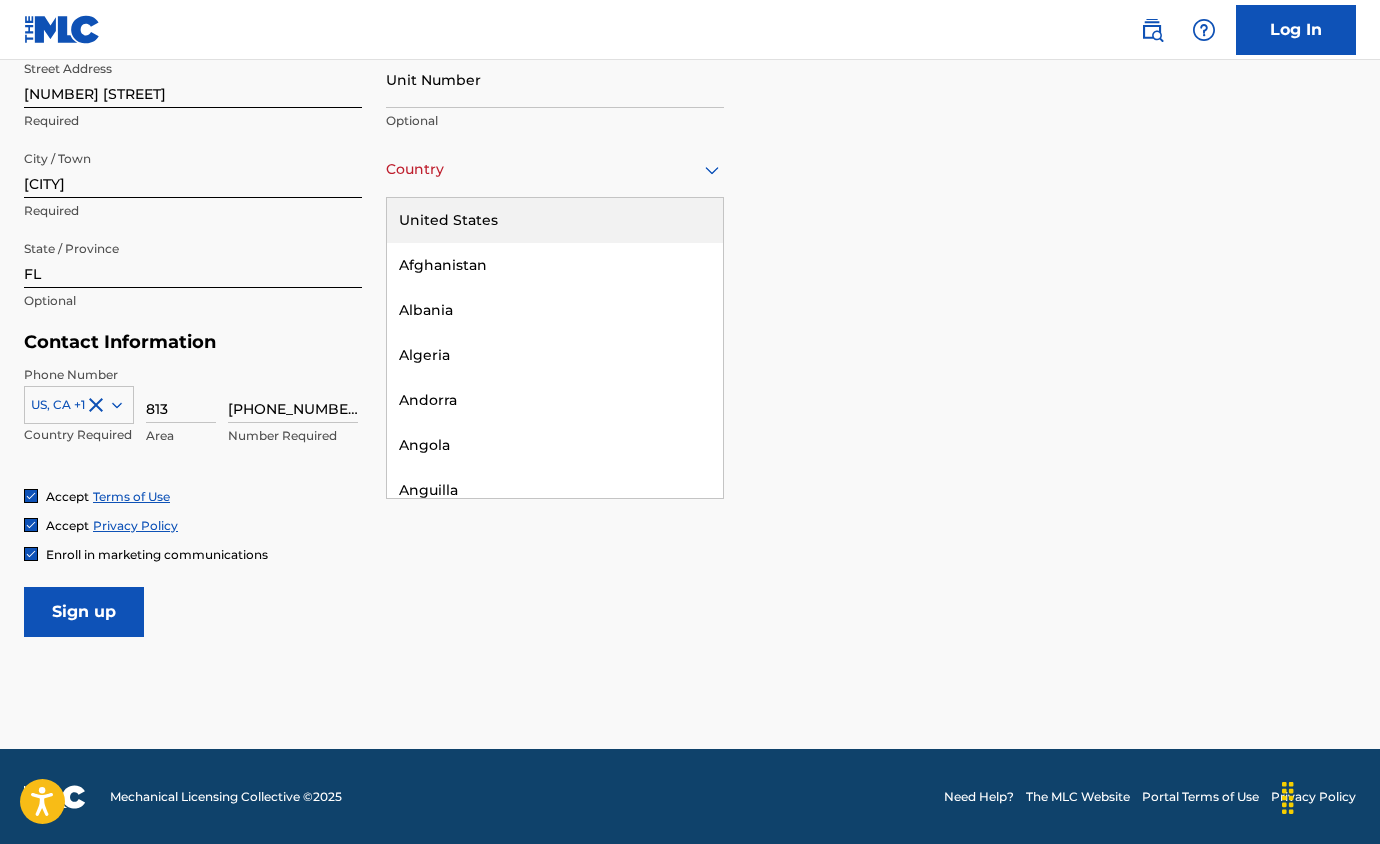 click at bounding box center [555, 169] 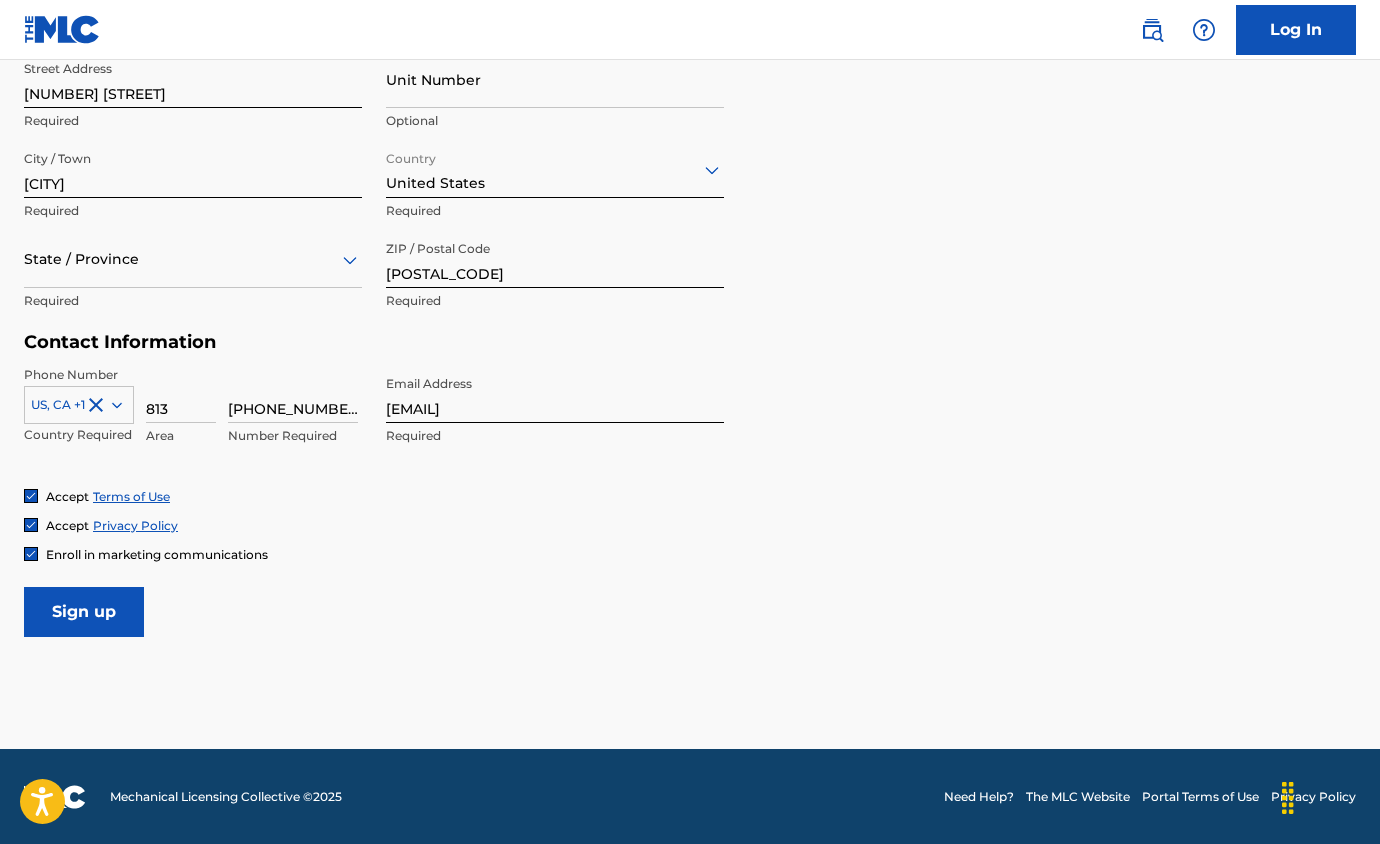 click on "Sign up" at bounding box center [84, 612] 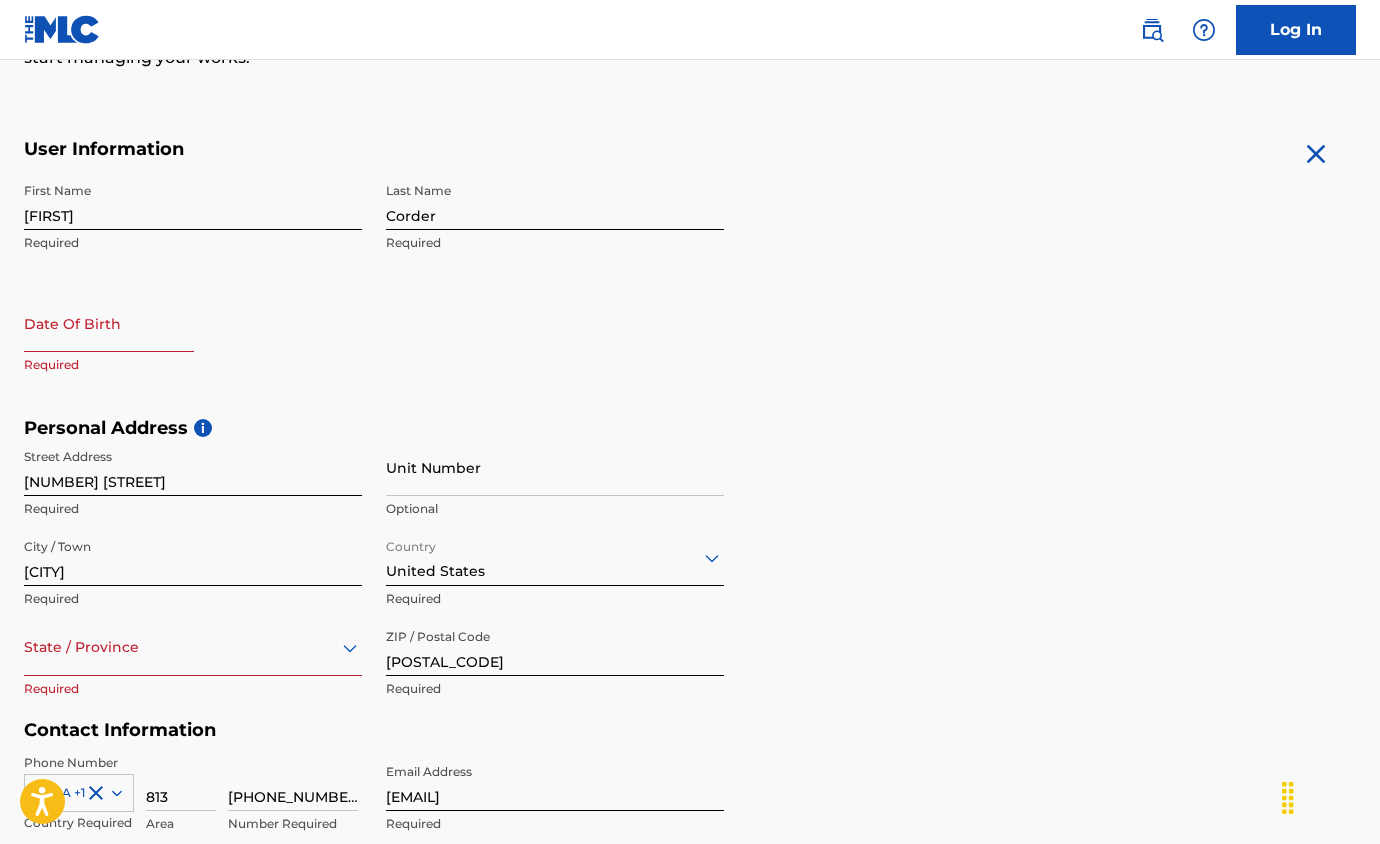 scroll, scrollTop: 322, scrollLeft: 0, axis: vertical 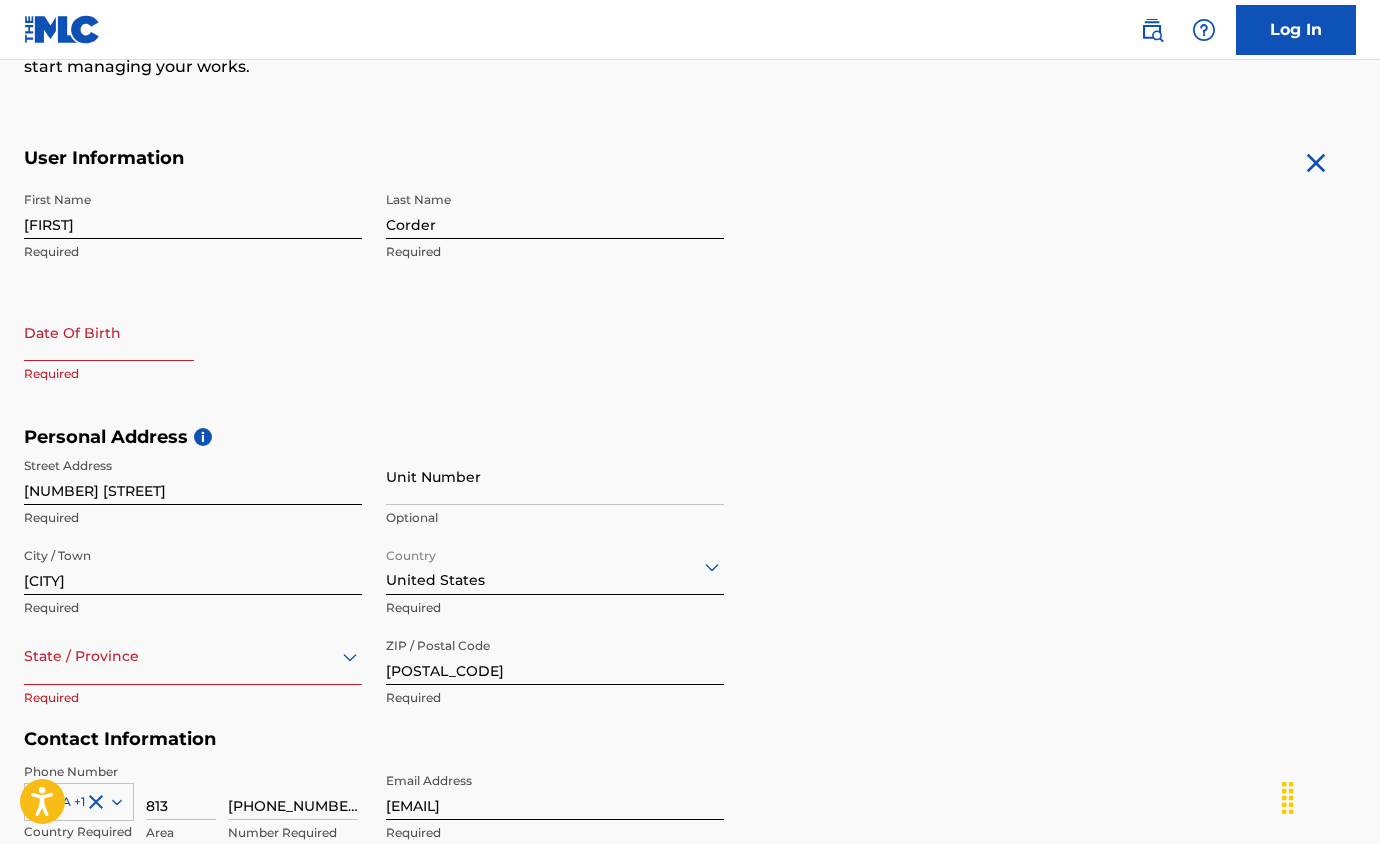 click at bounding box center (109, 332) 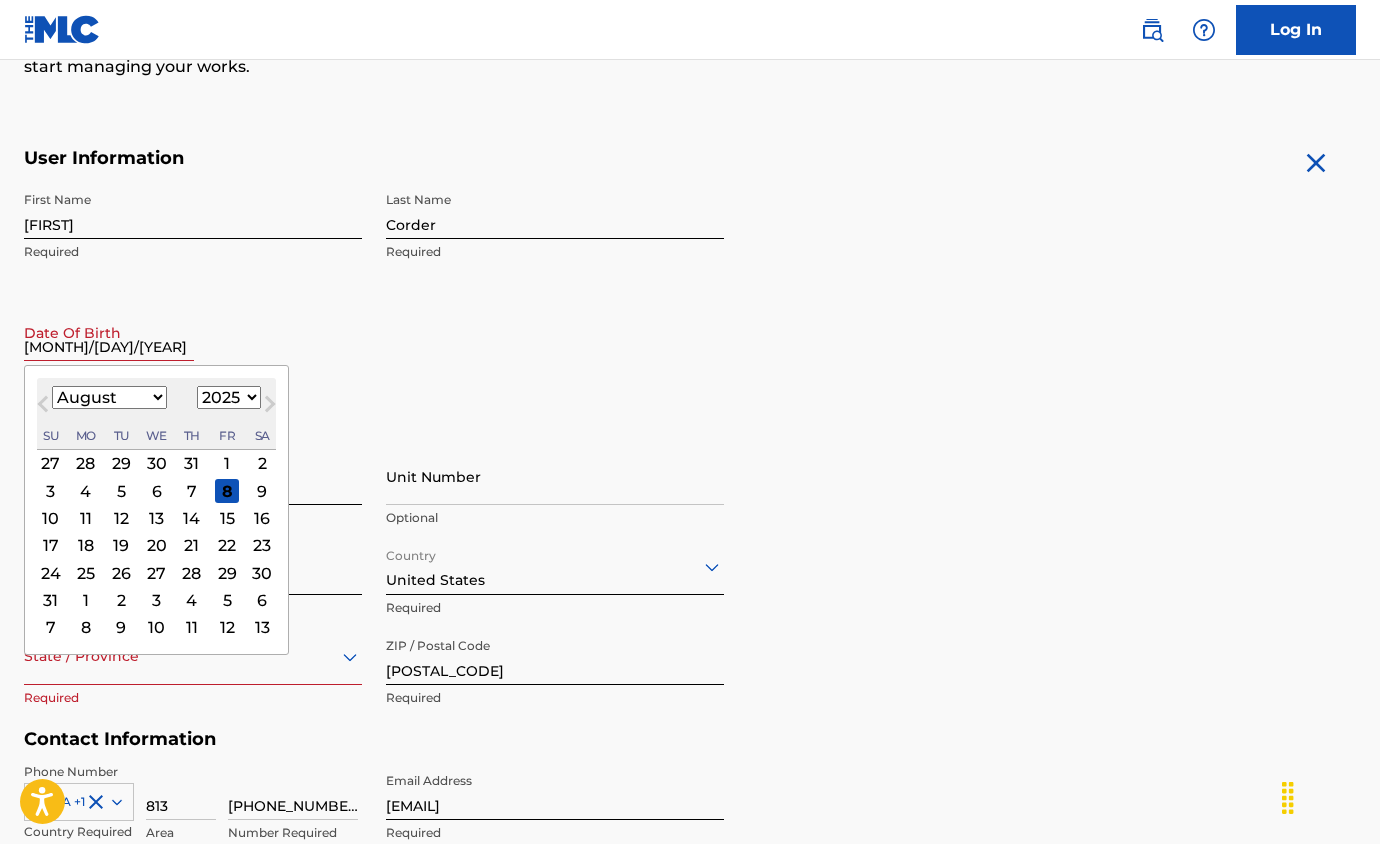 type on "[MONTH]/[DAY]/[YEAR]" 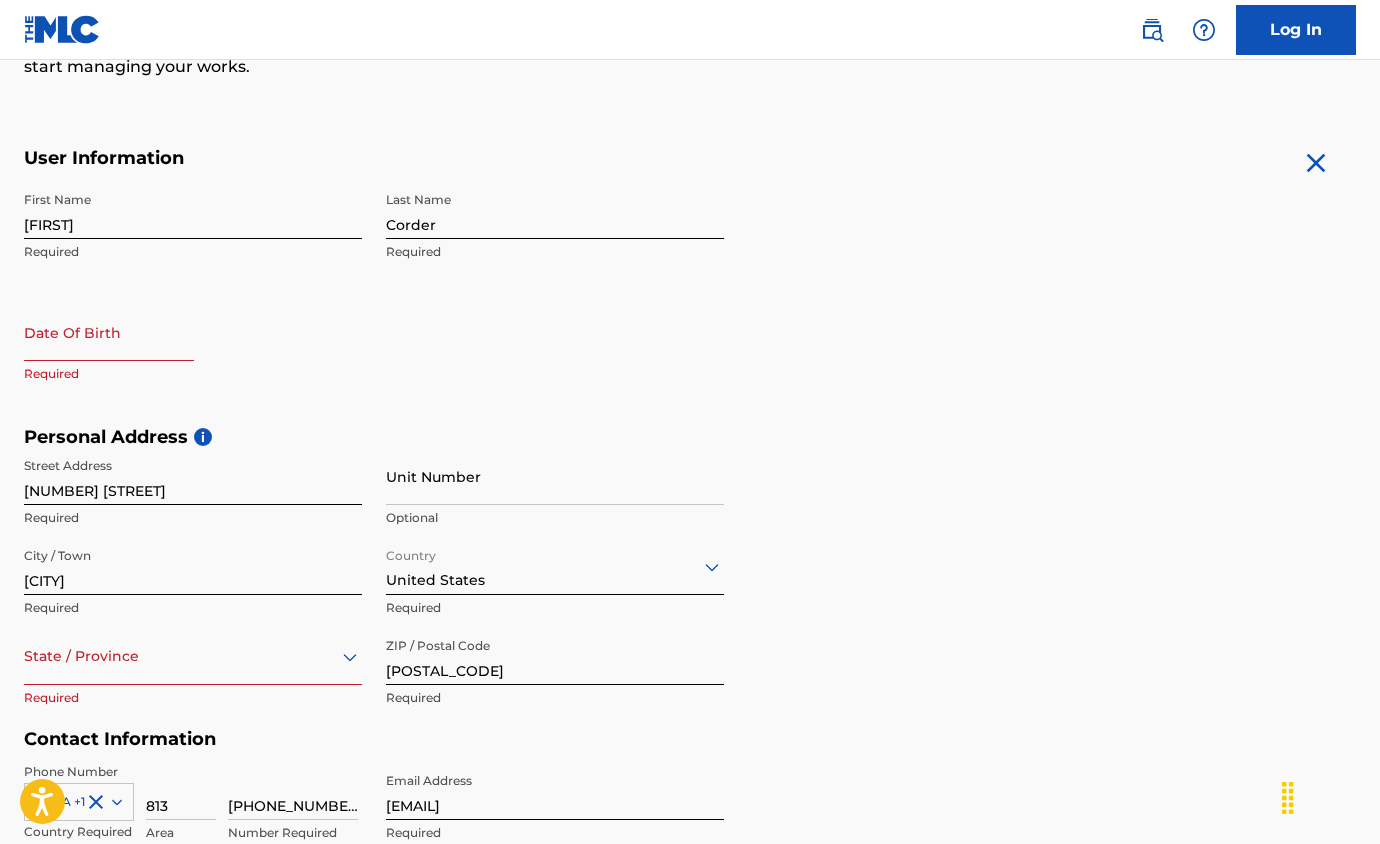 select on "7" 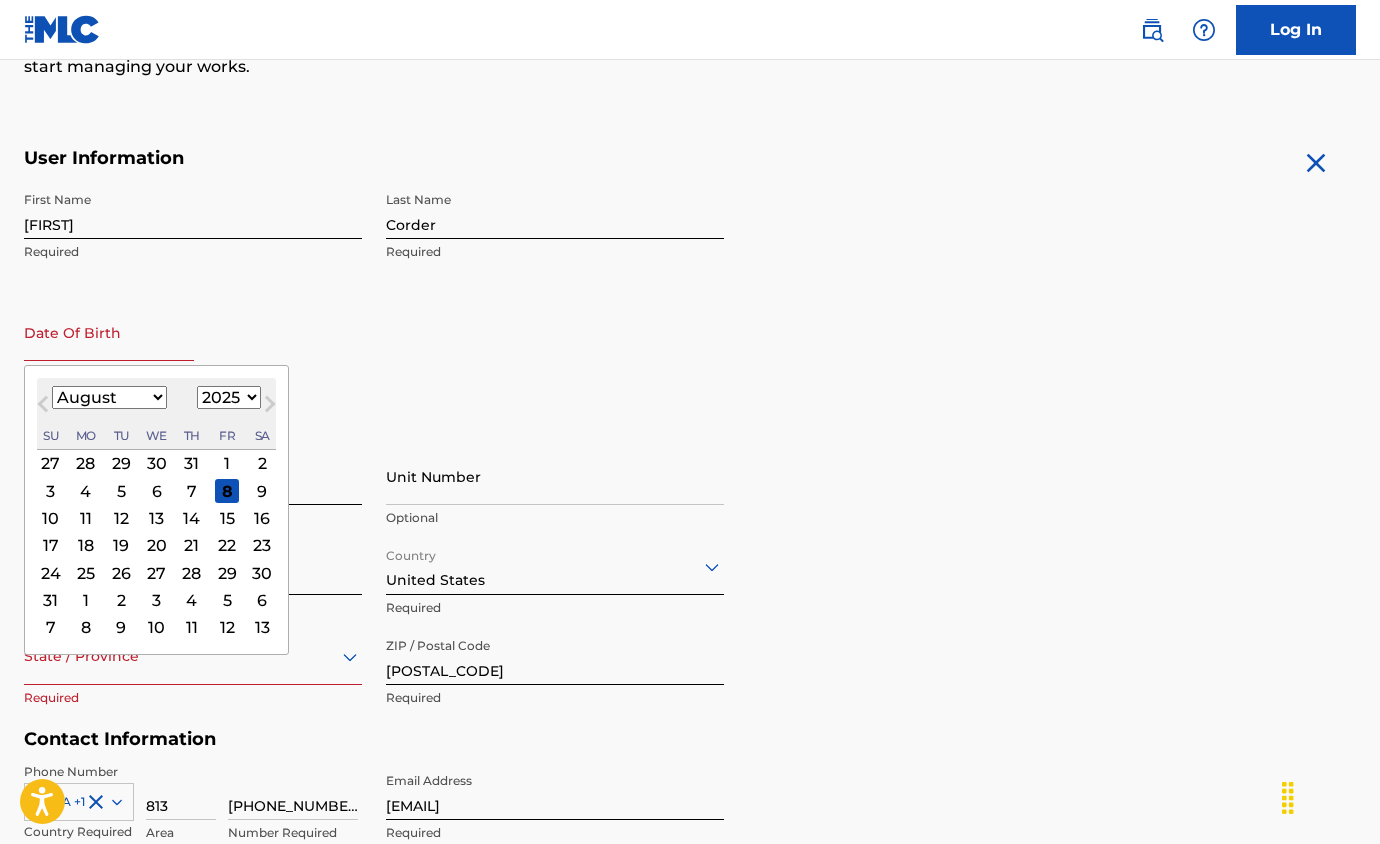 click at bounding box center (109, 332) 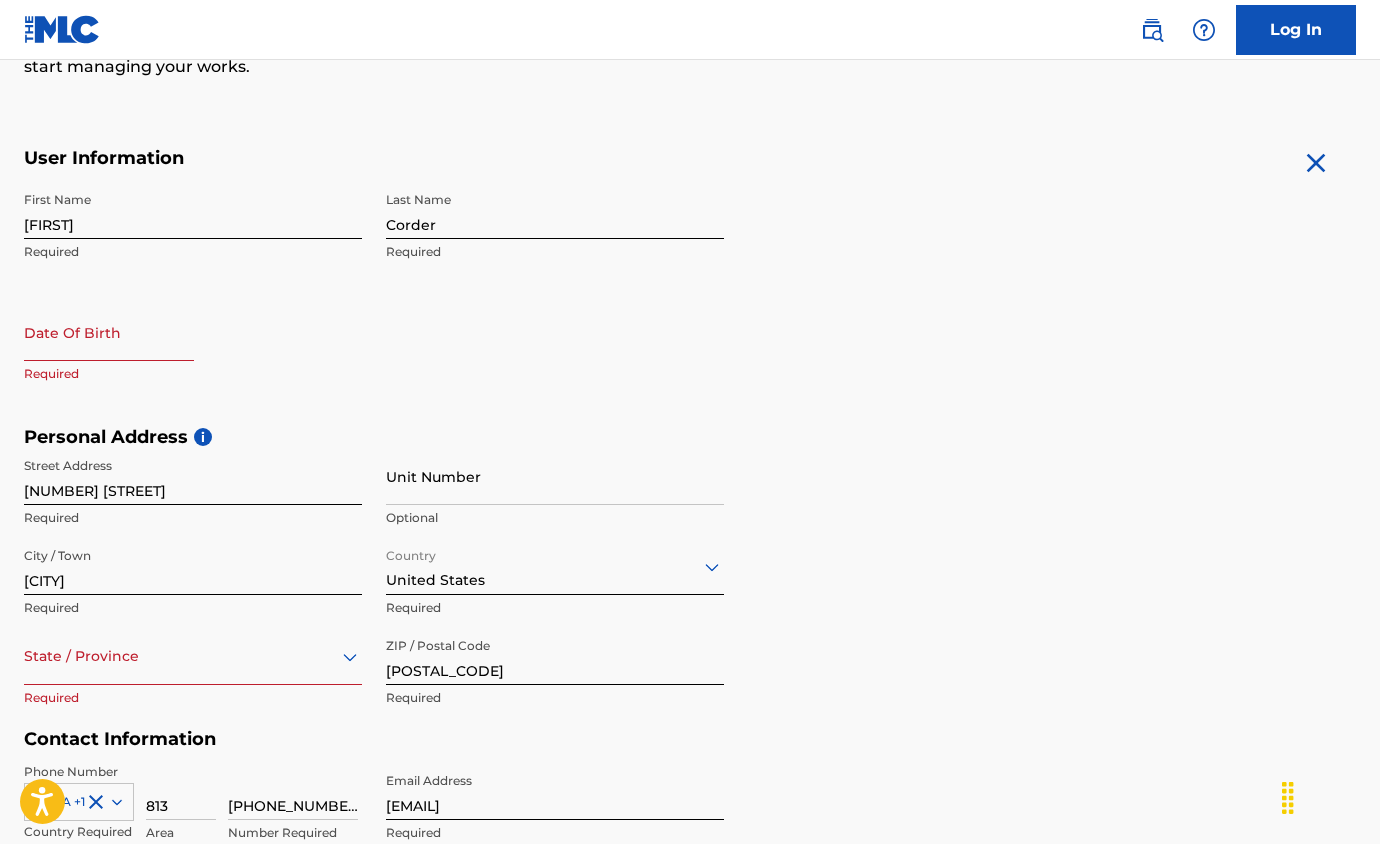 click on "First Name [FIRST] Required Last Name [LAST] Required Date Of Birth Required" at bounding box center [374, 304] 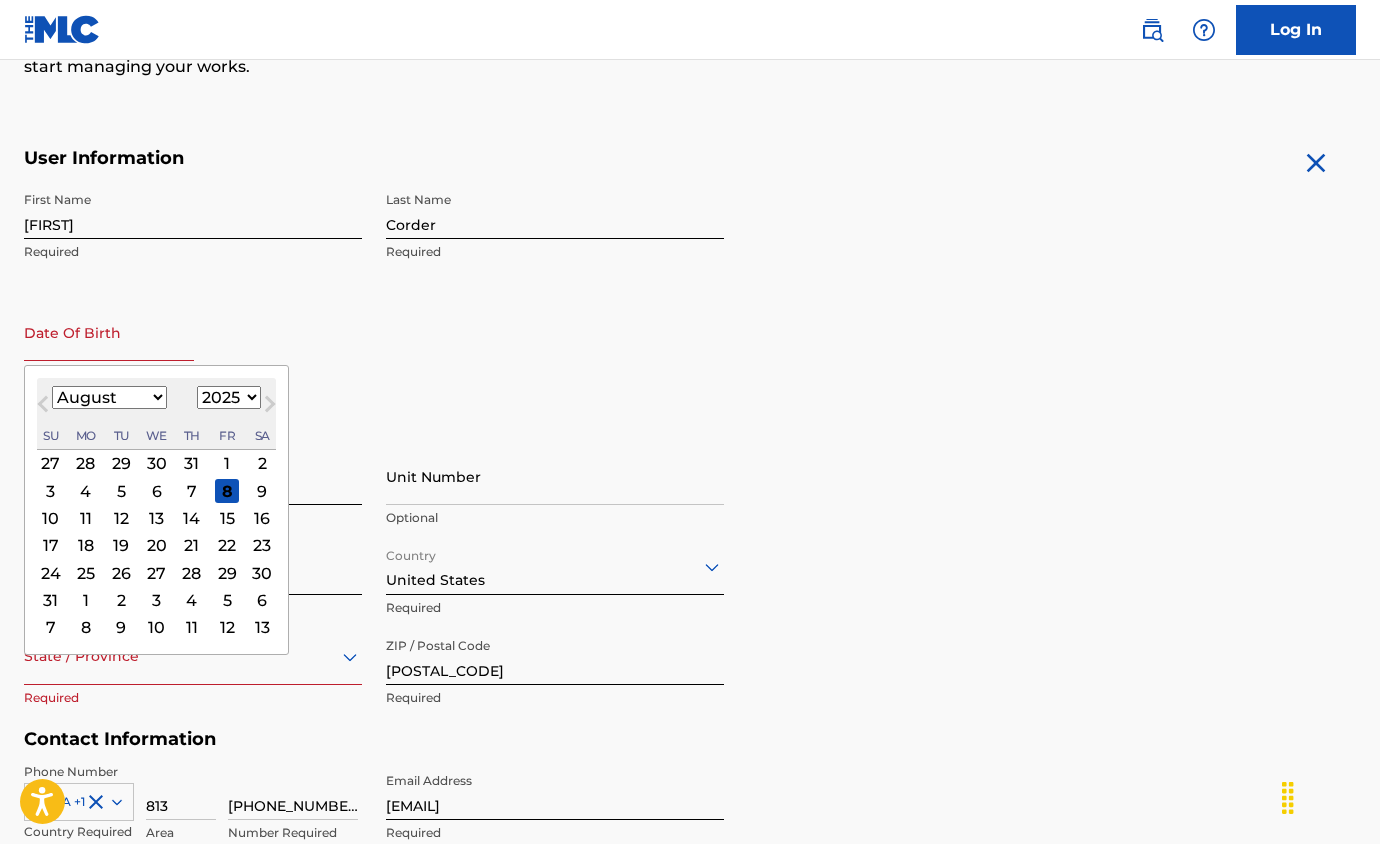 click on "Previous Month" at bounding box center [43, 408] 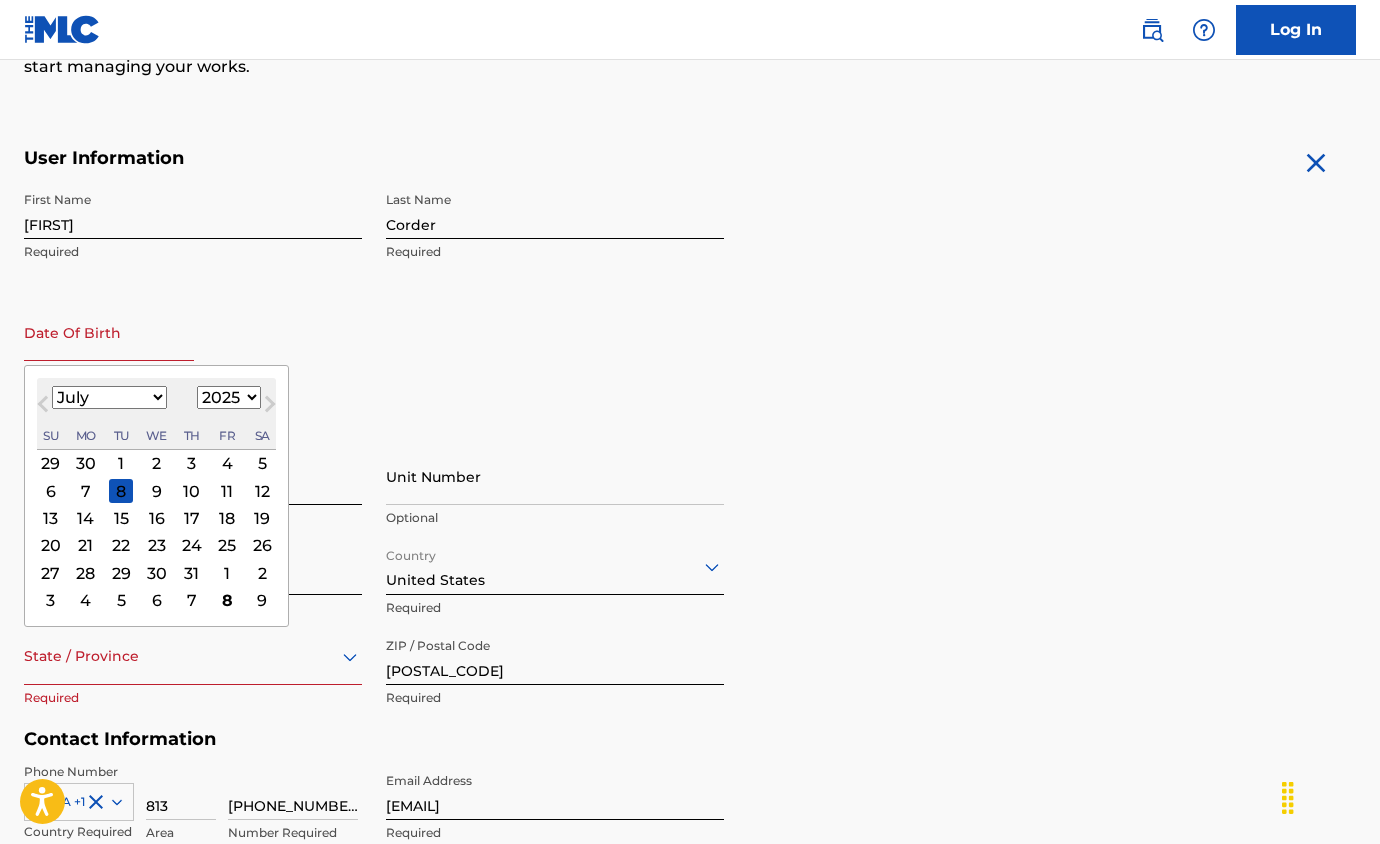 click on "1899 1900 1901 1902 1903 1904 1905 1906 1907 1908 1909 1910 1911 1912 1913 1914 1915 1916 1917 1918 1919 1920 1921 1922 1923 1924 1925 1926 1927 1928 1929 1930 1931 1932 1933 1934 1935 1936 1937 1938 1939 1940 1941 1942 1943 1944 1945 1946 1947 1948 1949 1950 1951 1952 1953 1954 1955 1956 1957 1958 1959 1960 1961 1962 1963 1964 1965 1966 1967 1968 1969 1970 1971 1972 1973 1974 1975 1976 1977 1978 1979 1980 1981 1982 1983 1984 1985 1986 1987 1988 1989 1990 1991 1992 1993 1994 1995 1996 1997 1998 1999 2000 2001 2002 2003 2004 2005 2006 2007 2008 2009 2010 2011 2012 2013 2014 2015 2016 2017 2018 2019 2020 2021 2022 2023 2024 2025 2026 2027 2028 2029 2030 2031 2032 2033 2034 2035 2036 2037 2038 2039 2040 2041 2042 2043 2044 2045 2046 2047 2048 2049 2050 2051 2052 2053 2054 2055 2056 2057 2058 2059 2060 2061 2062 2063 2064 2065 2066 2067 2068 2069 2070 2071 2072 2073 2074 2075 2076 2077 2078 2079 2080 2081 2082 2083 2084 2085 2086 2087 2088 2089 2090 2091 2092 2093 2094 2095 2096 2097 2098 2099 2100" at bounding box center (229, 397) 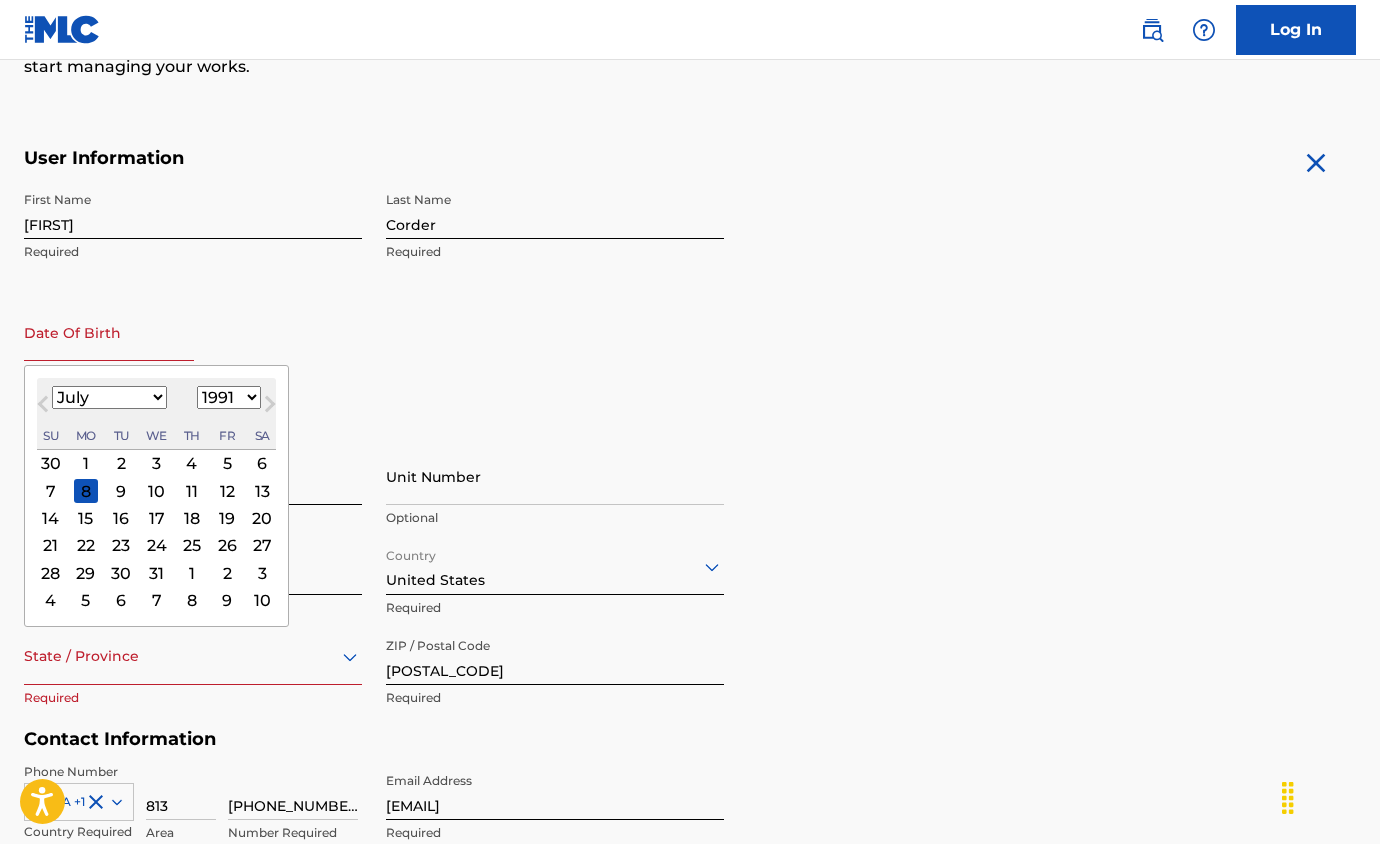 click on "January February March April May June July August September October November December" at bounding box center [109, 397] 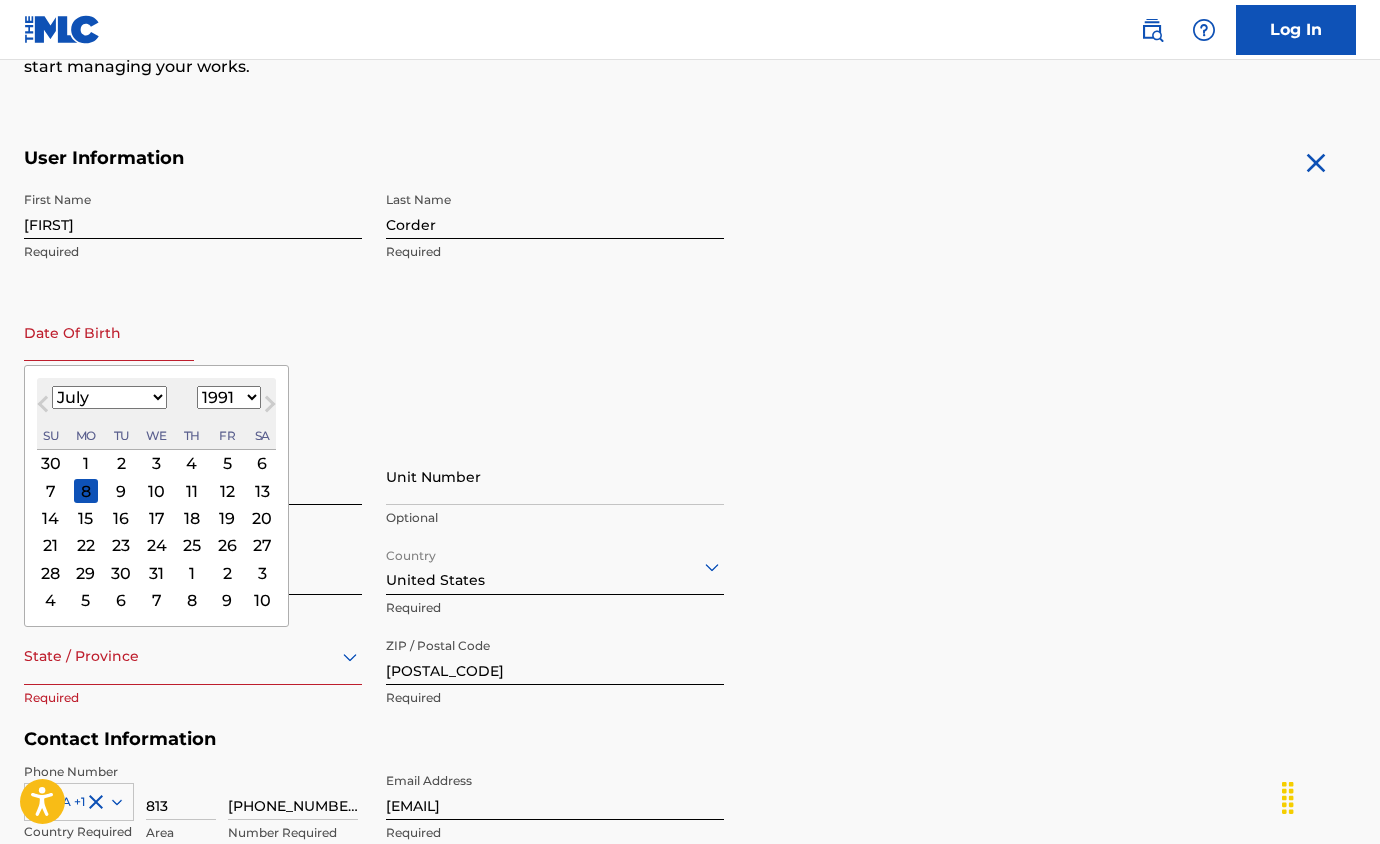 select on "8" 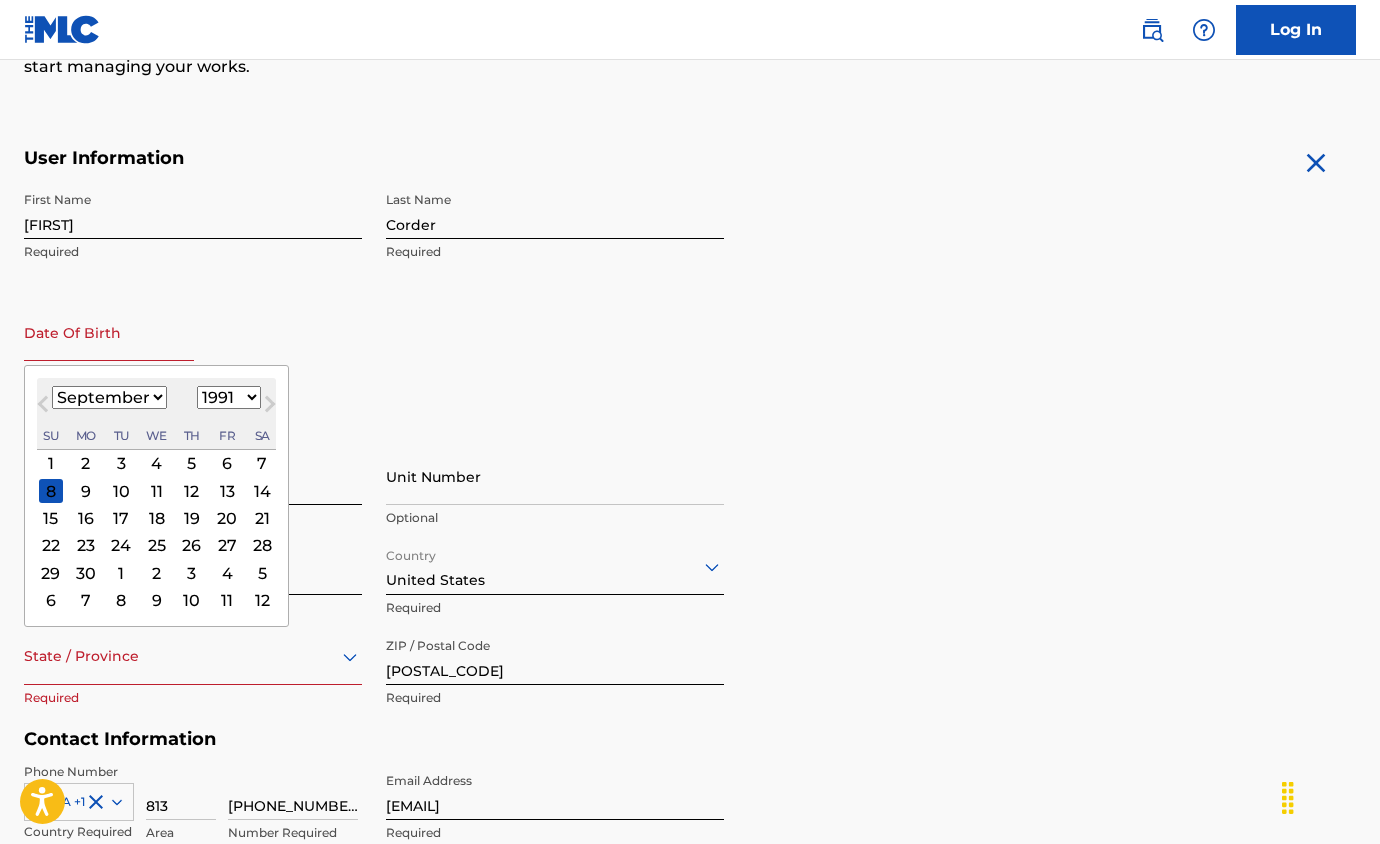 click on "6" at bounding box center (227, 463) 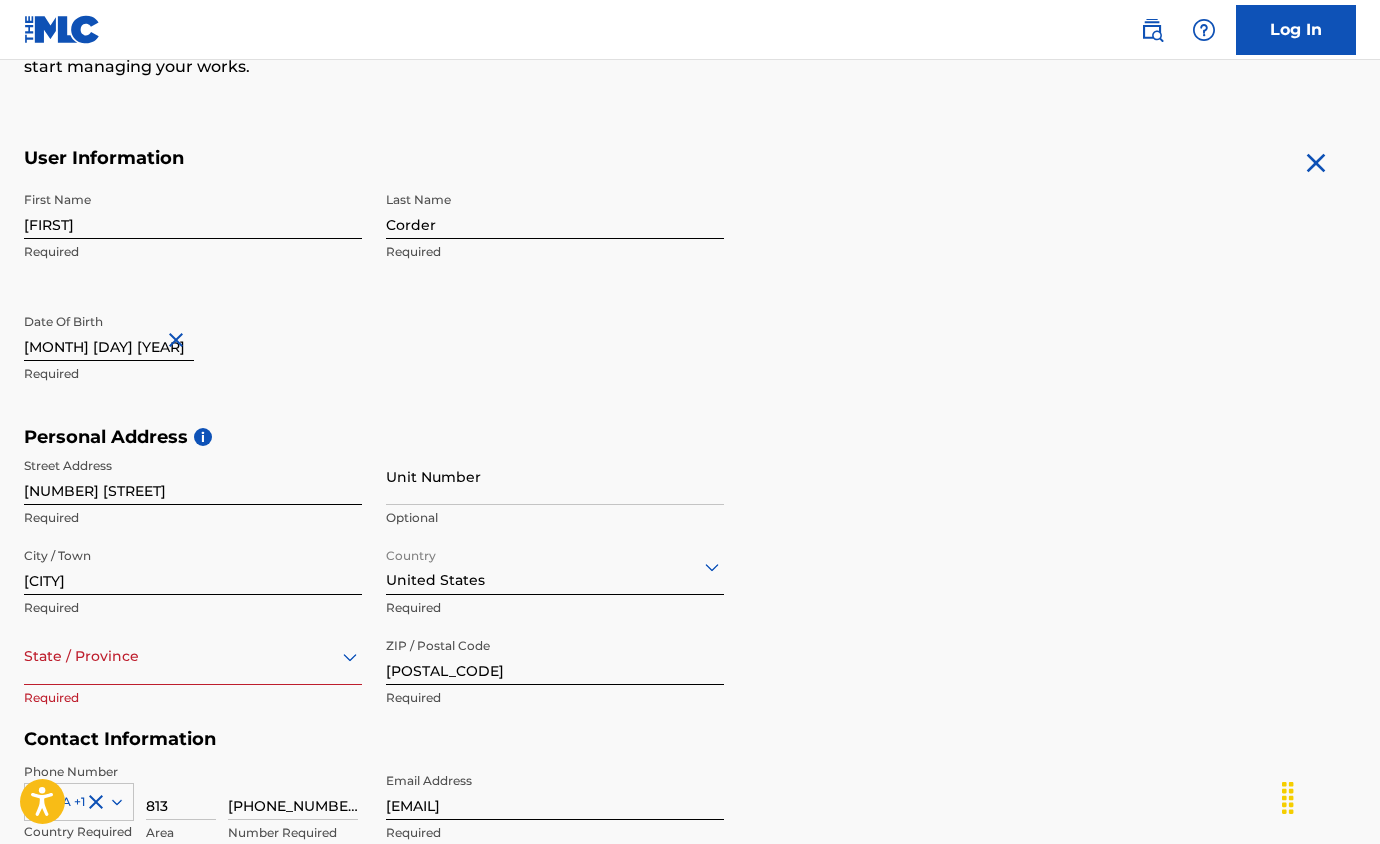 click on "[MONTH] [DAY] [YEAR]" at bounding box center (109, 332) 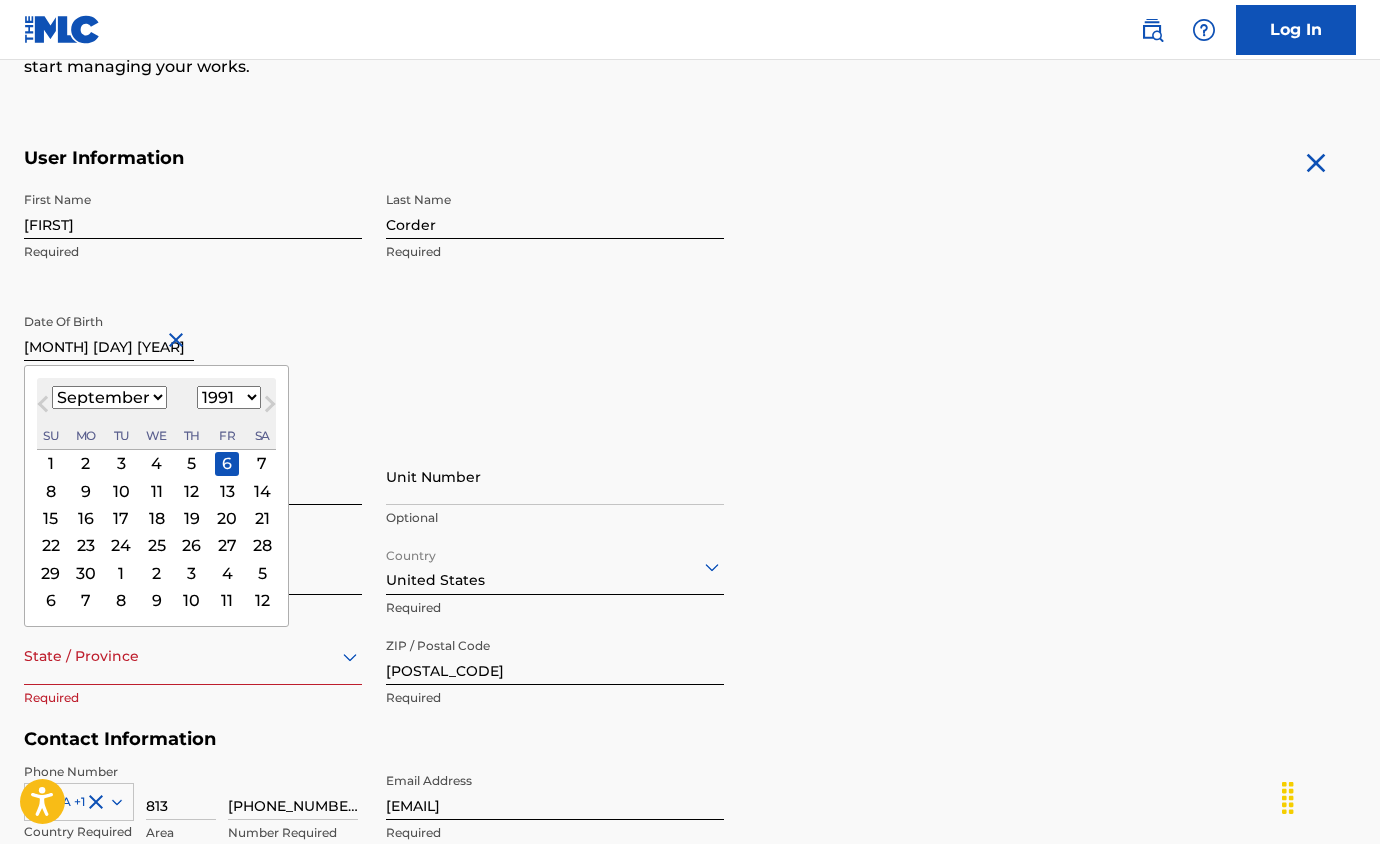click on "5" at bounding box center (192, 463) 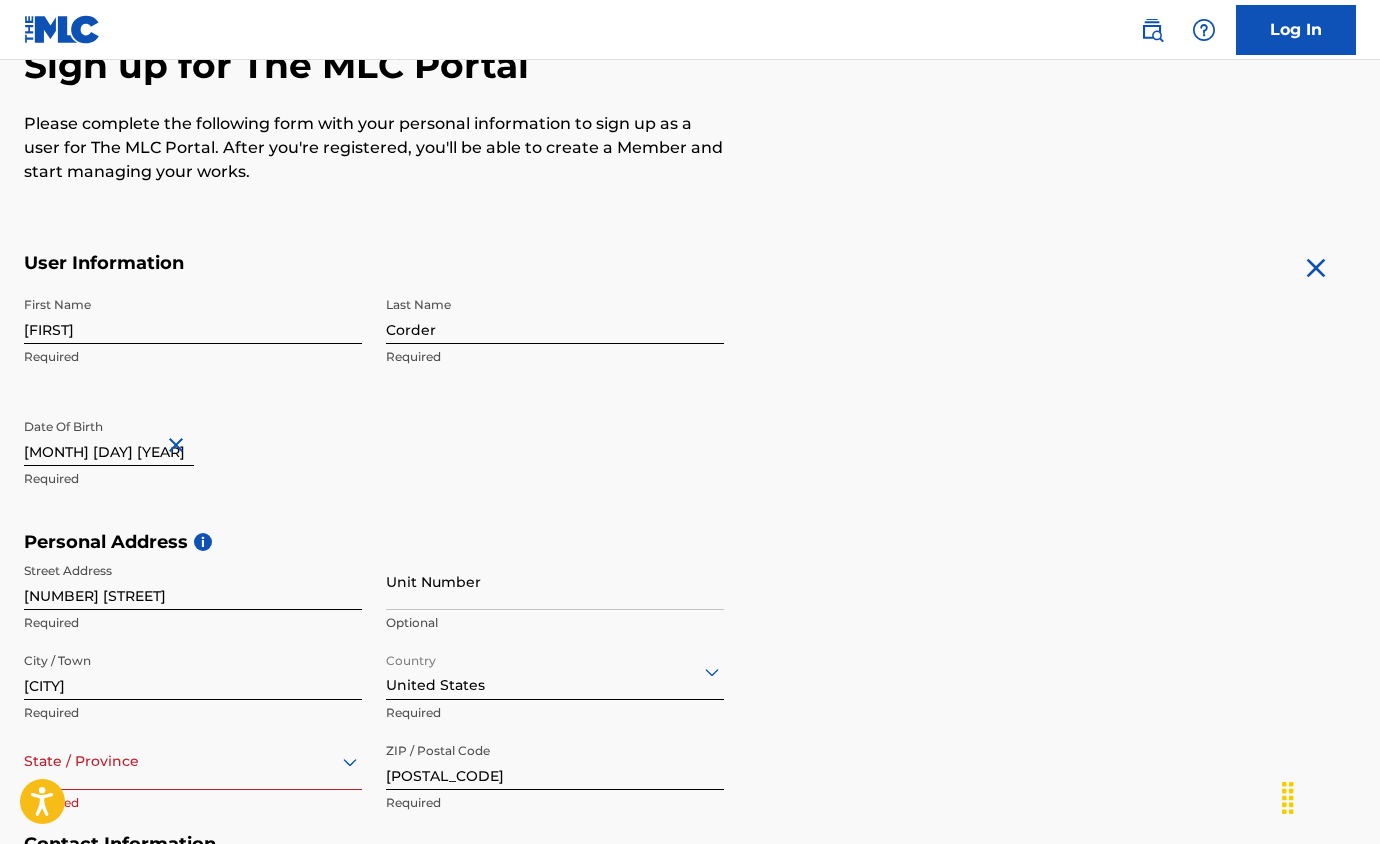 scroll, scrollTop: 490, scrollLeft: 0, axis: vertical 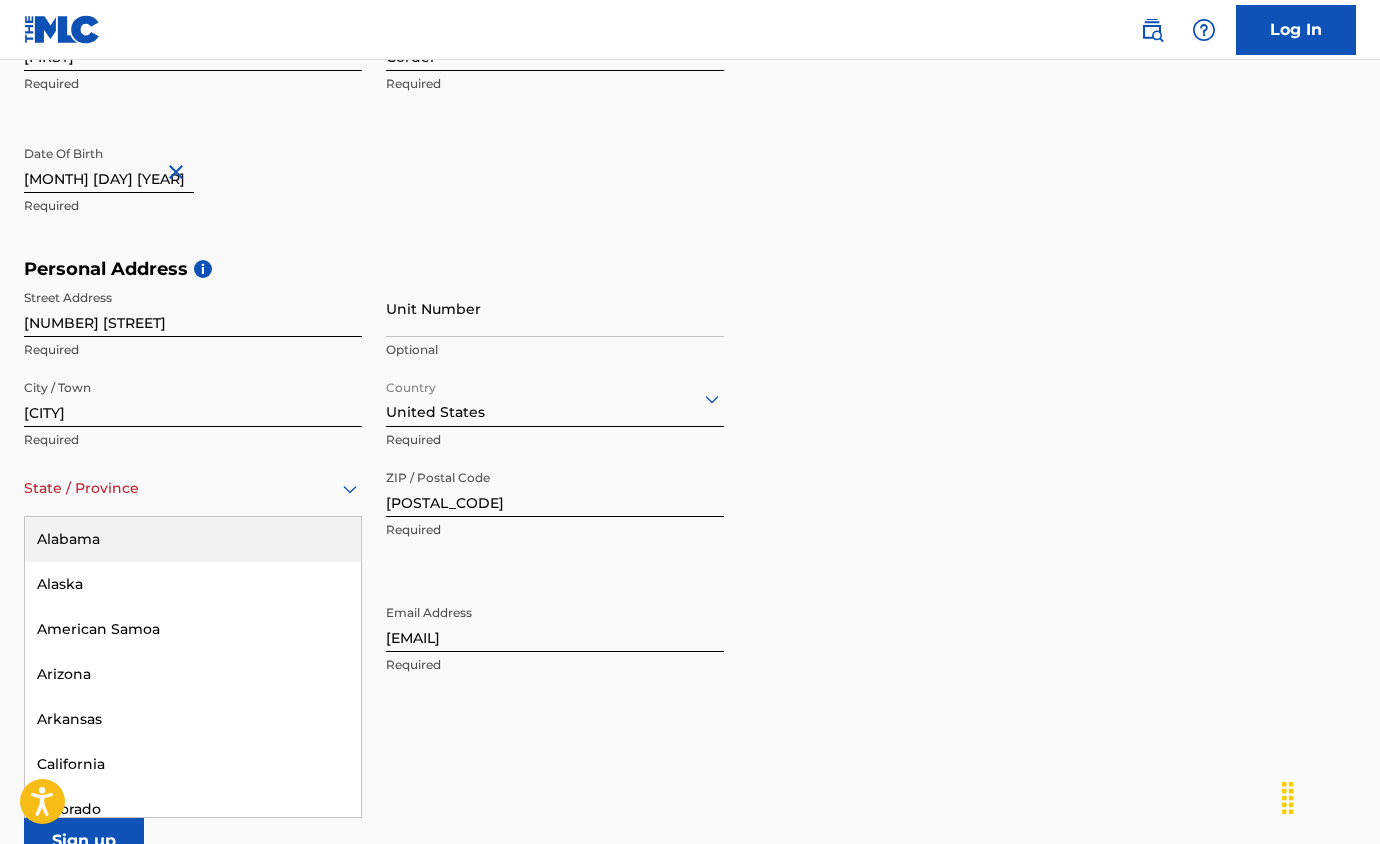 click at bounding box center [193, 488] 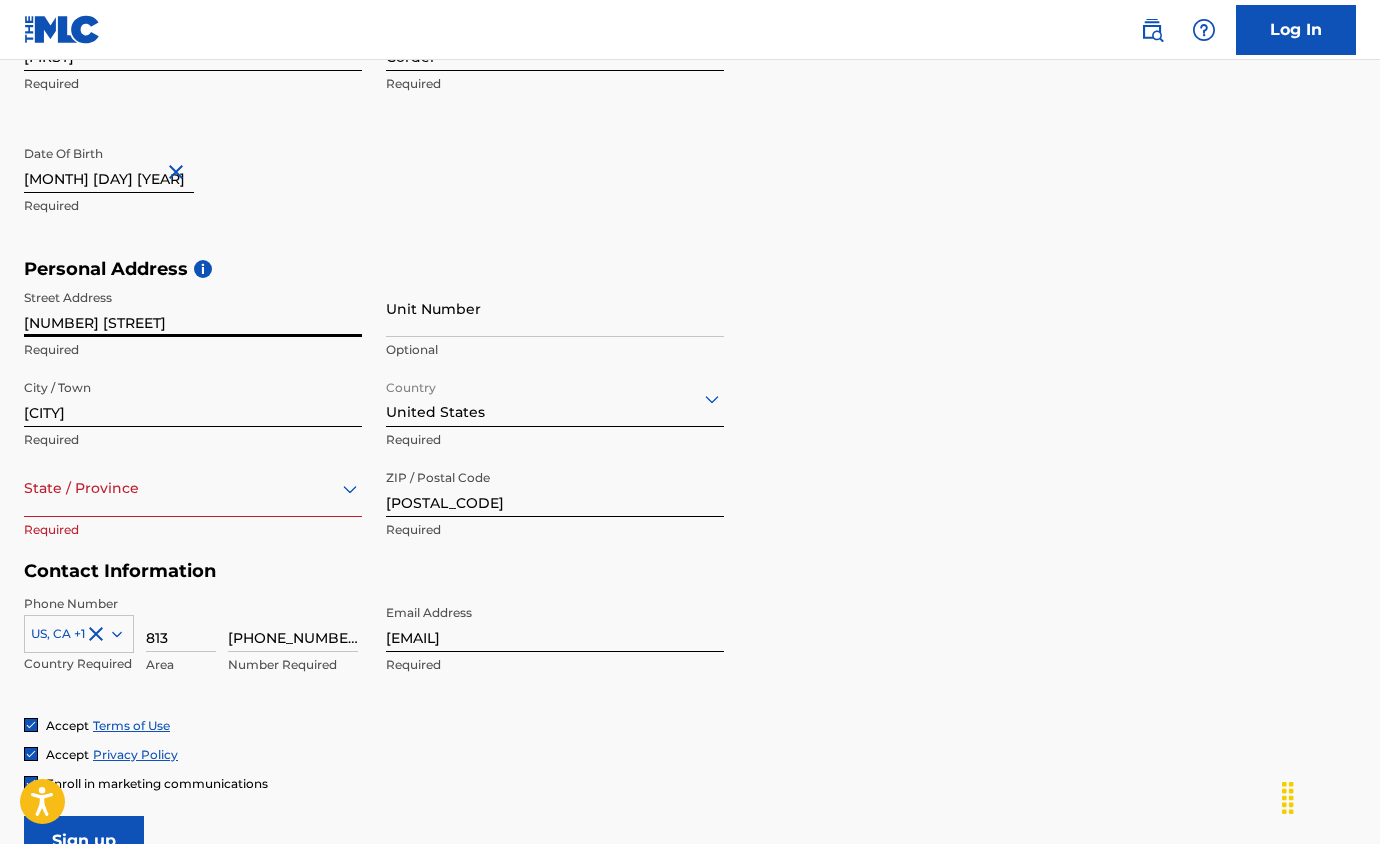 click on "[NUMBER] [STREET]" at bounding box center [193, 308] 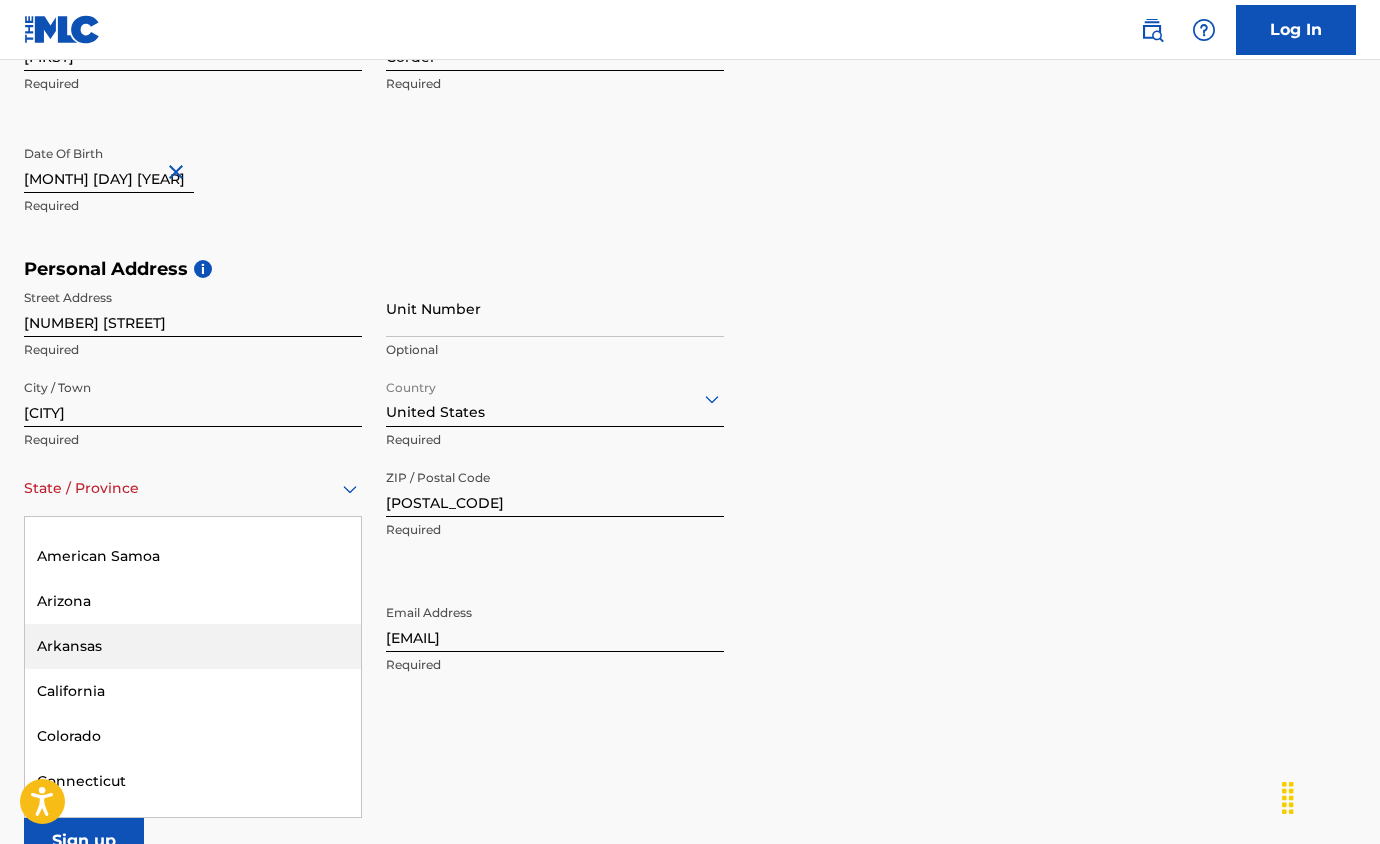 scroll, scrollTop: 80, scrollLeft: 0, axis: vertical 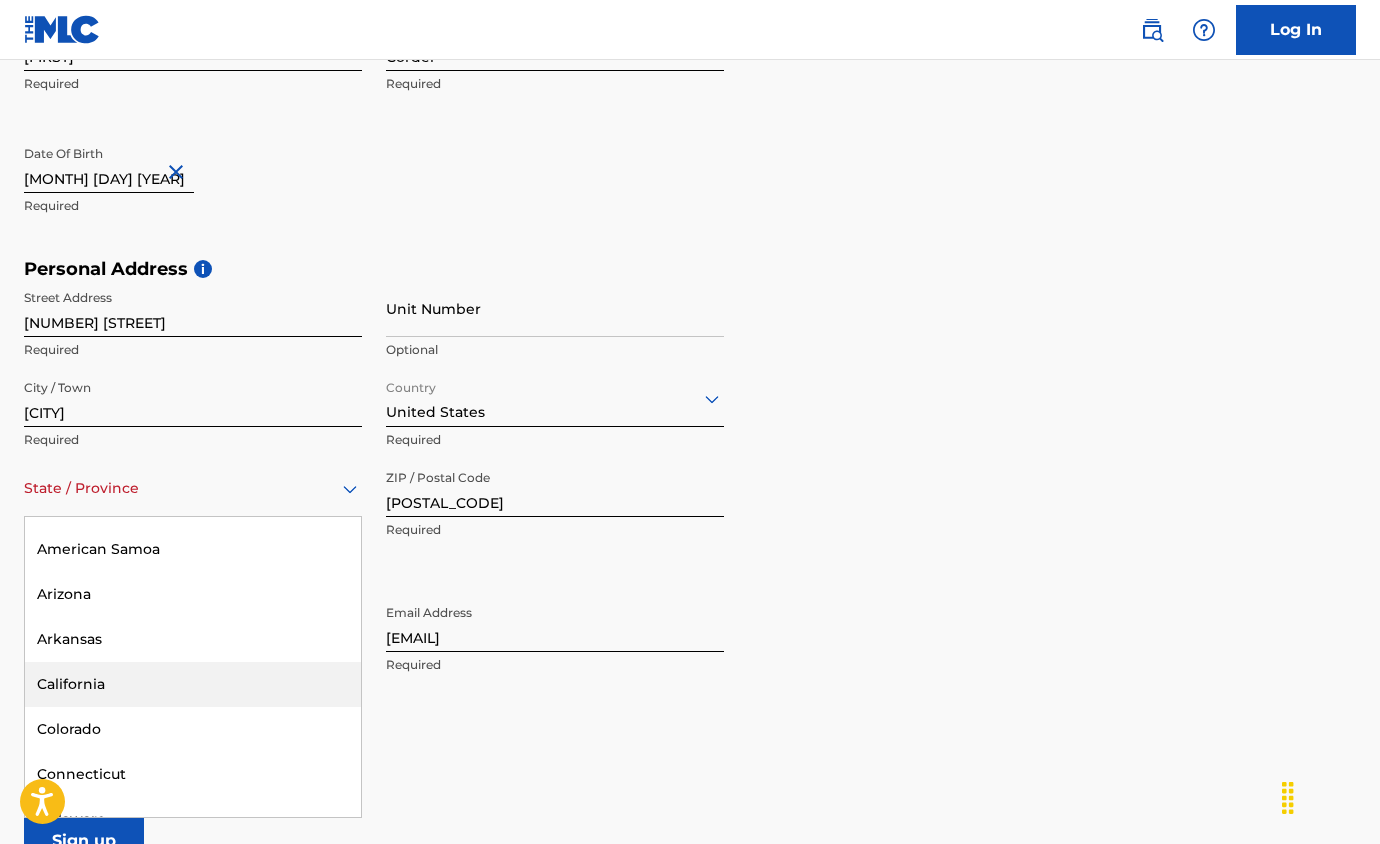 click on "California" at bounding box center (193, 684) 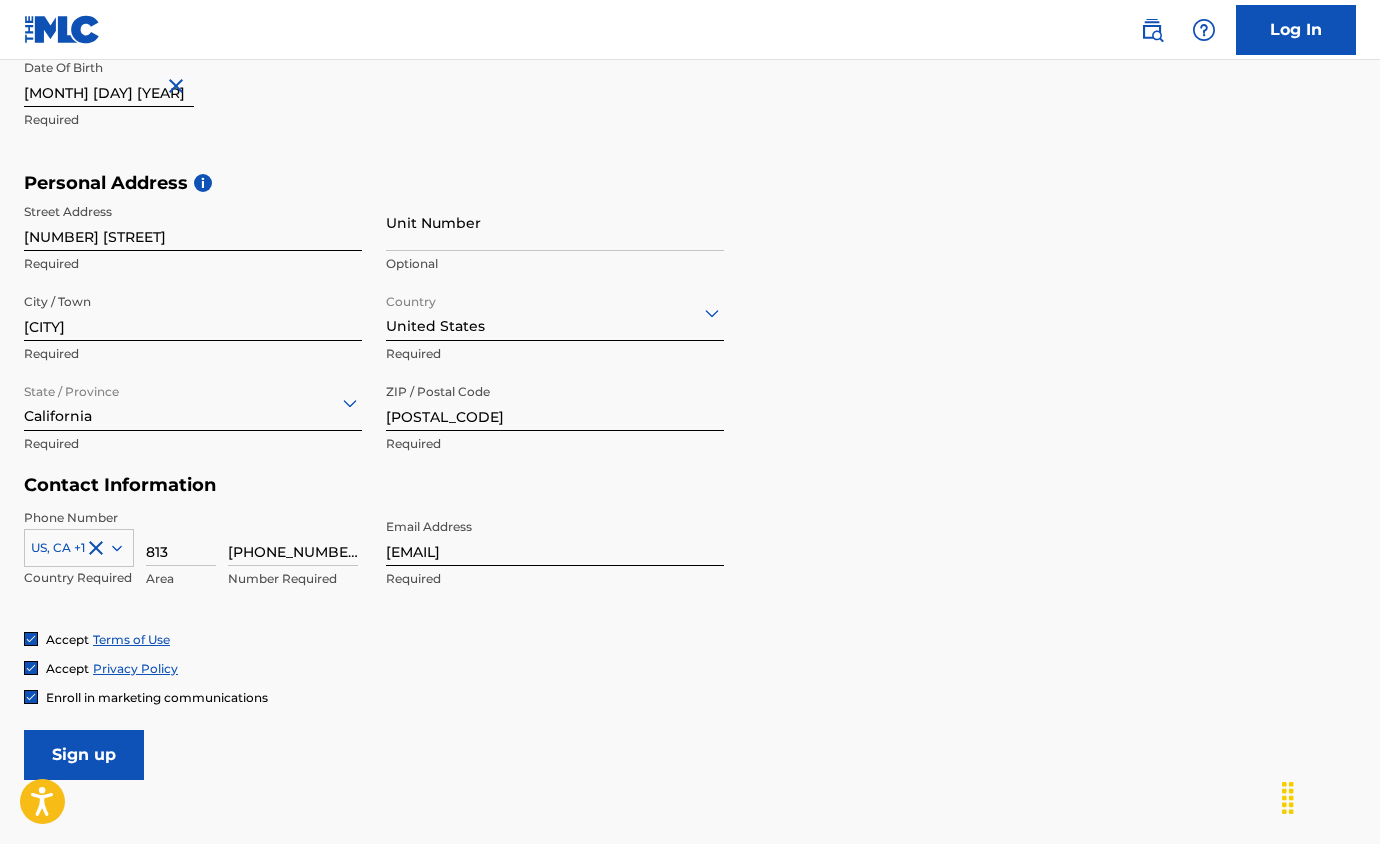 scroll, scrollTop: 581, scrollLeft: 0, axis: vertical 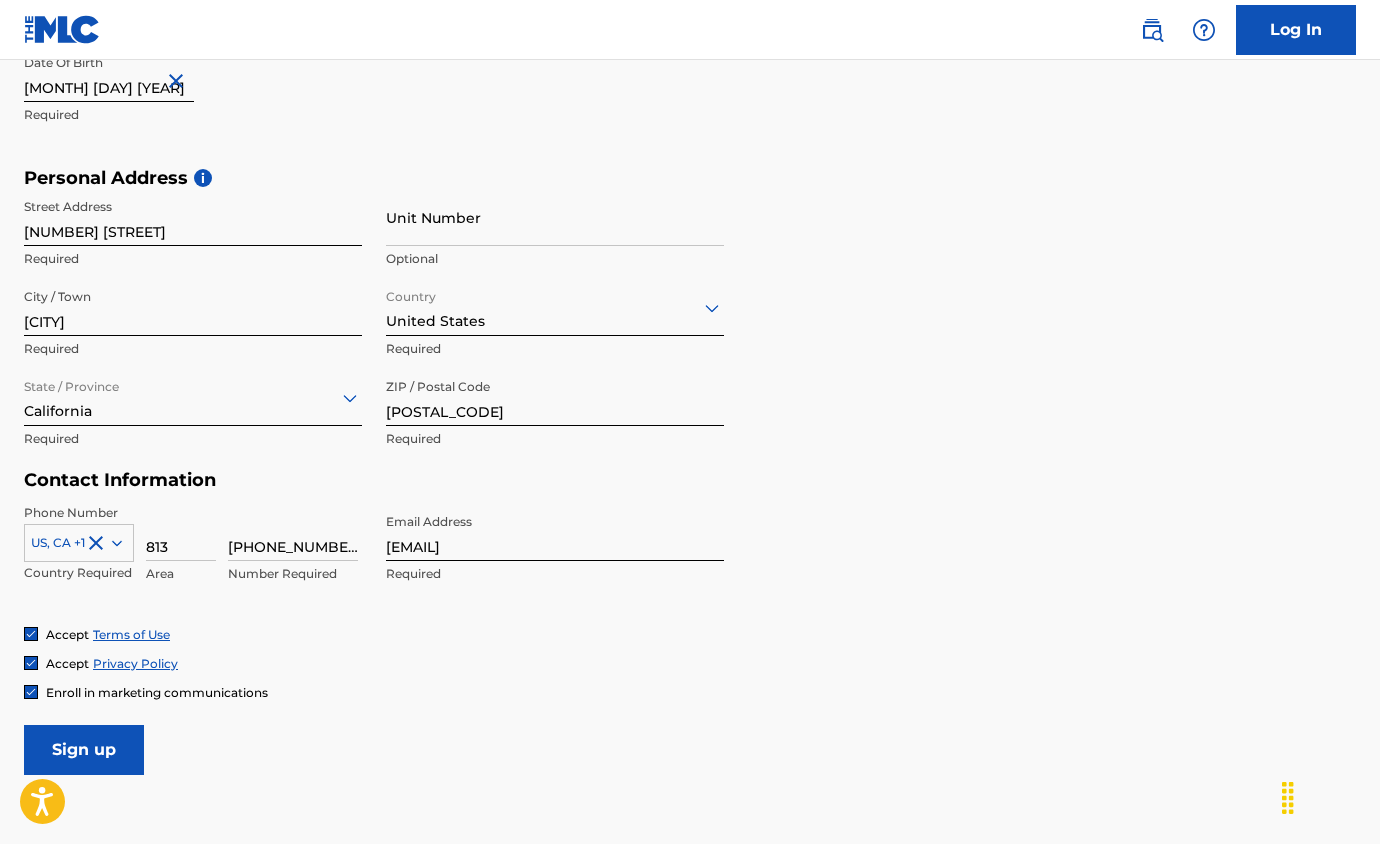 click on "[POSTAL_CODE]" at bounding box center (555, 397) 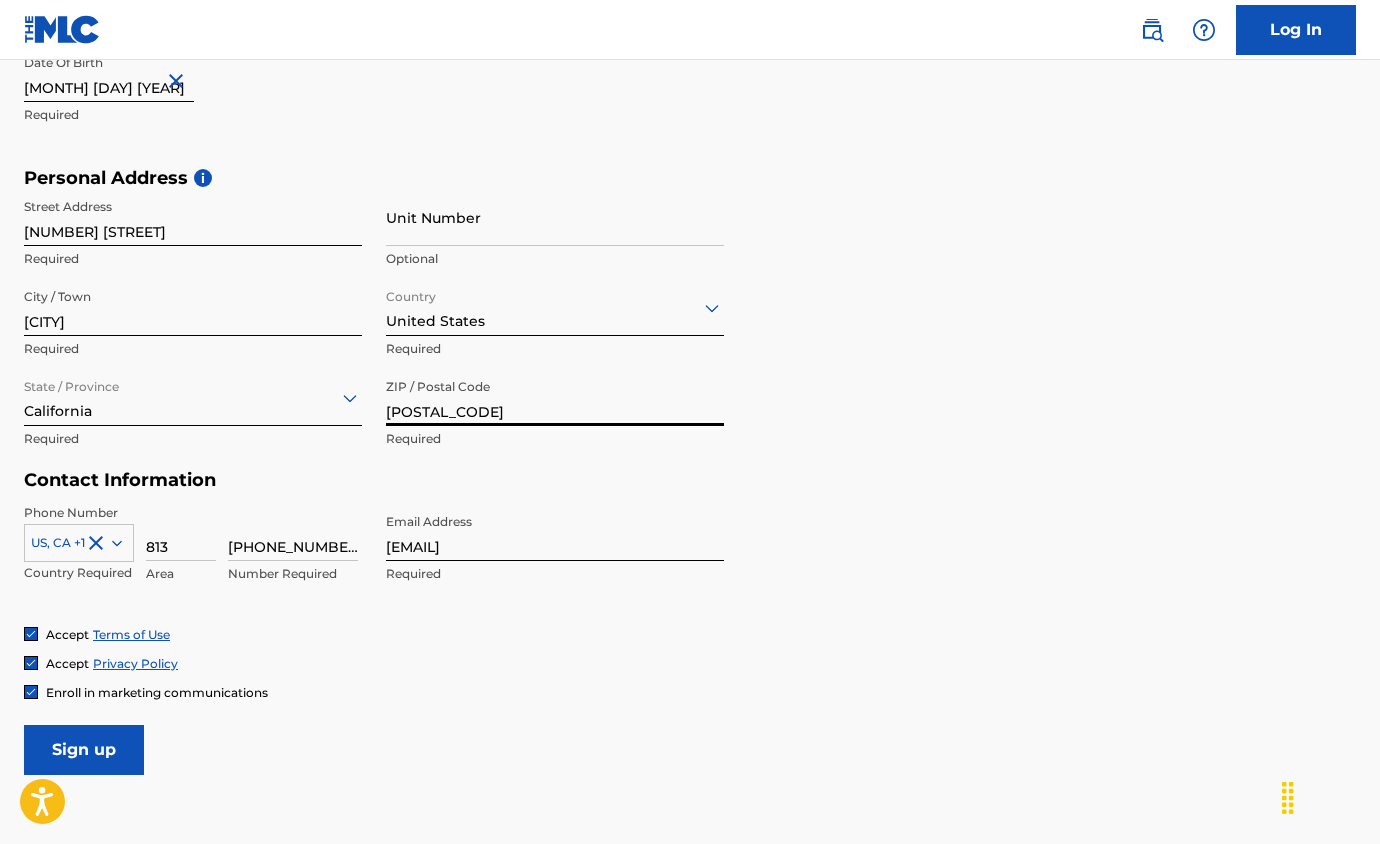 type on "[POSTAL_CODE]" 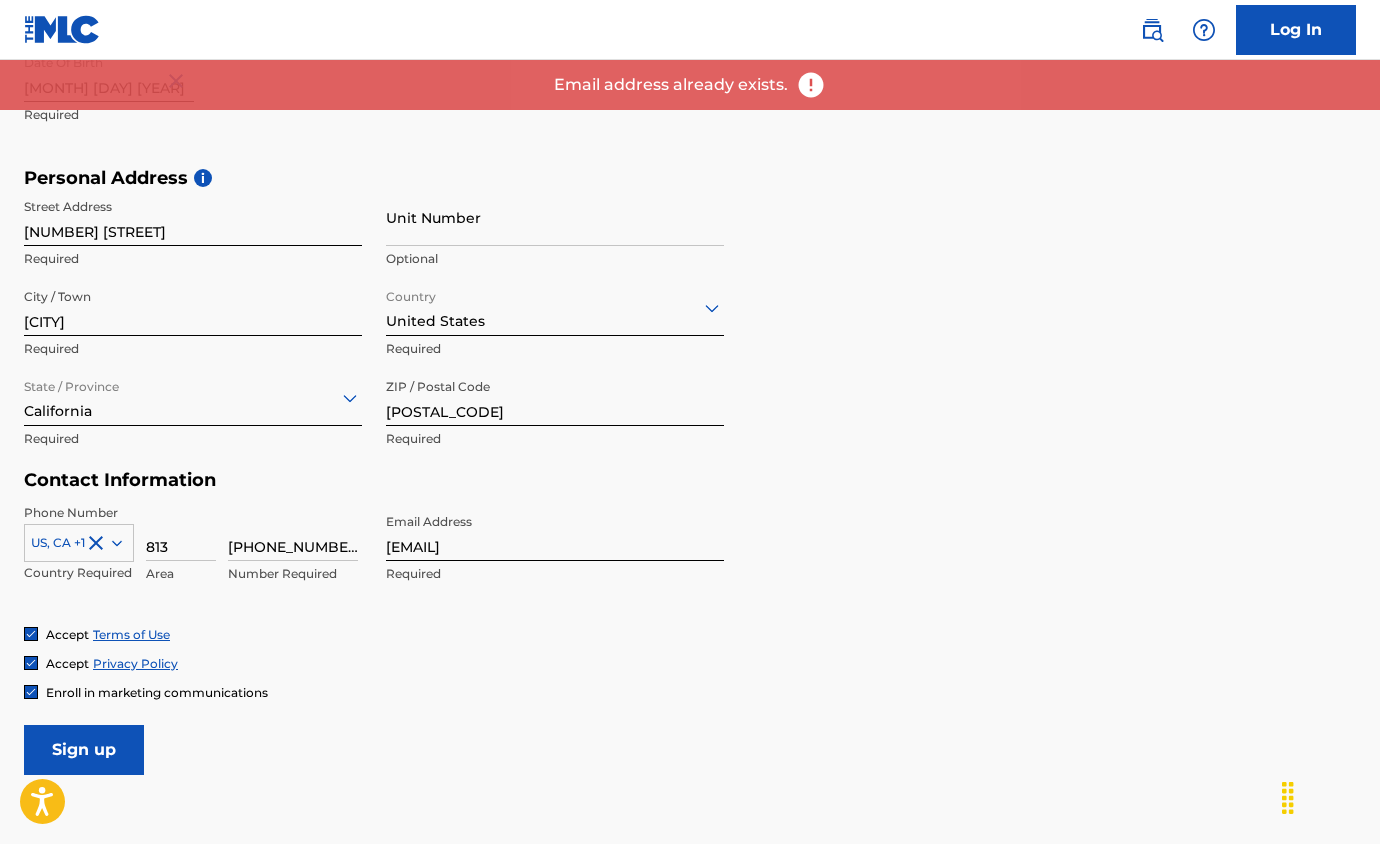 click on "Log In" at bounding box center [1296, 30] 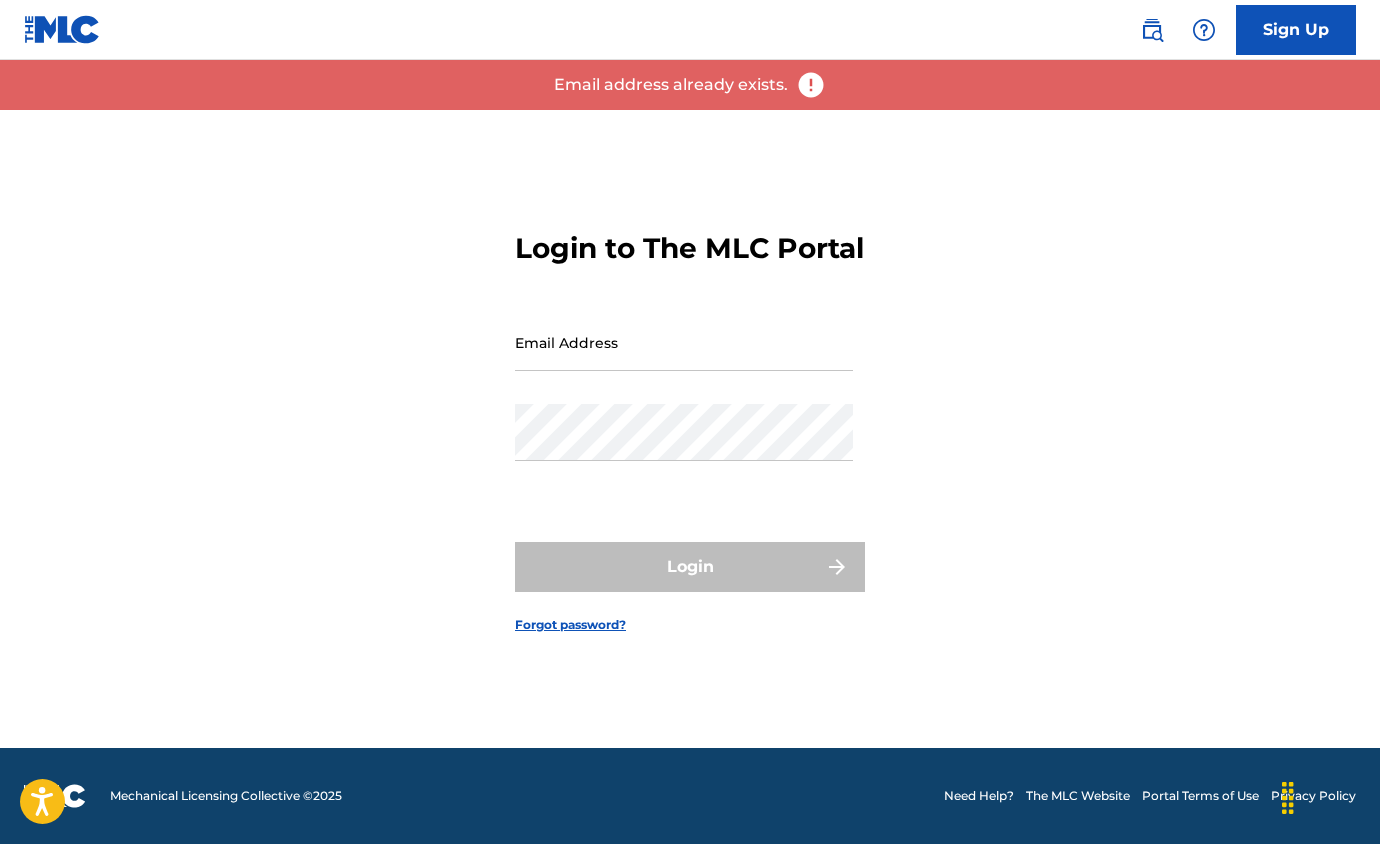 scroll, scrollTop: 0, scrollLeft: 0, axis: both 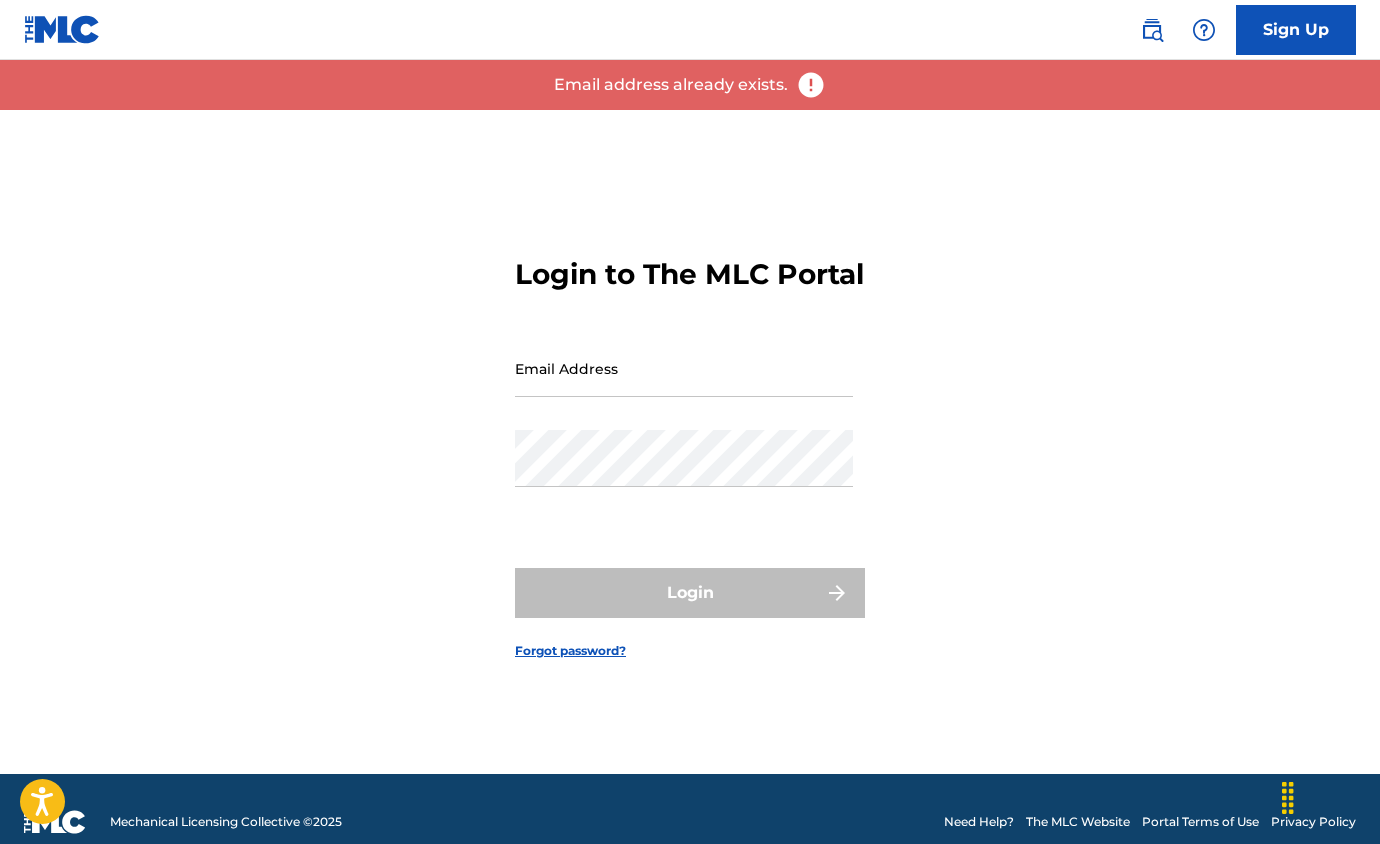 click on "Email Address" at bounding box center (684, 368) 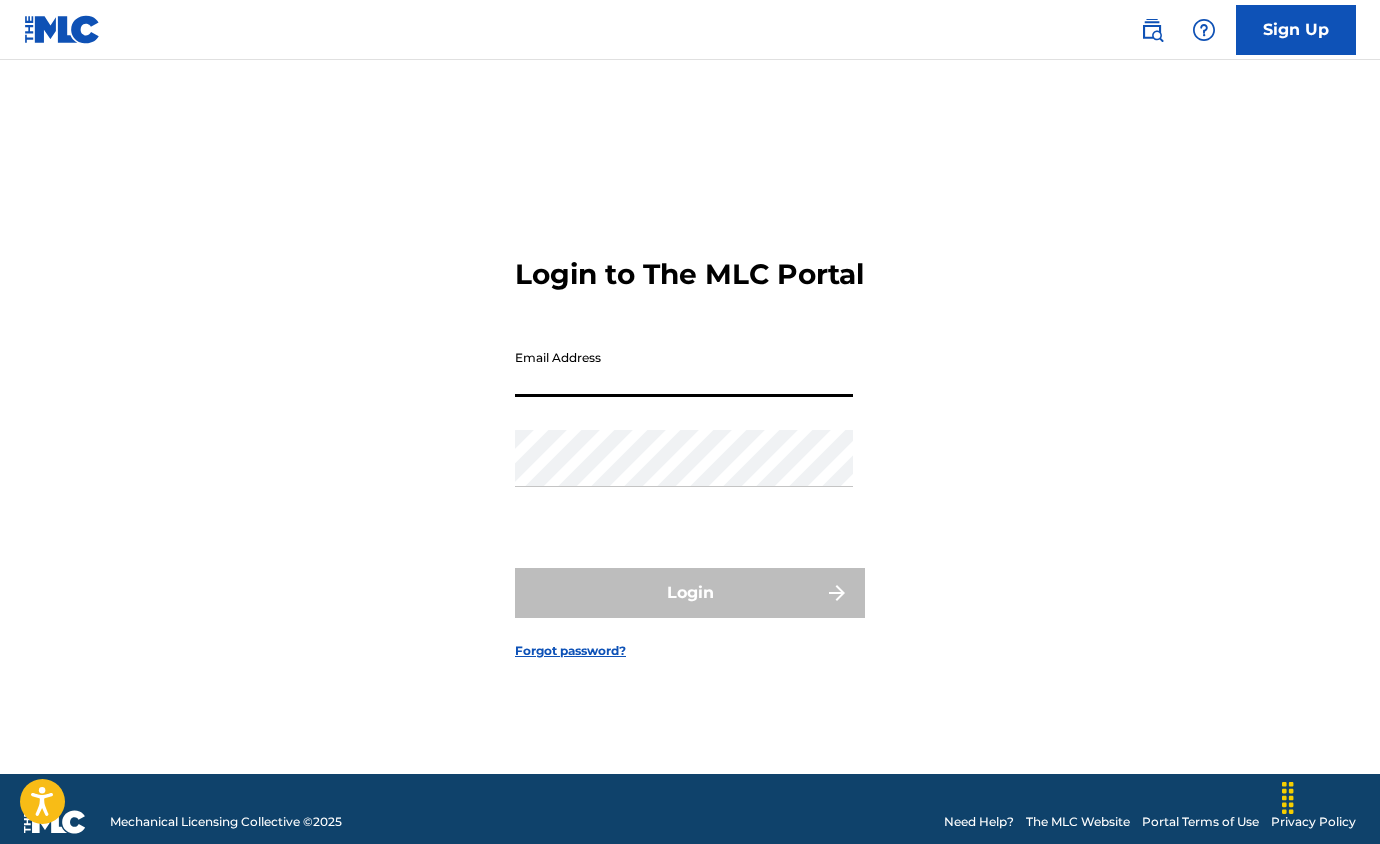 type on "[EMAIL]" 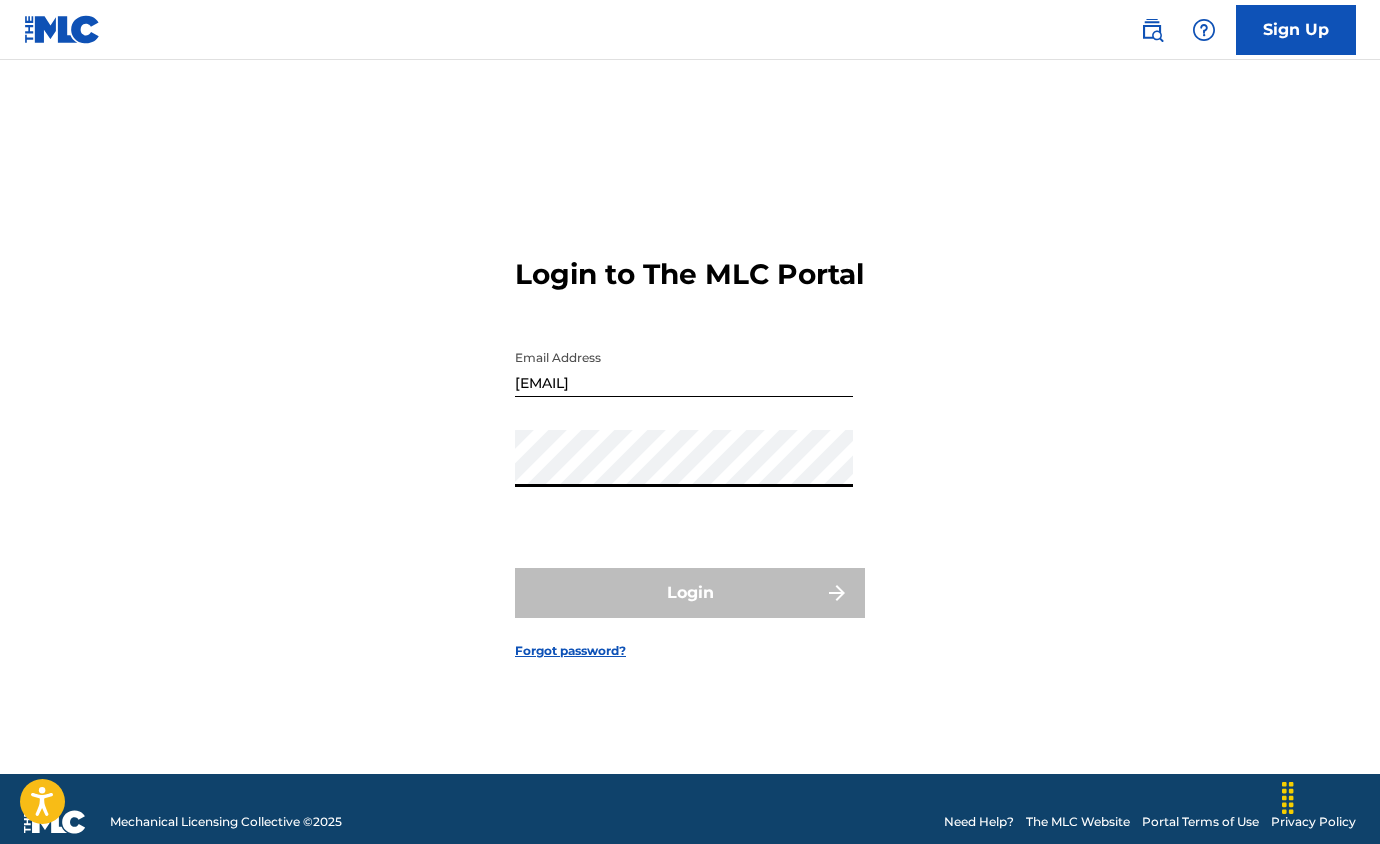 click on "Login to The MLC Portal Email Address [EMAIL] Password Login Forgot password?" at bounding box center (690, 442) 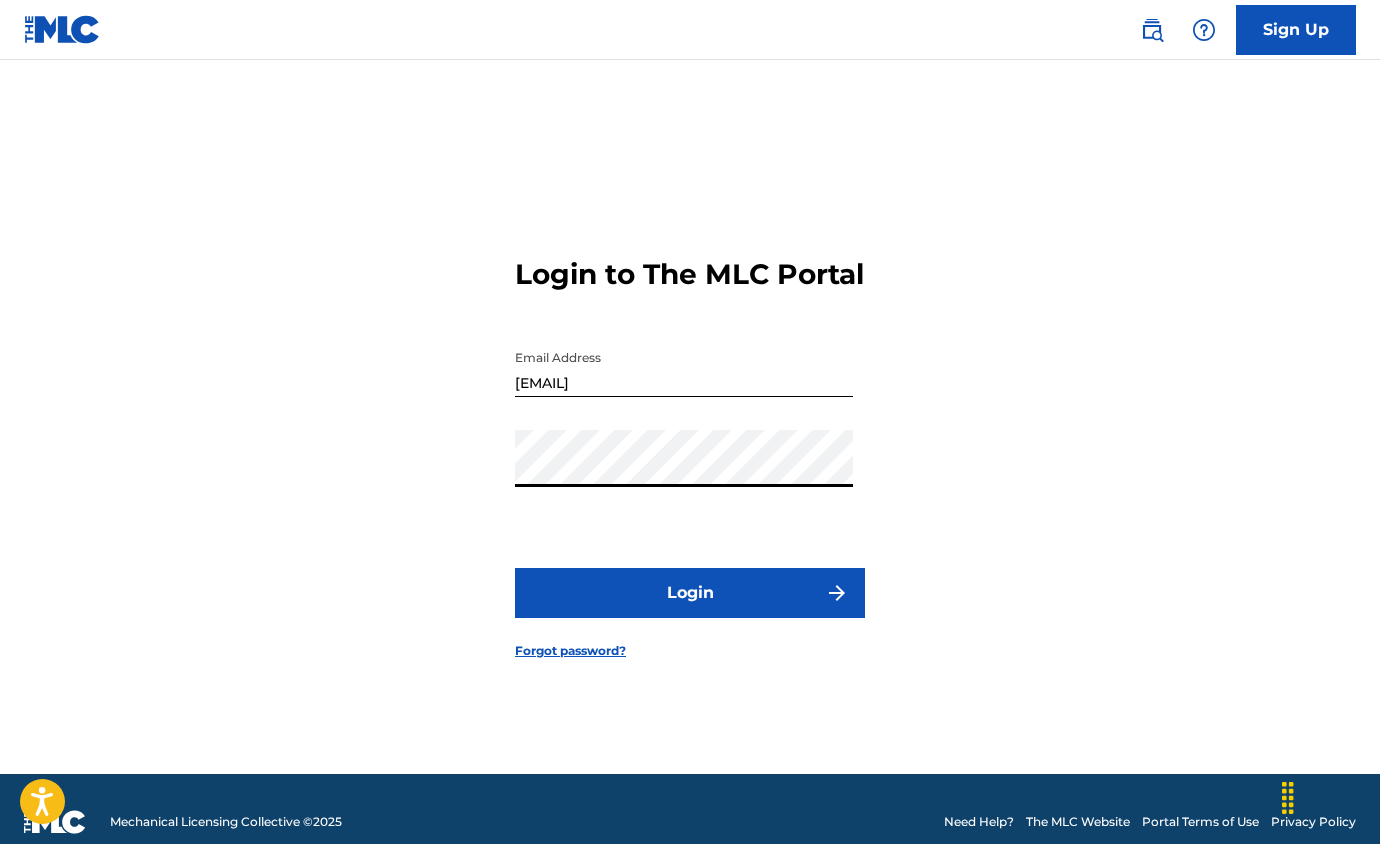 click on "Login" at bounding box center (690, 593) 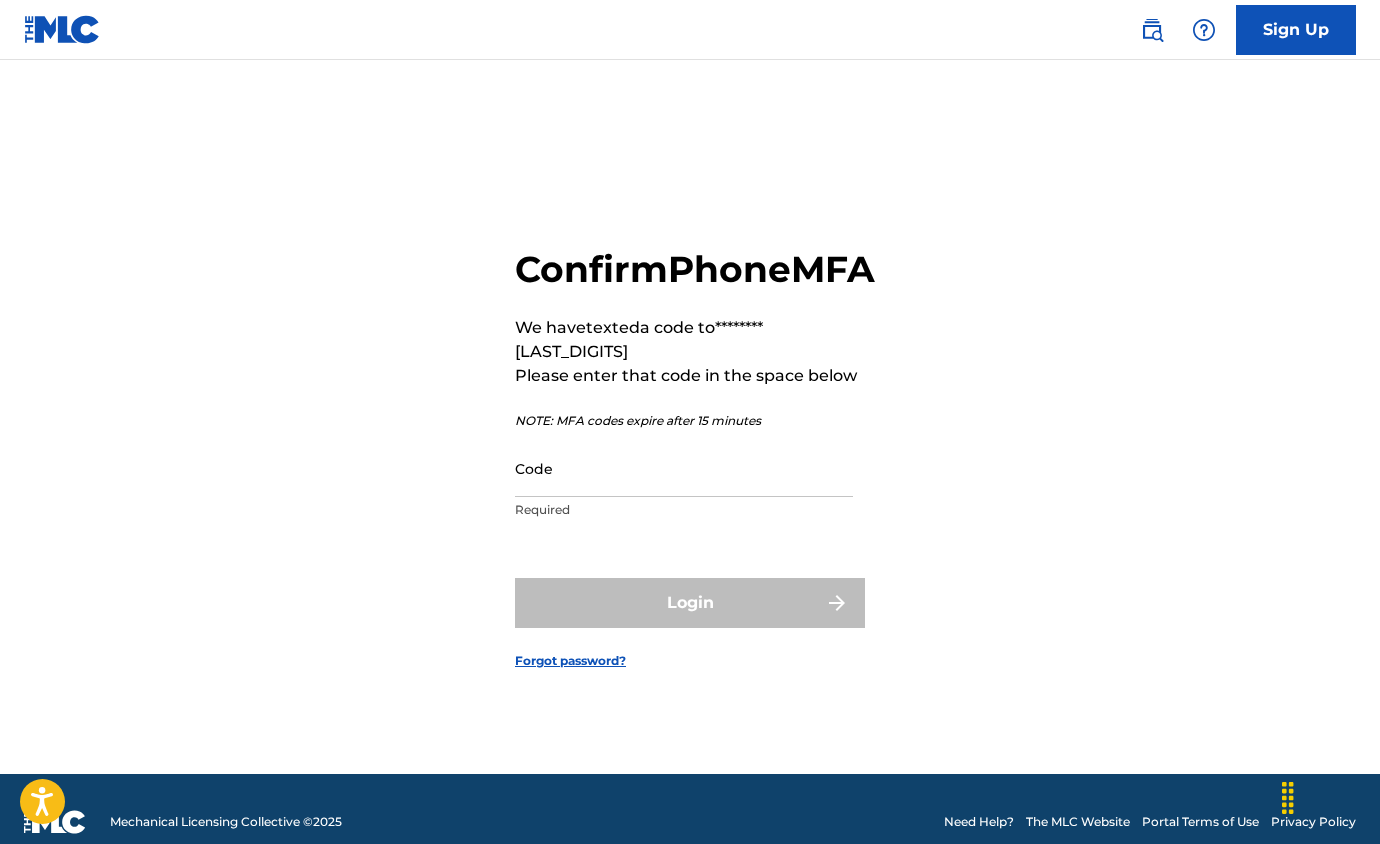 click on "Code Required" at bounding box center [684, 485] 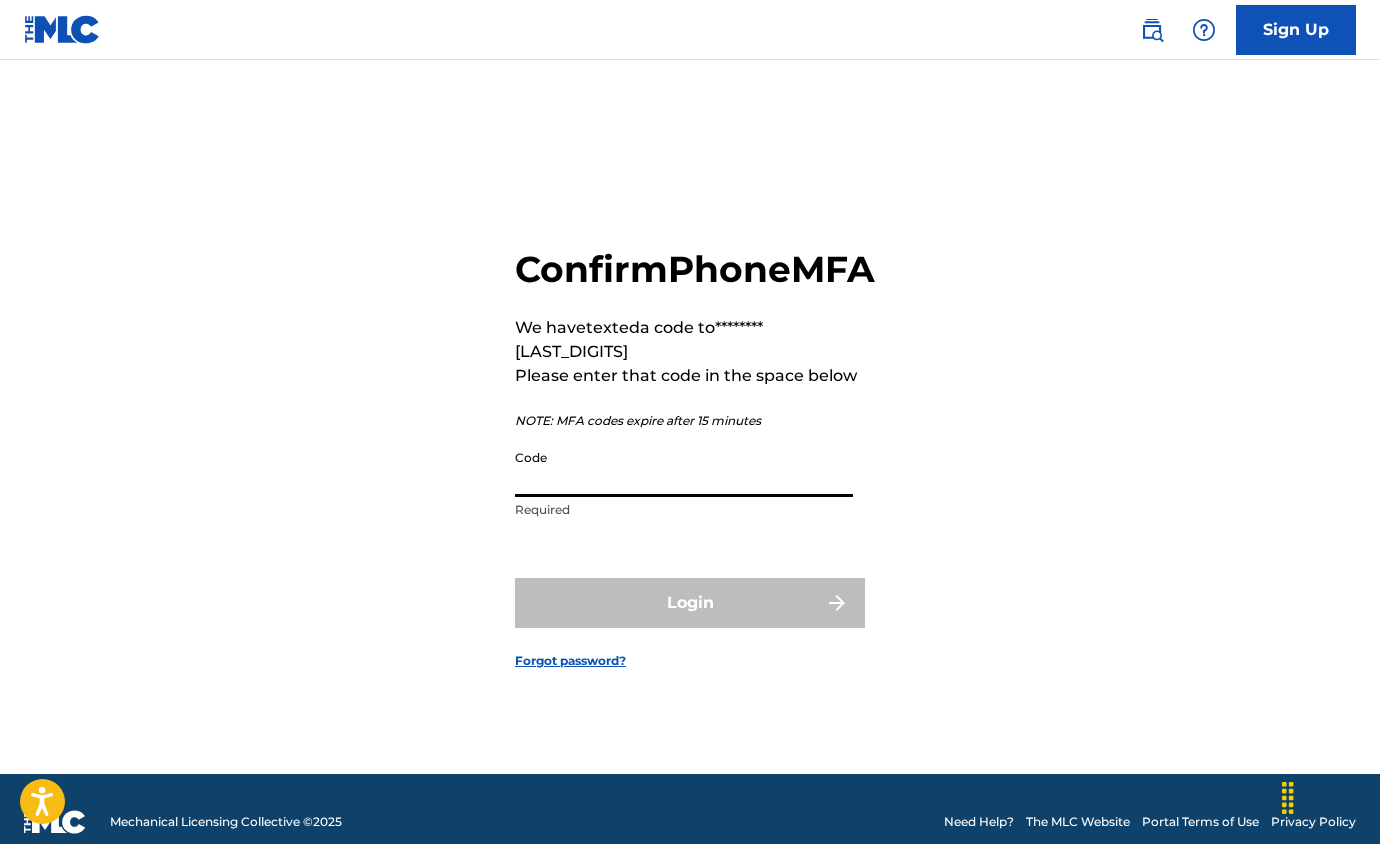 click on "Code" at bounding box center (684, 468) 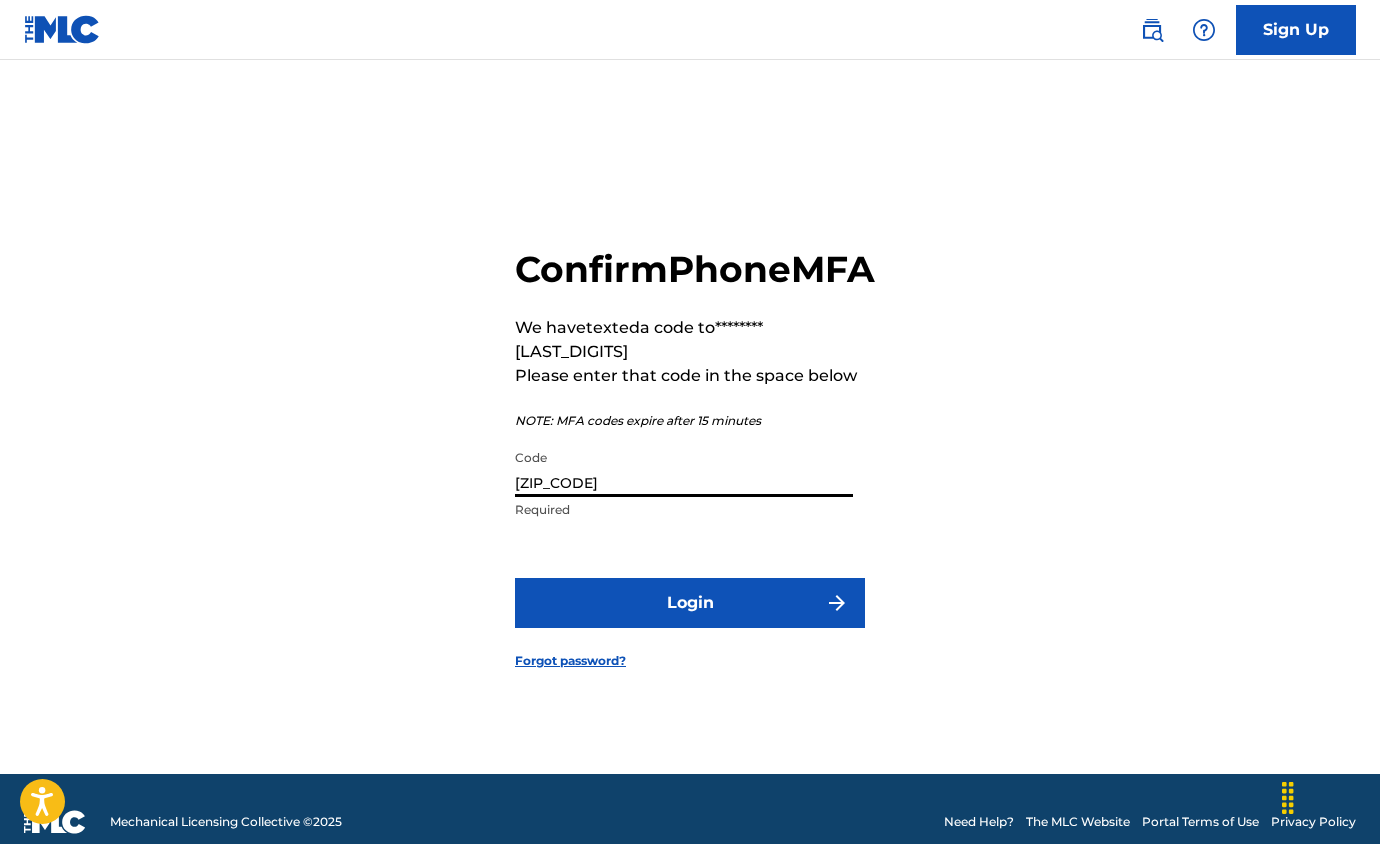 type on "[ZIP_CODE]" 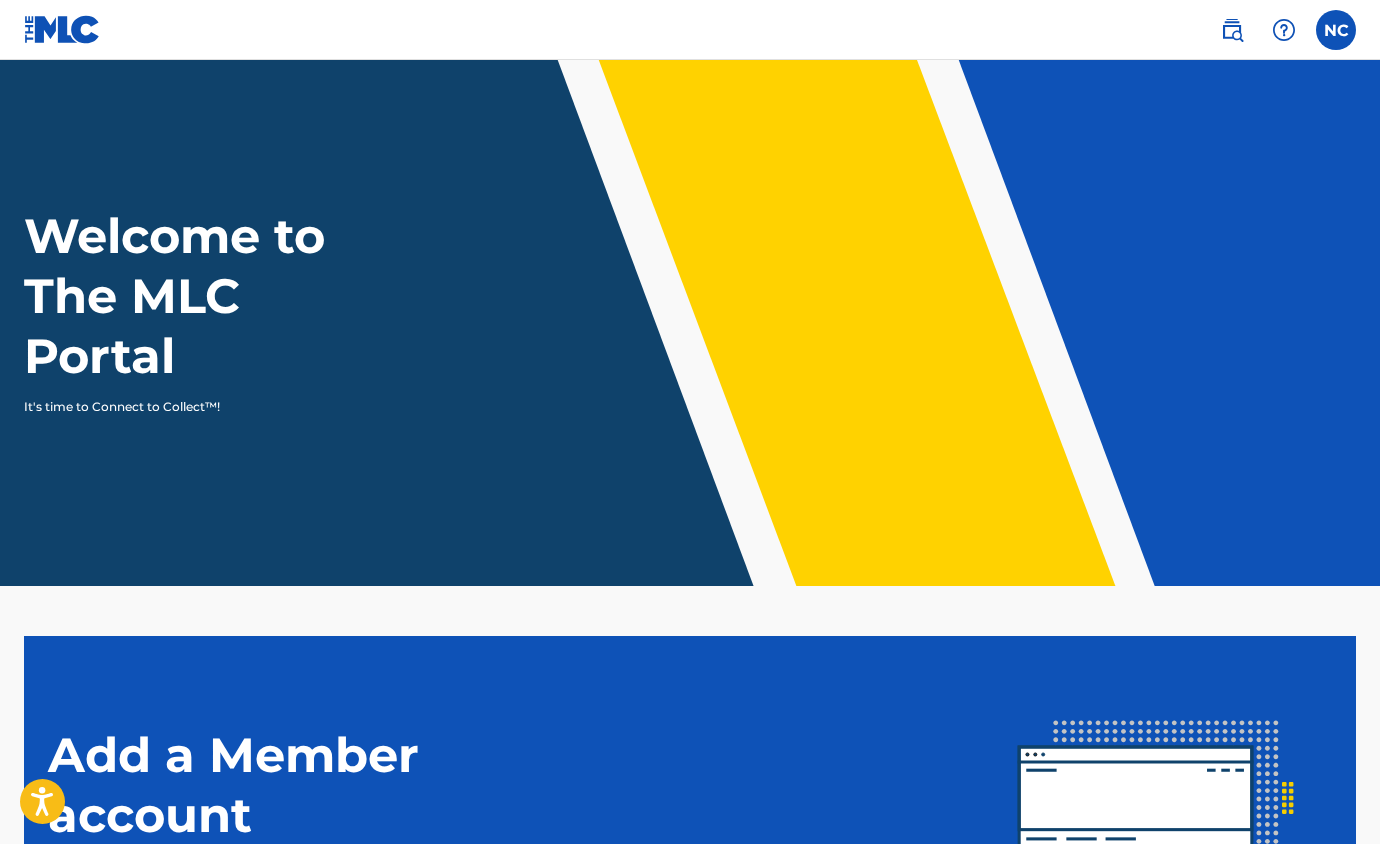 scroll, scrollTop: 0, scrollLeft: 0, axis: both 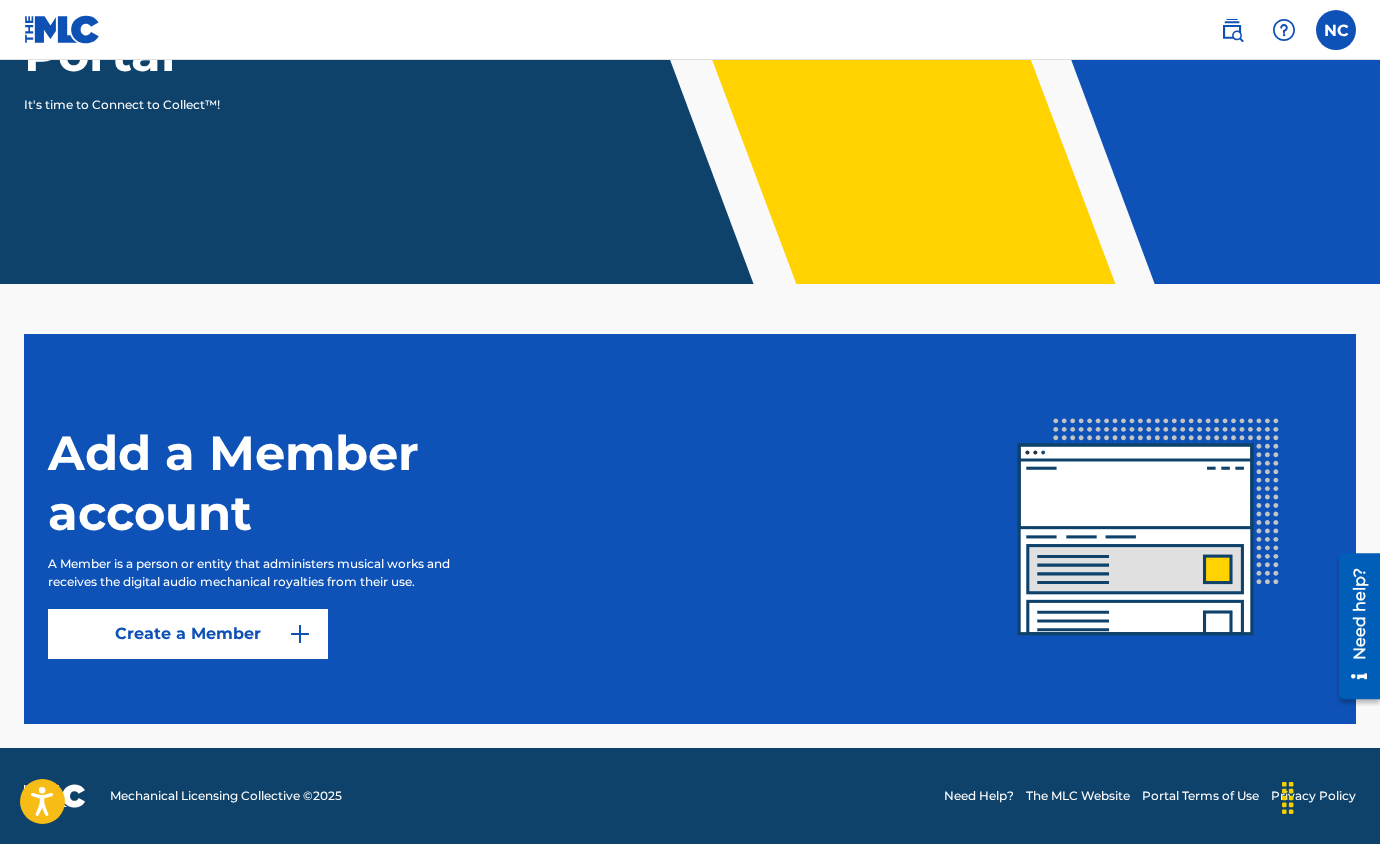 click on "Create a Member" at bounding box center (188, 634) 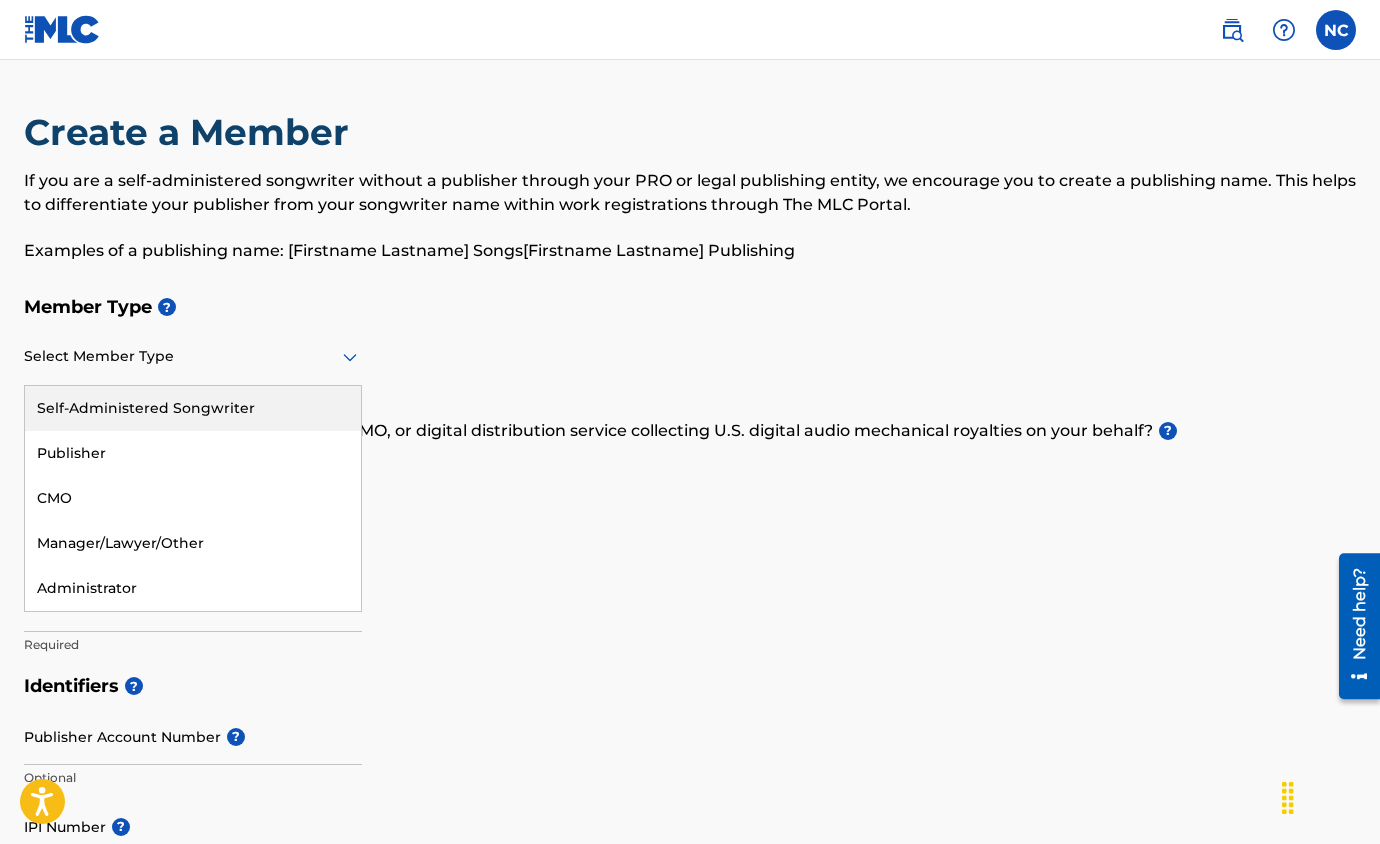 click at bounding box center (193, 356) 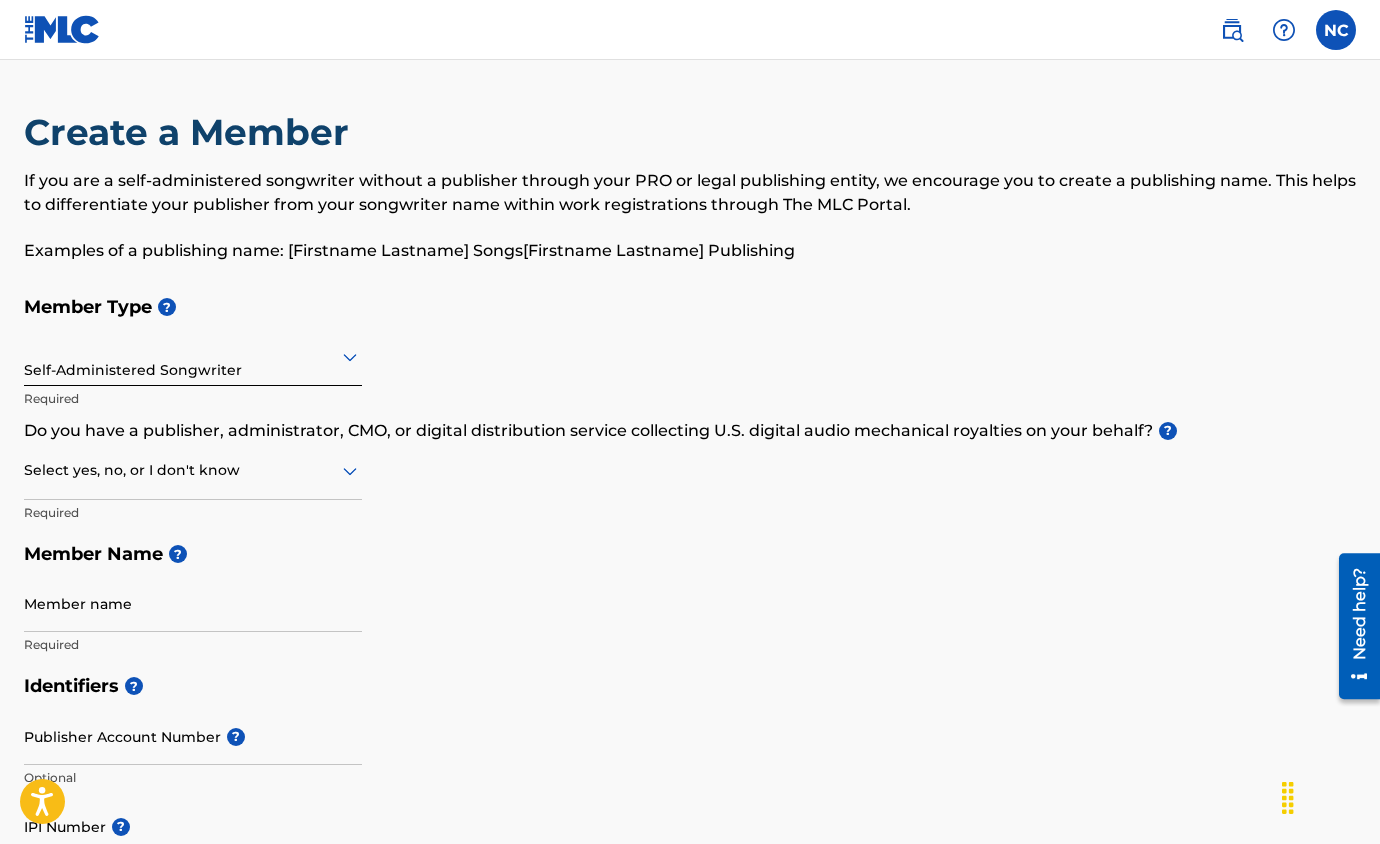 click on "Self-Administered Songwriter" at bounding box center (193, 356) 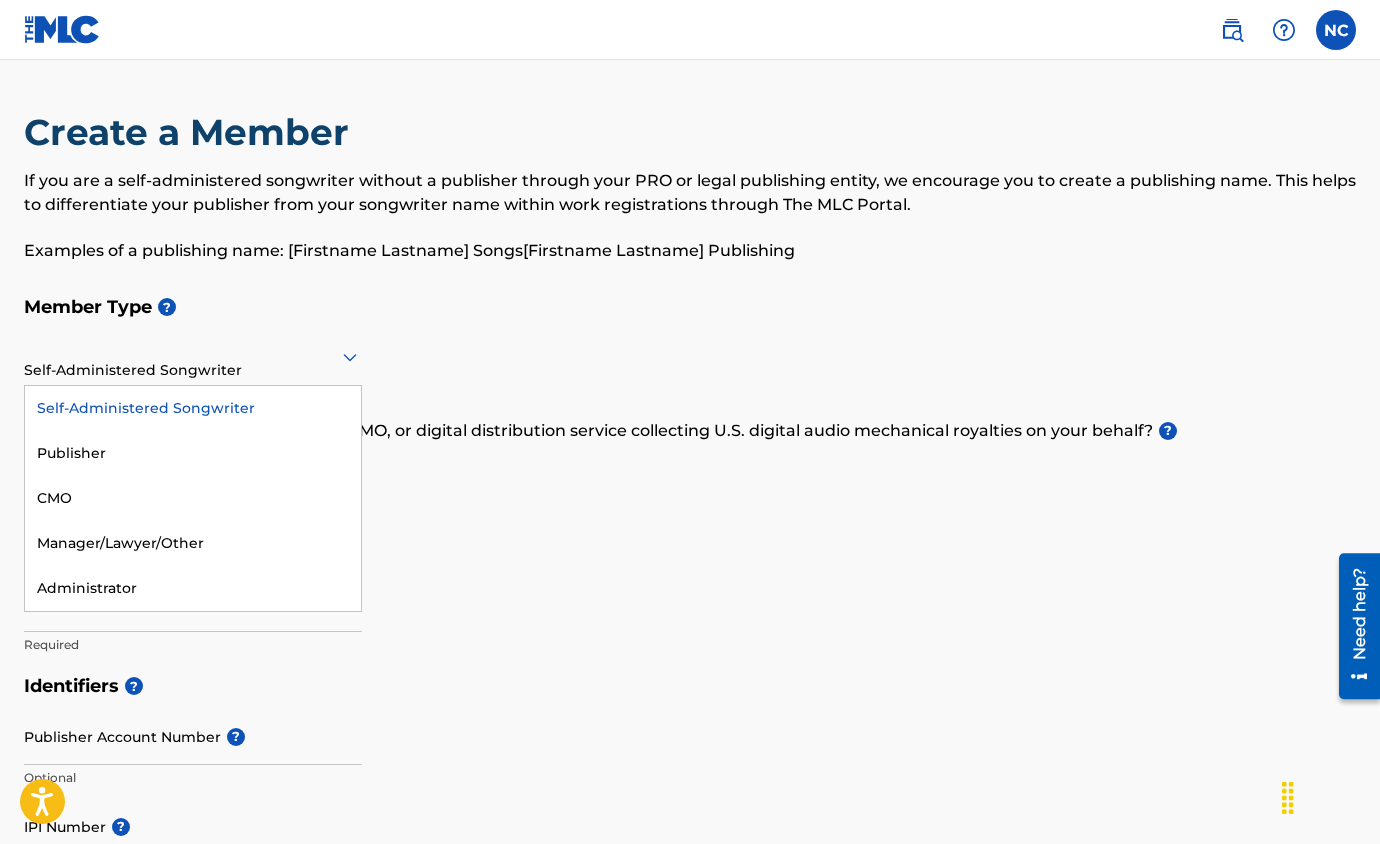 click on "Self-Administered Songwriter" at bounding box center (193, 408) 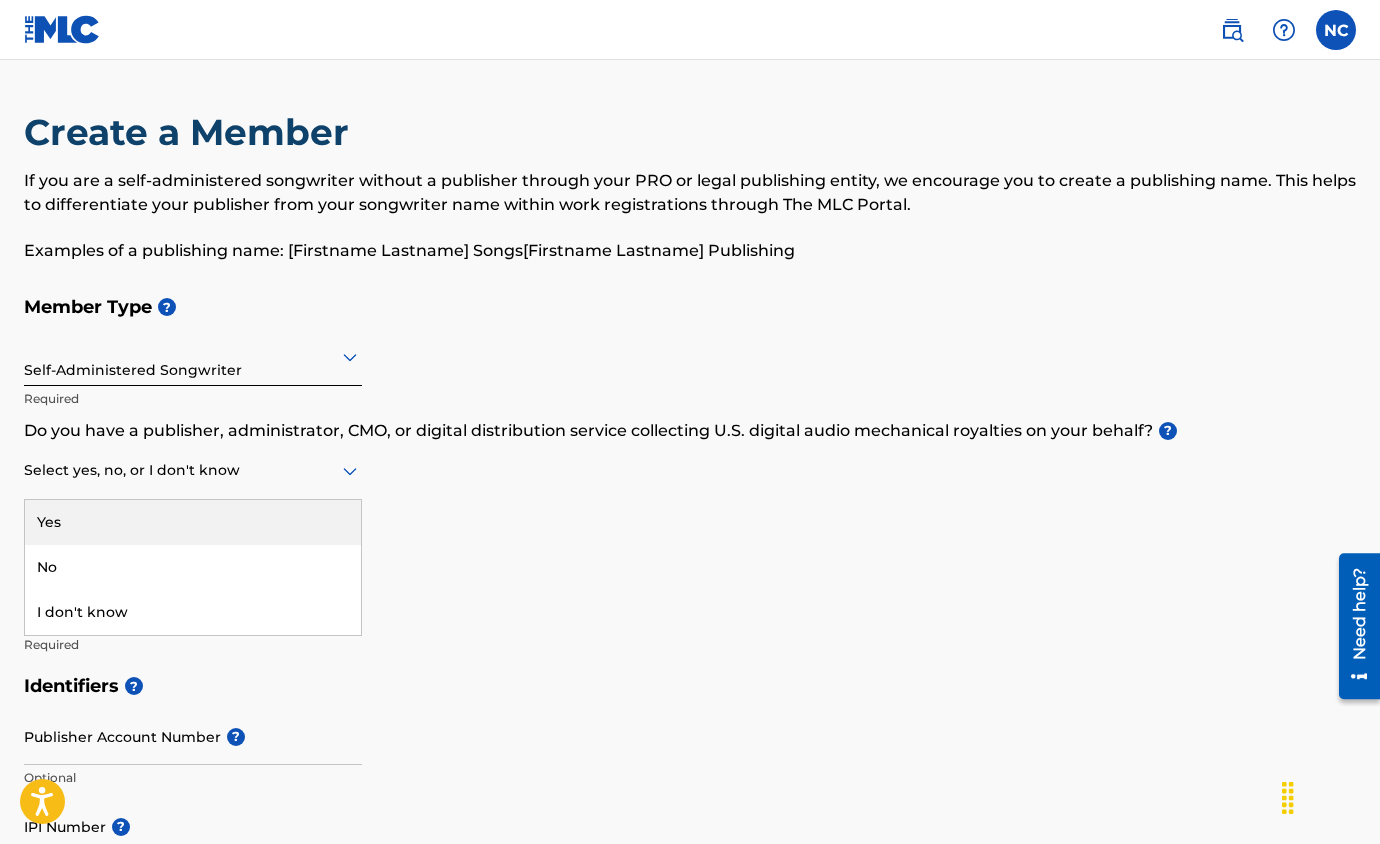 click at bounding box center (193, 470) 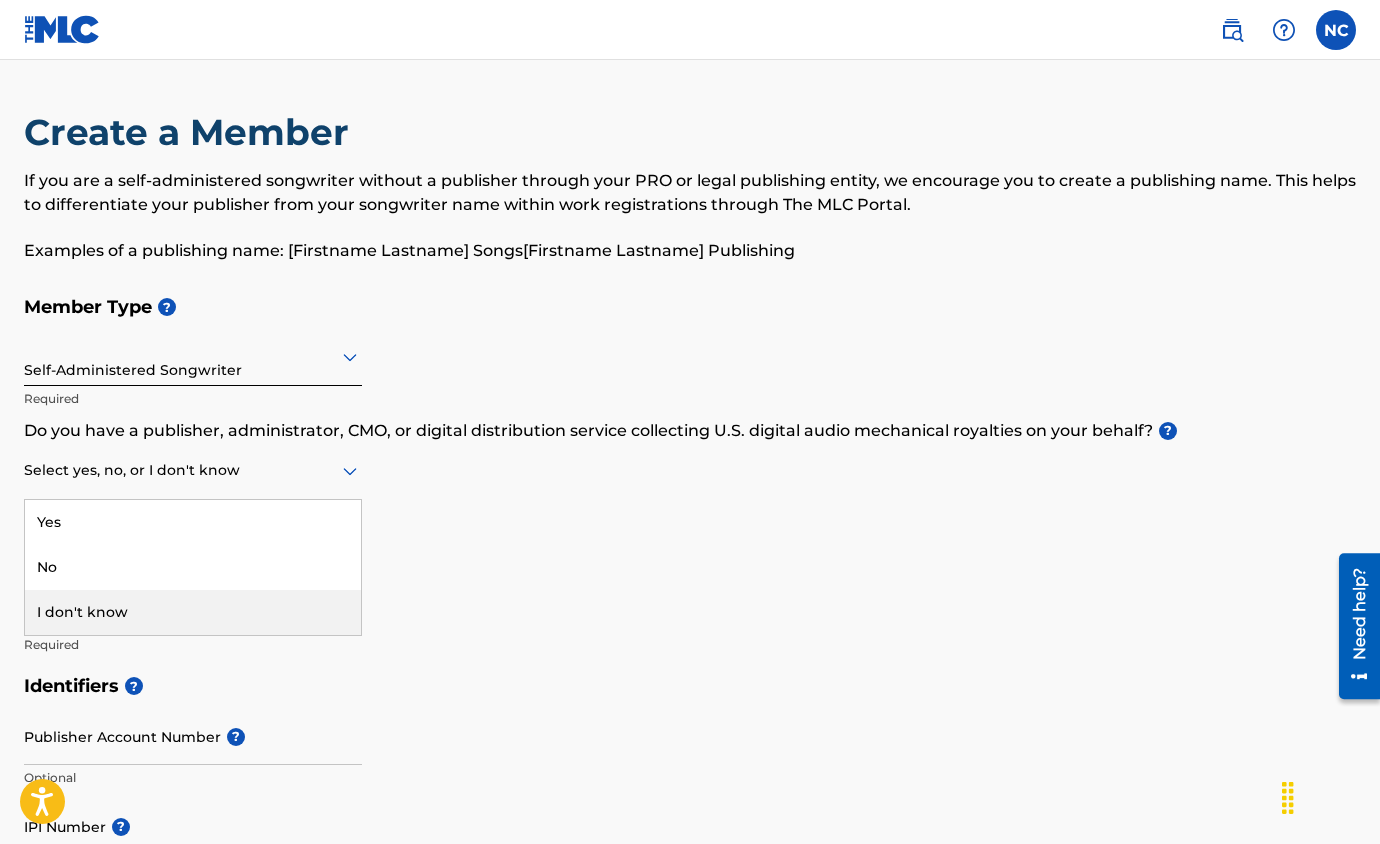 click on "I don't know" at bounding box center (193, 612) 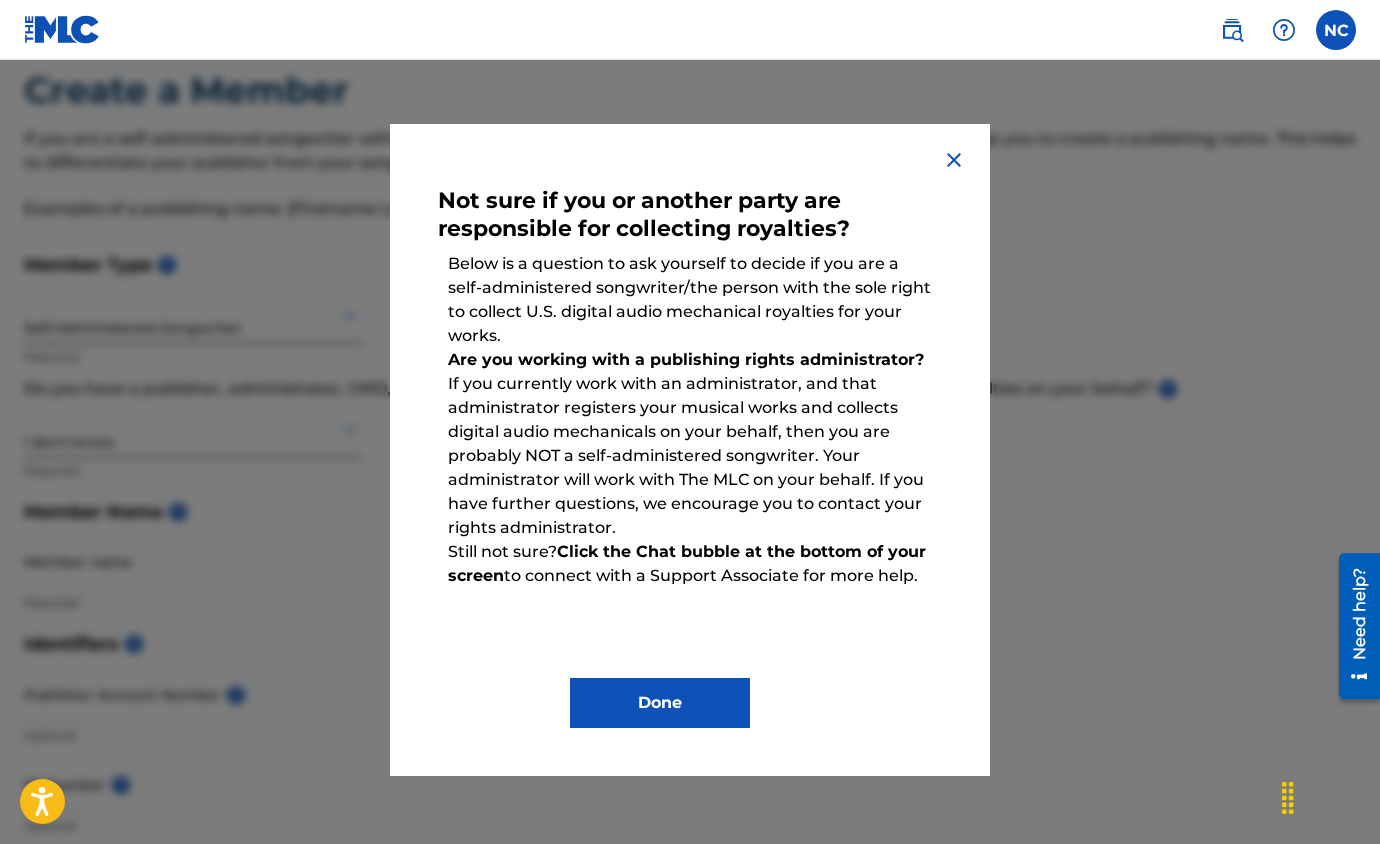 scroll, scrollTop: 50, scrollLeft: 0, axis: vertical 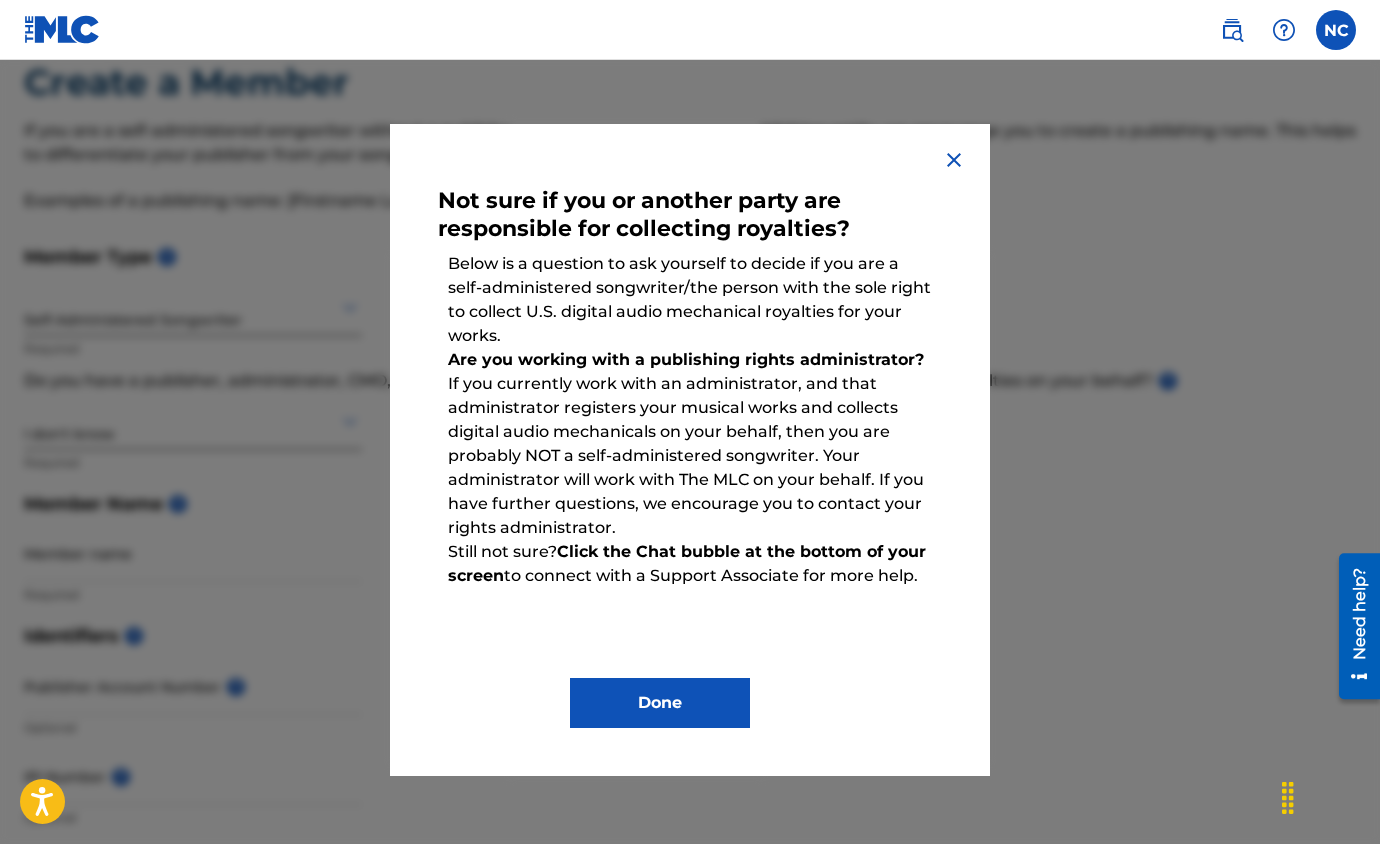 click on "Done" at bounding box center [660, 703] 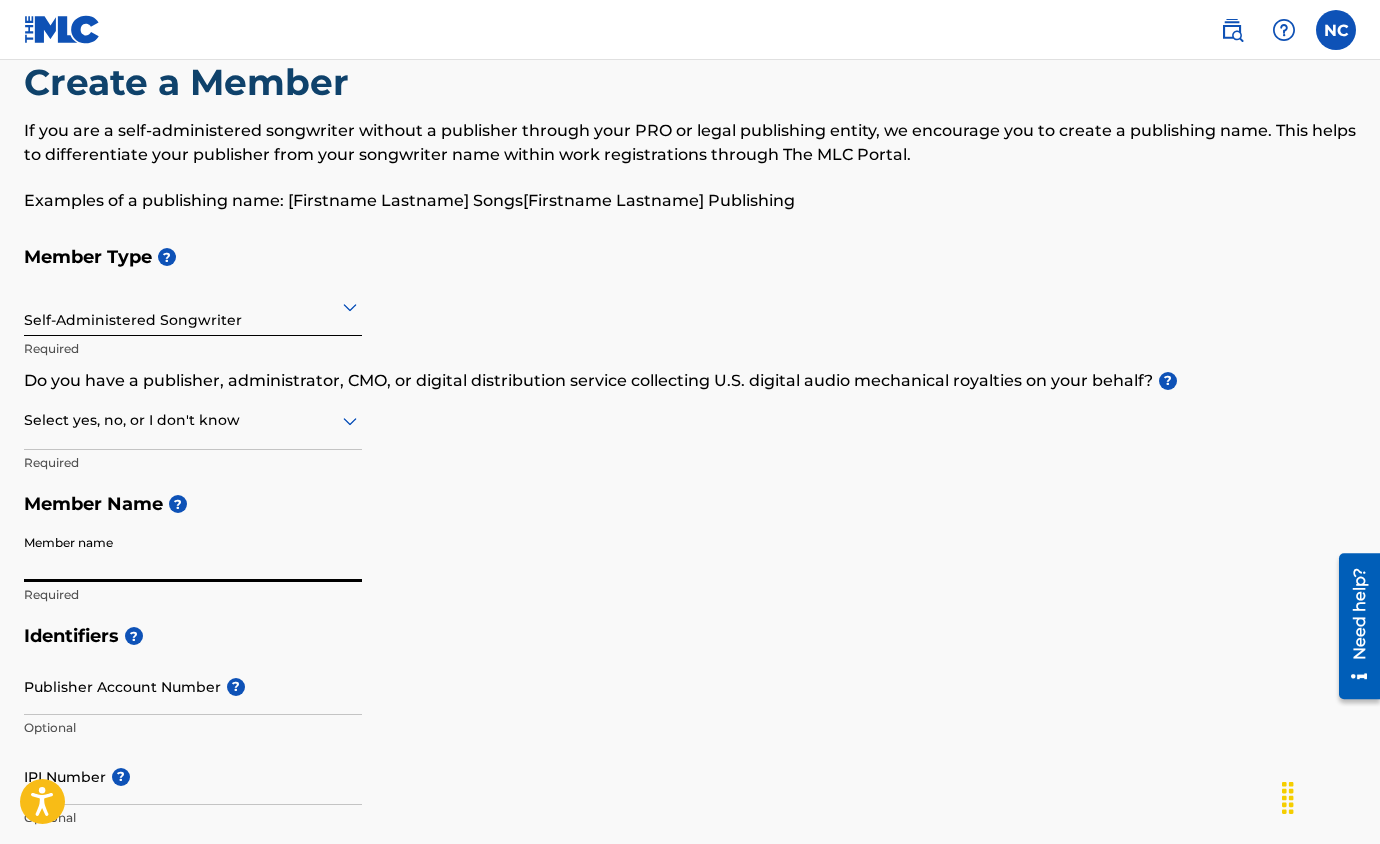 click on "Member name" at bounding box center [193, 553] 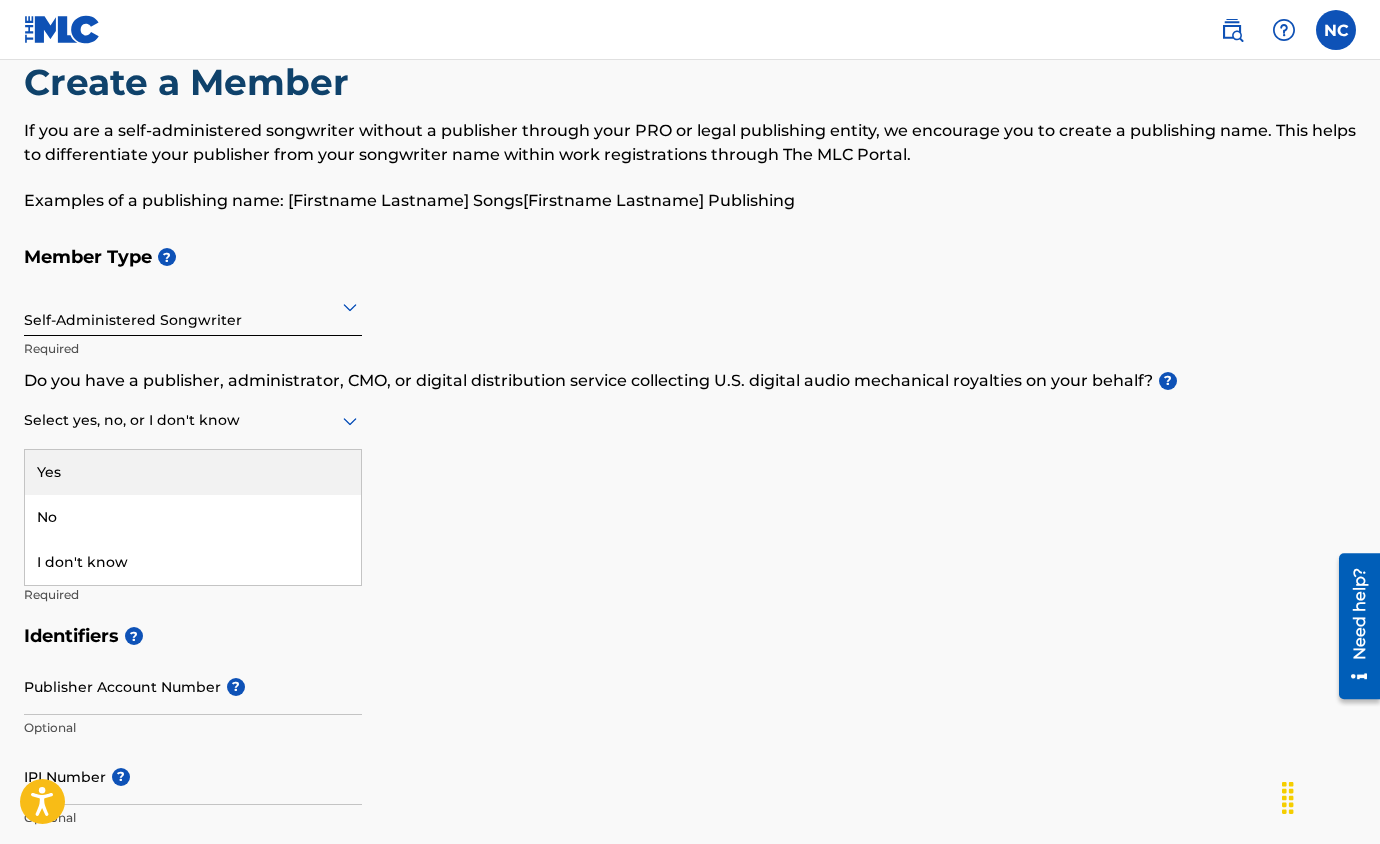 click 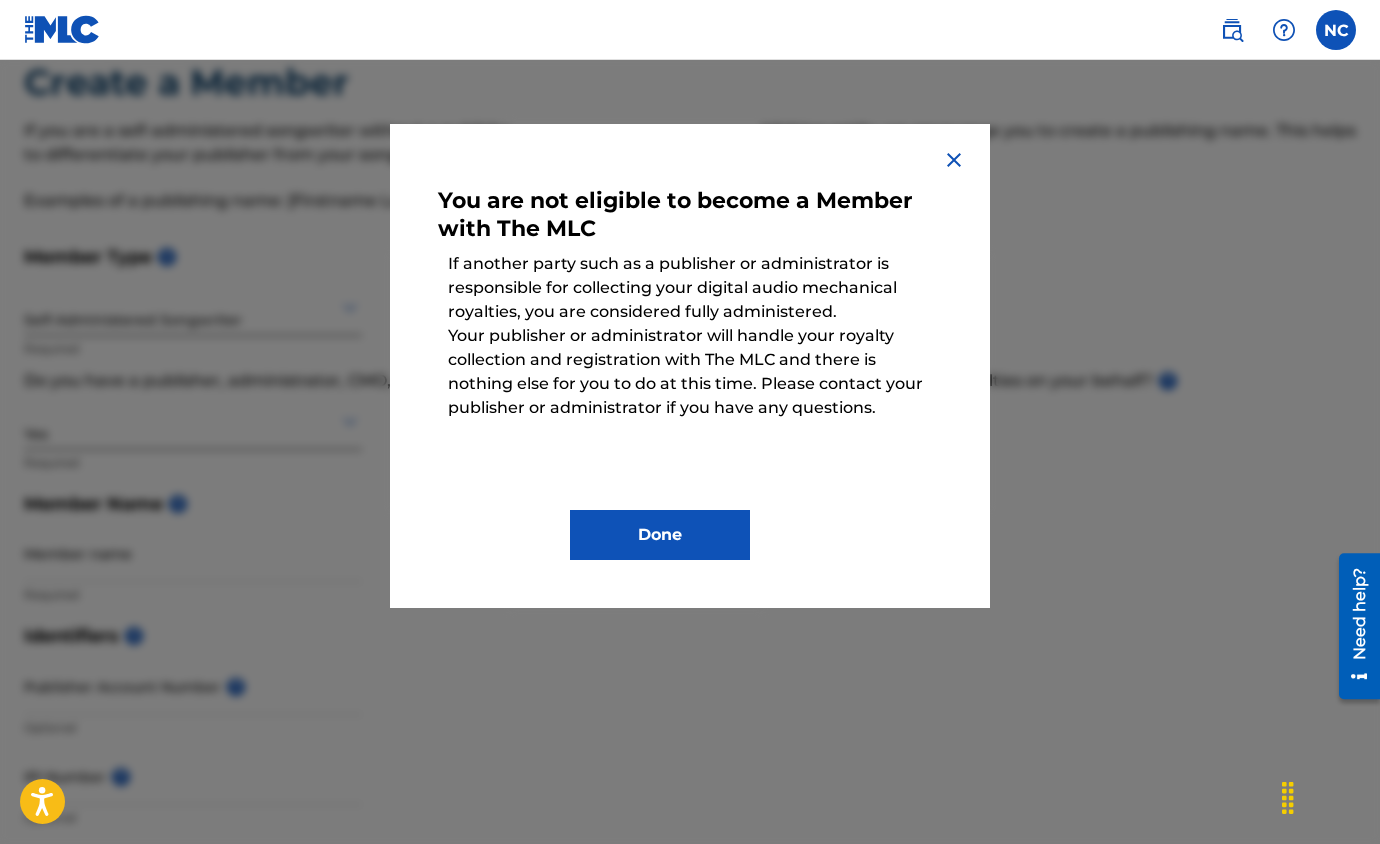 click at bounding box center (954, 160) 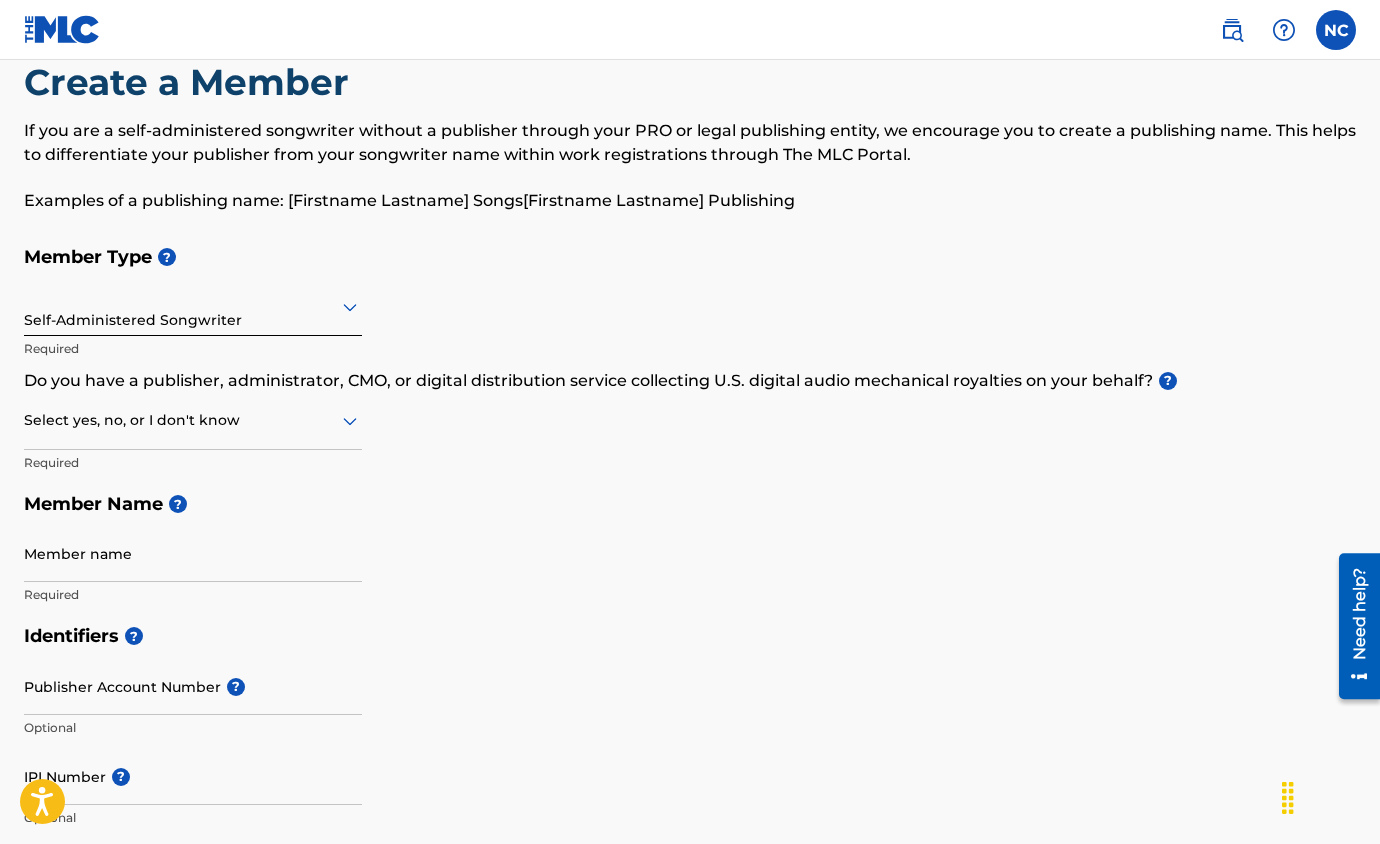 click at bounding box center [193, 420] 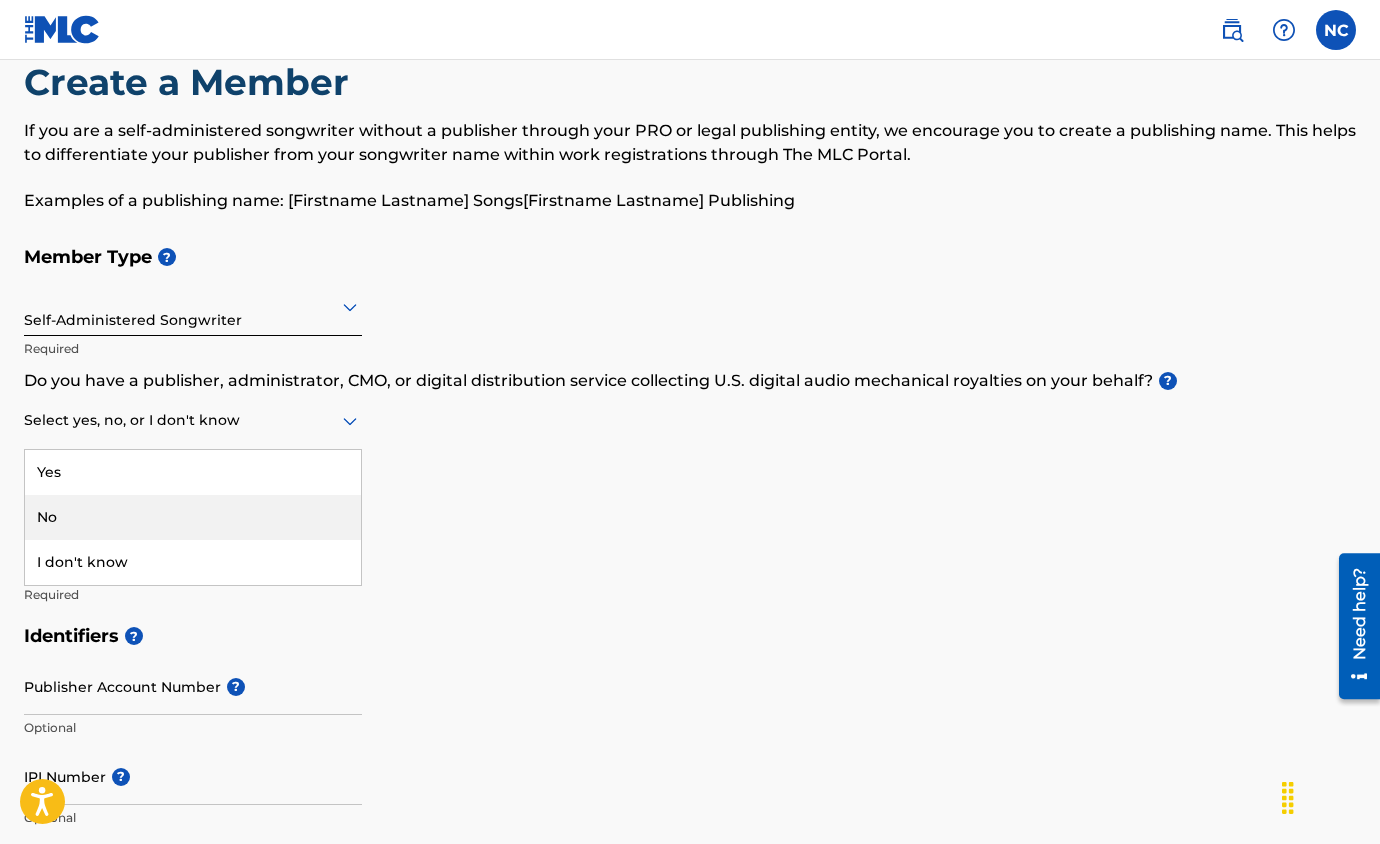 click on "No" at bounding box center (193, 517) 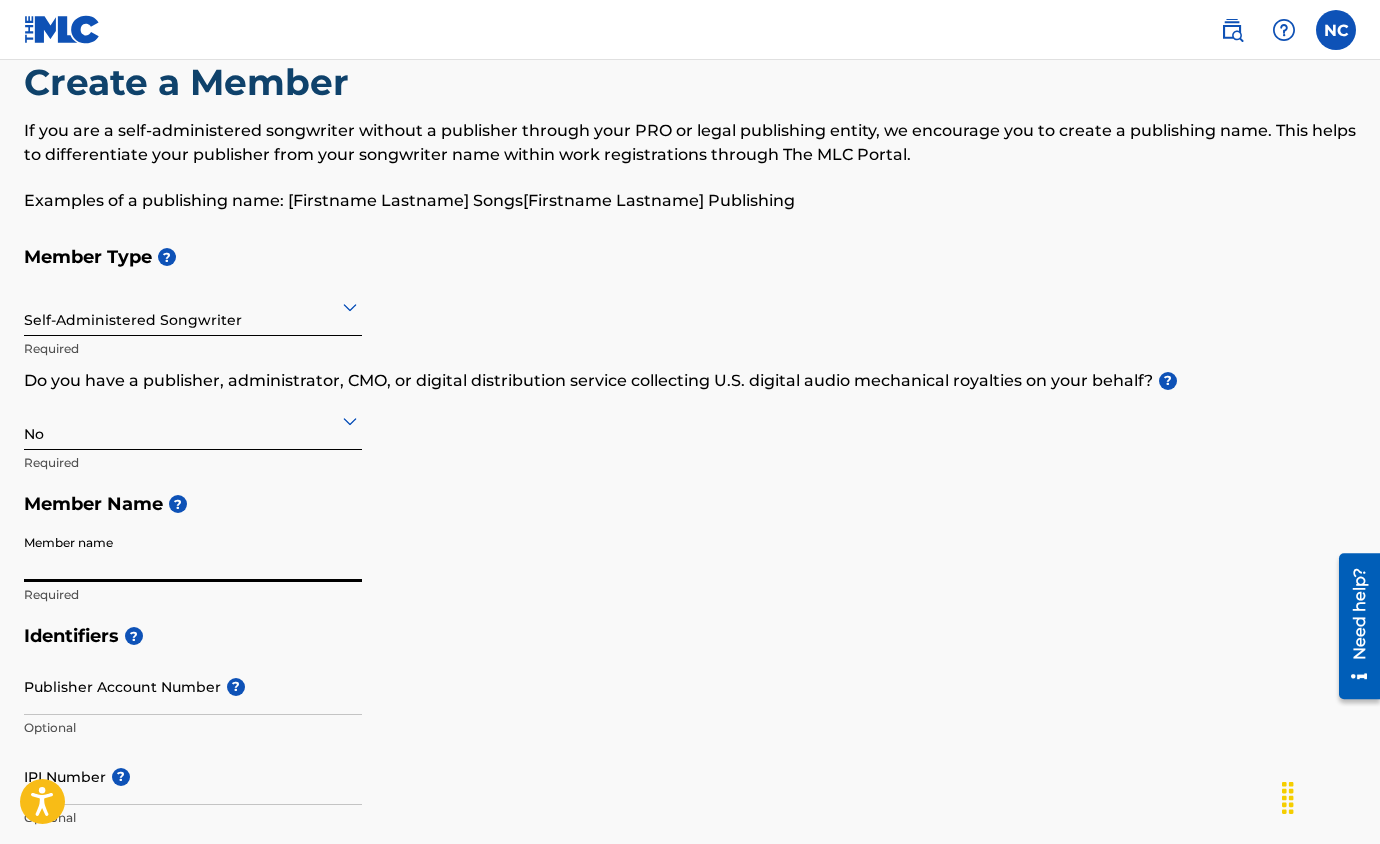 click on "Member name" at bounding box center [193, 553] 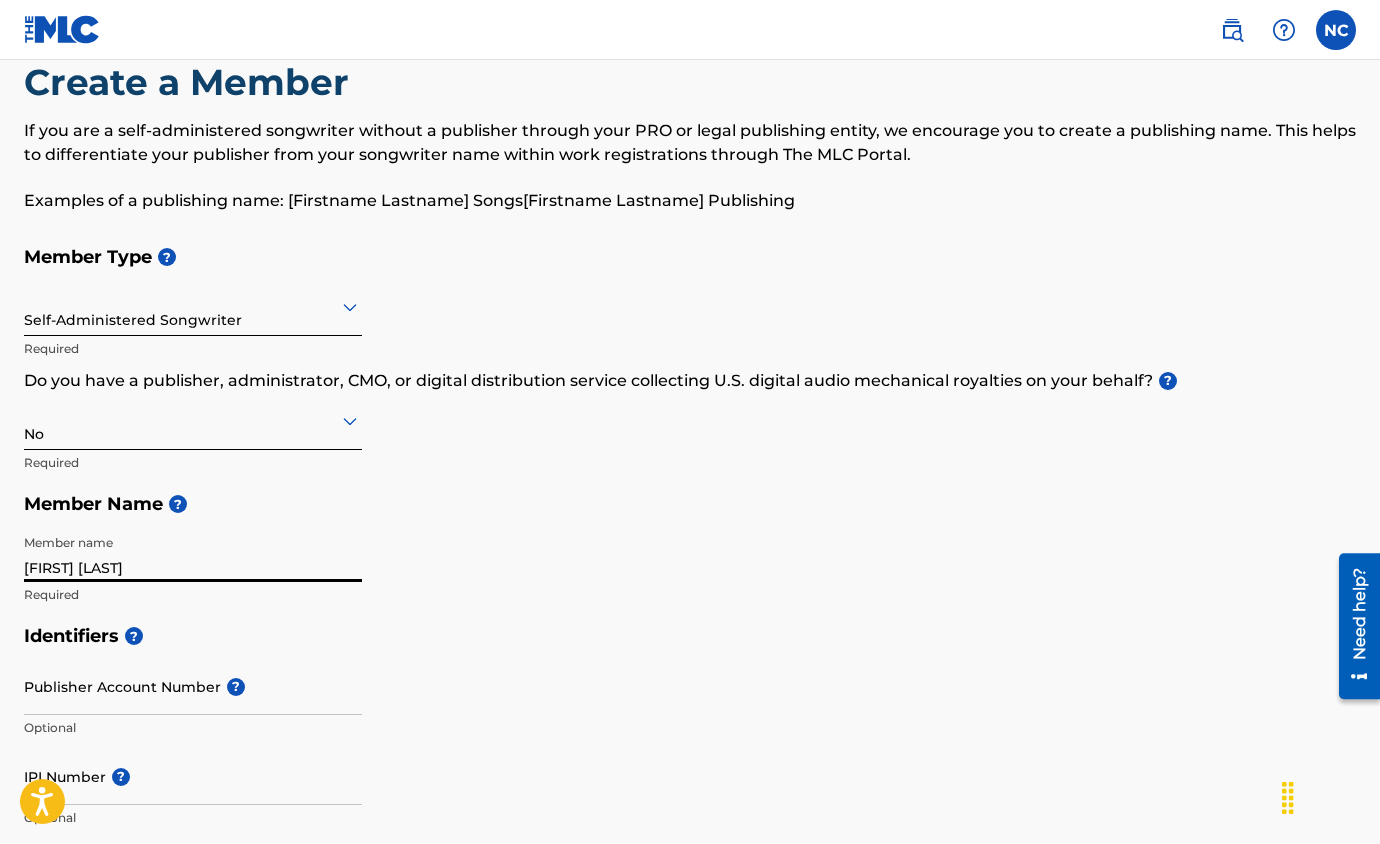 type on "[FIRST] [LAST]" 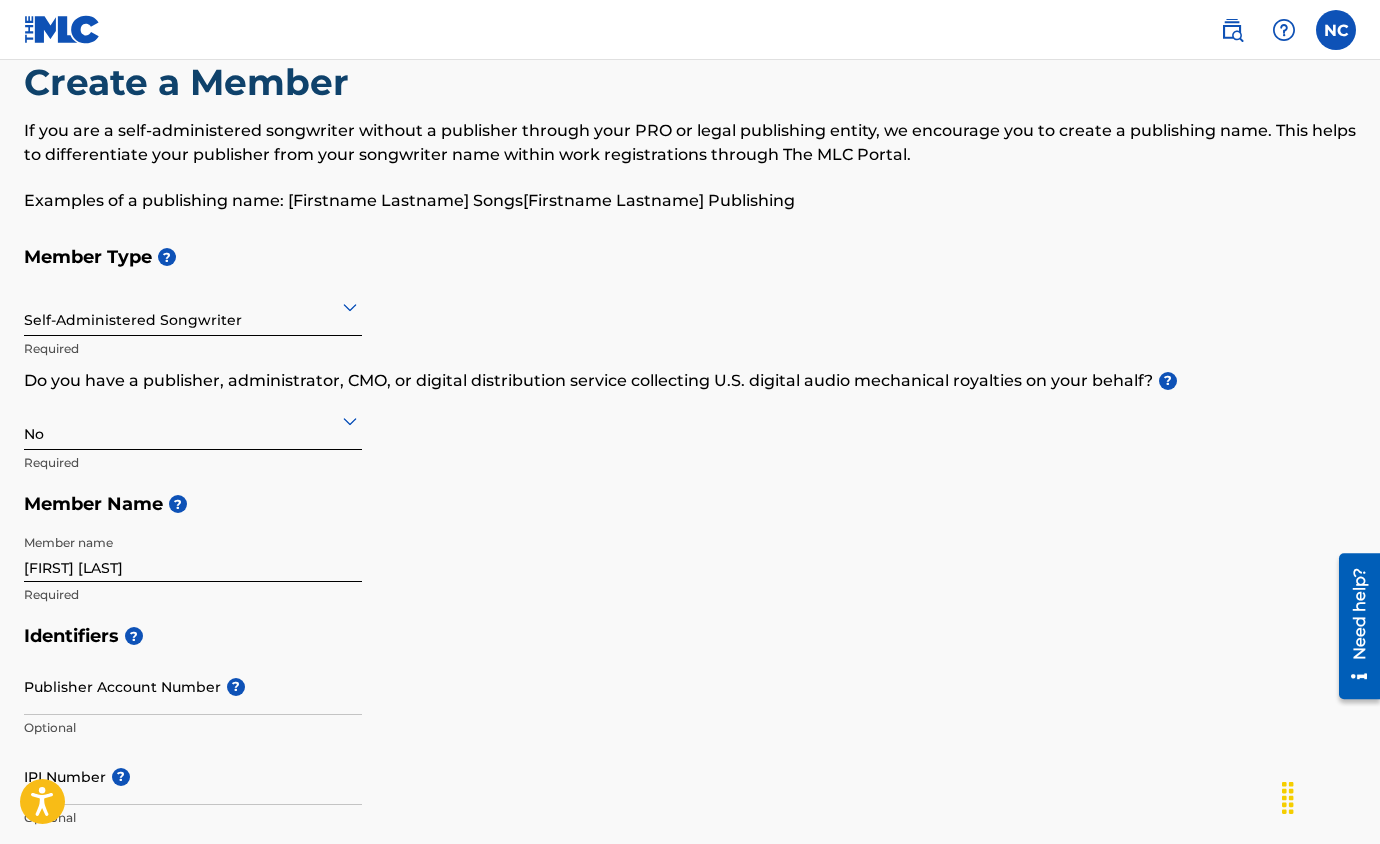 click on "Member Name ?" at bounding box center (690, 504) 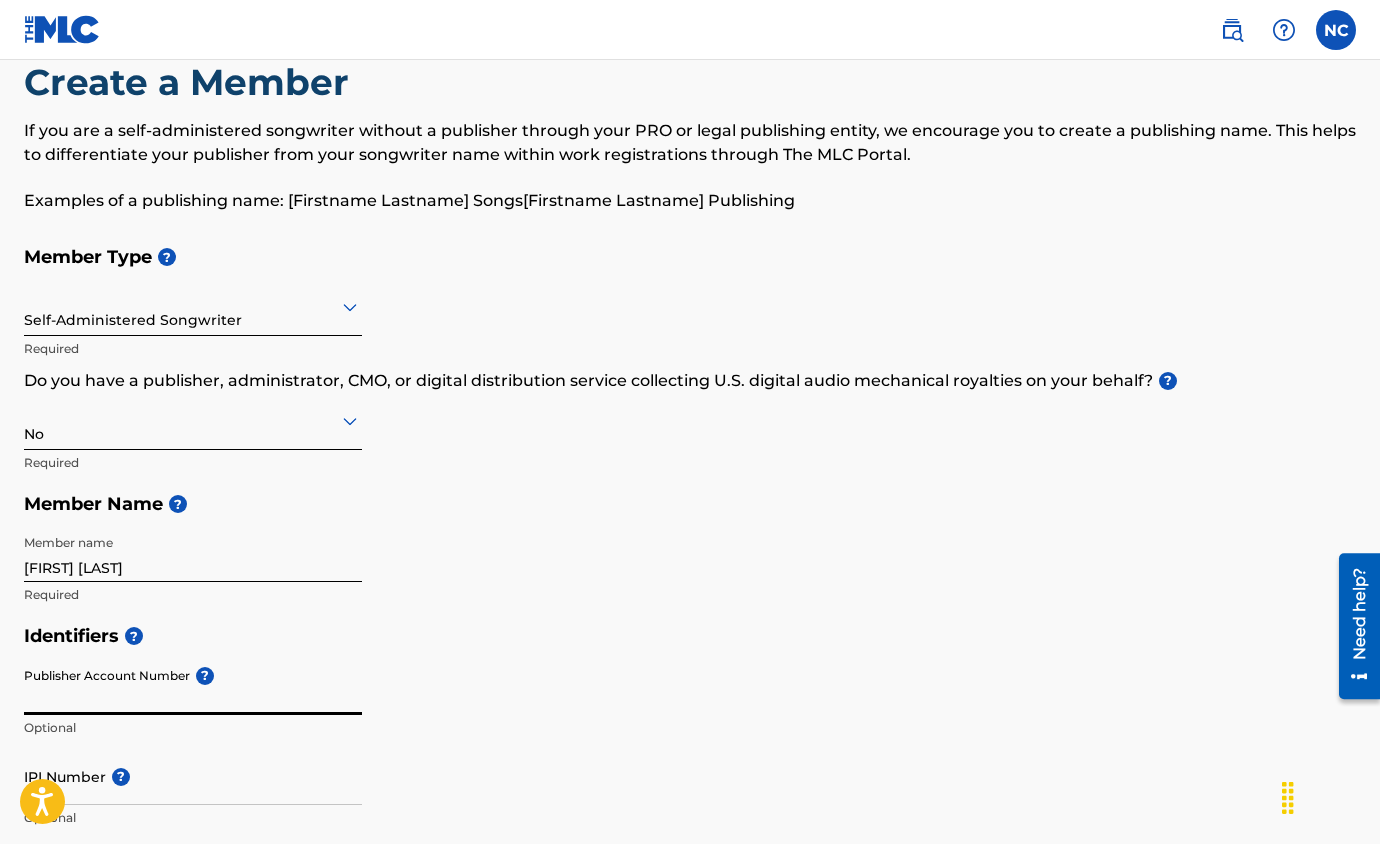 click on "Publisher Account Number ?" at bounding box center (193, 686) 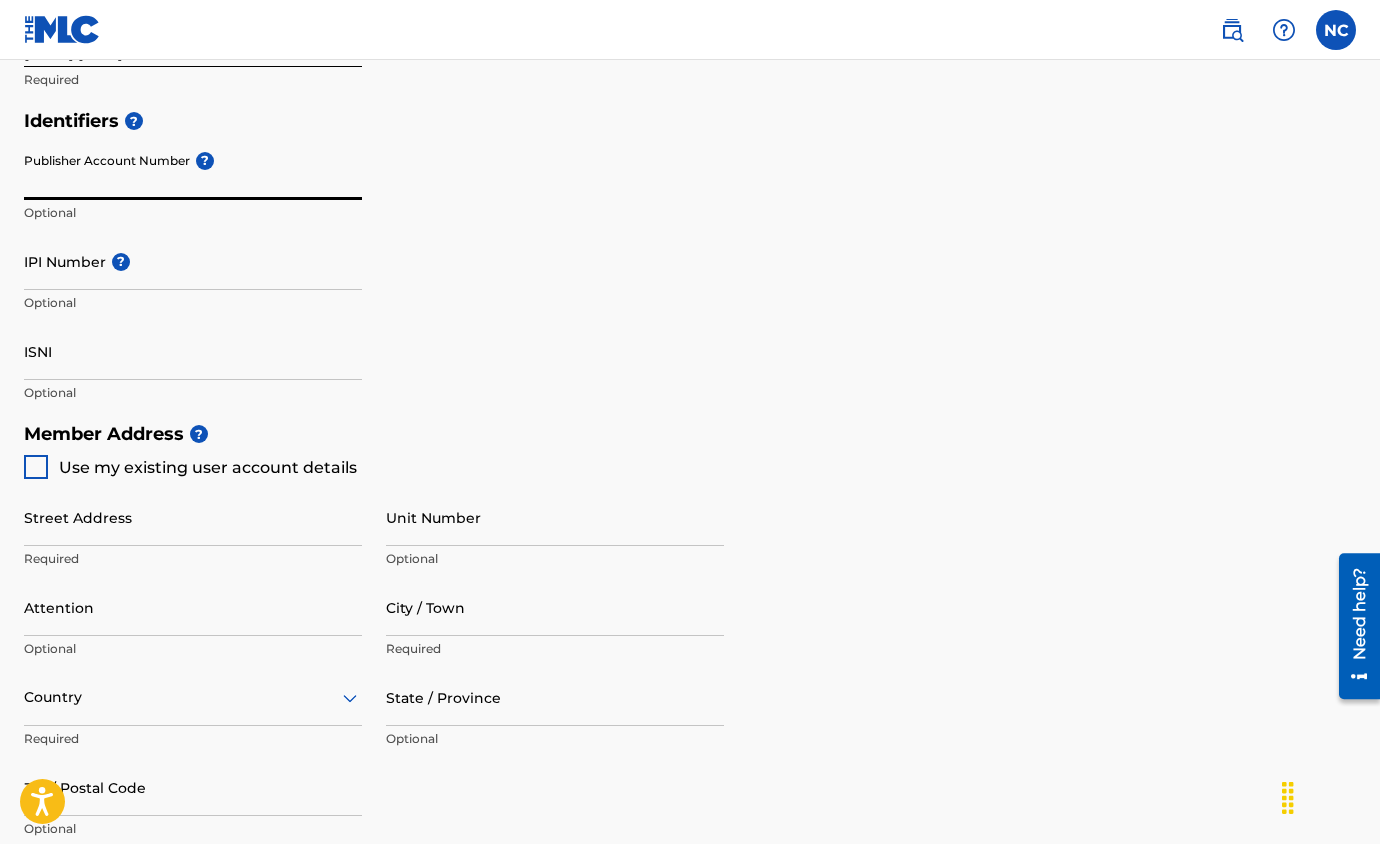scroll, scrollTop: 472, scrollLeft: 0, axis: vertical 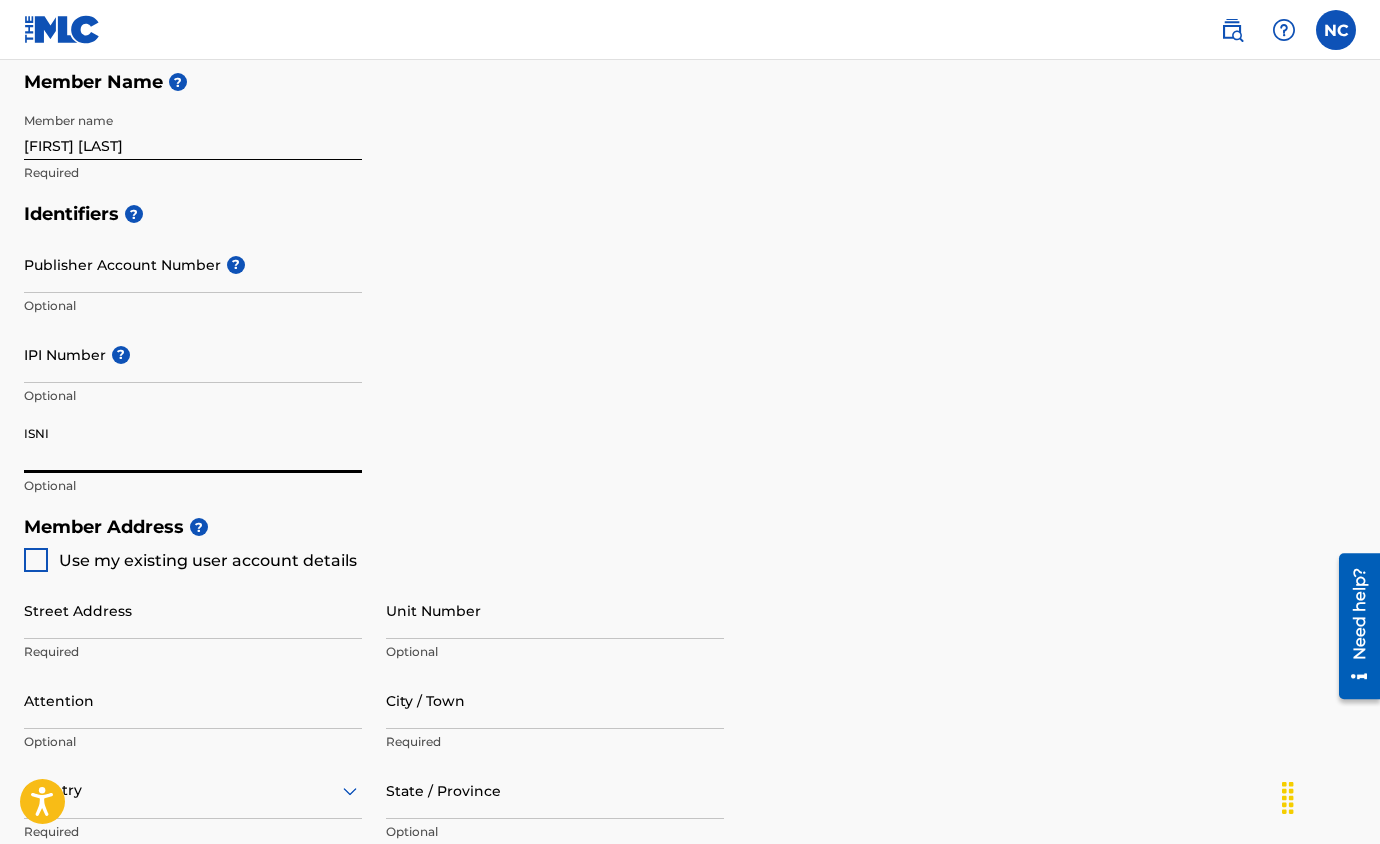 click on "ISNI" at bounding box center [193, 444] 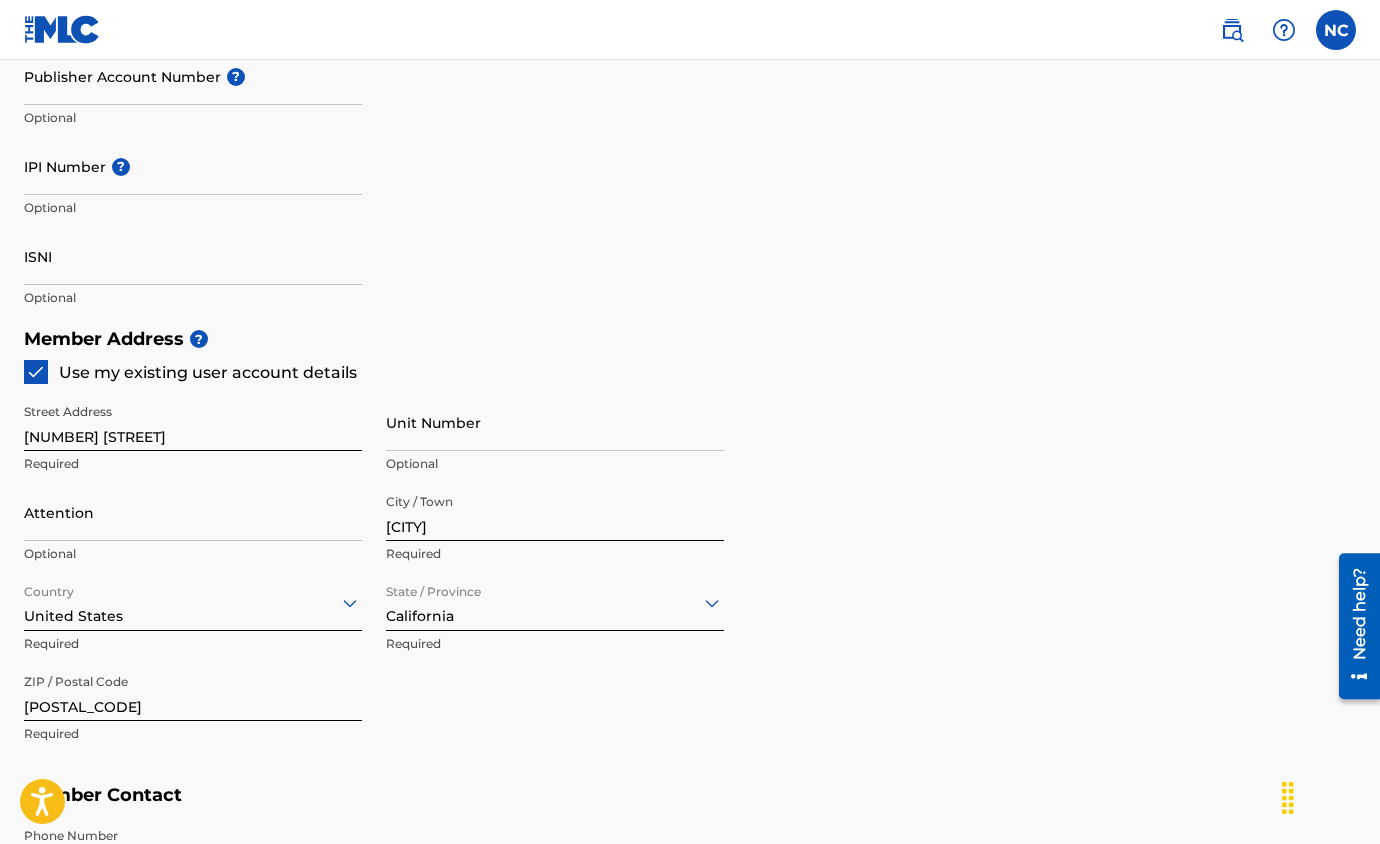 scroll, scrollTop: 663, scrollLeft: 0, axis: vertical 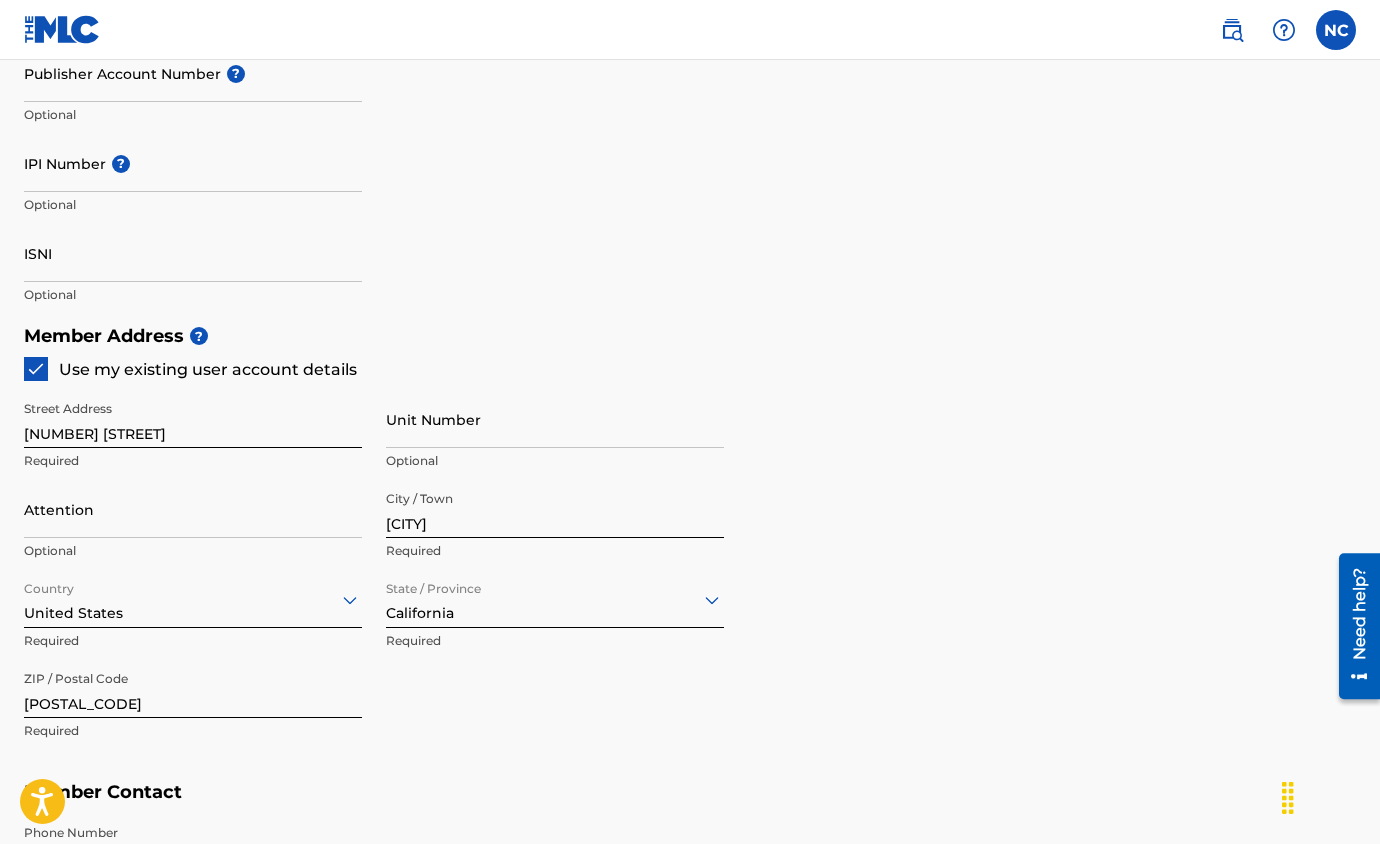 click on "Unit Number" at bounding box center [555, 419] 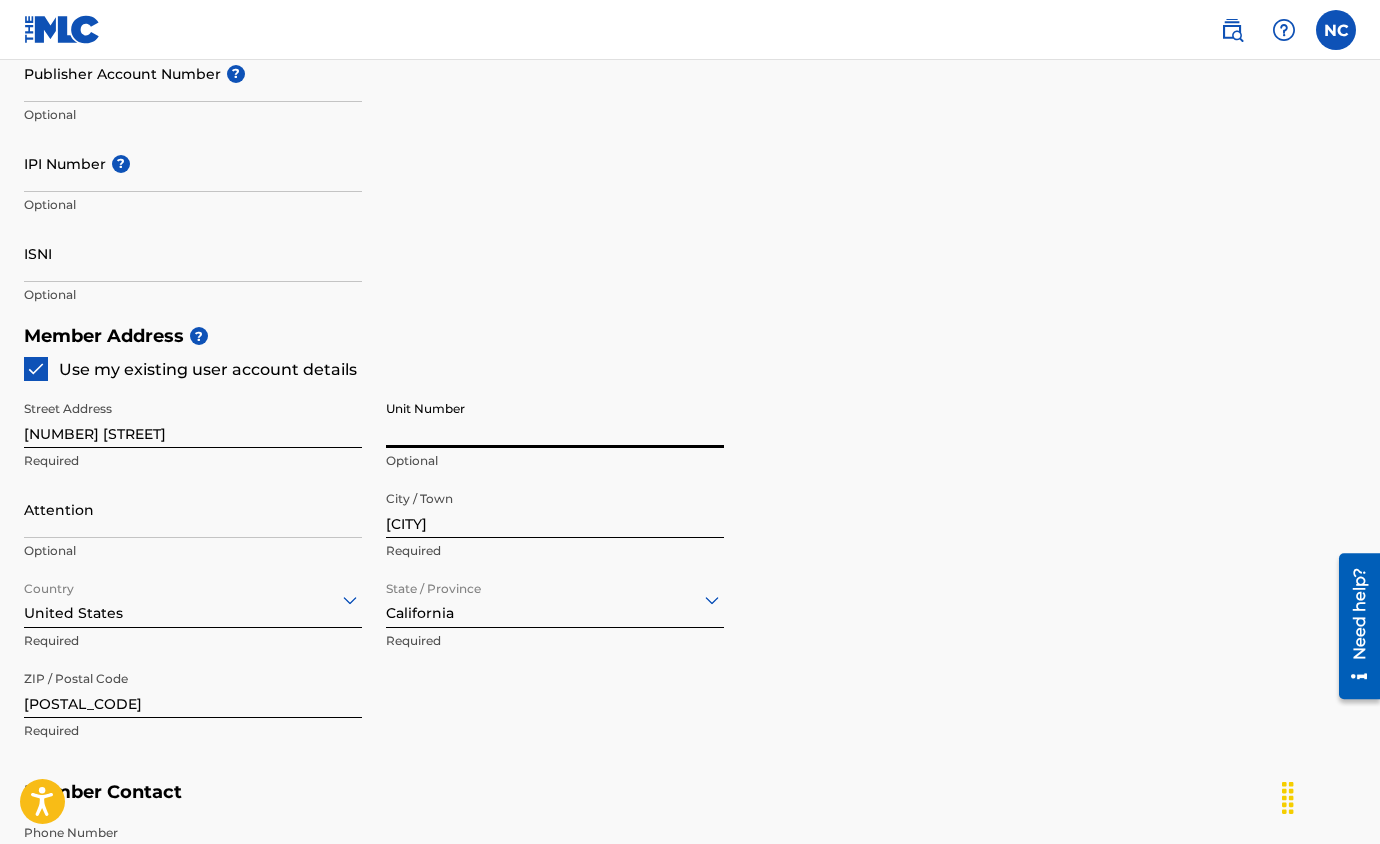 type on "Apt.C" 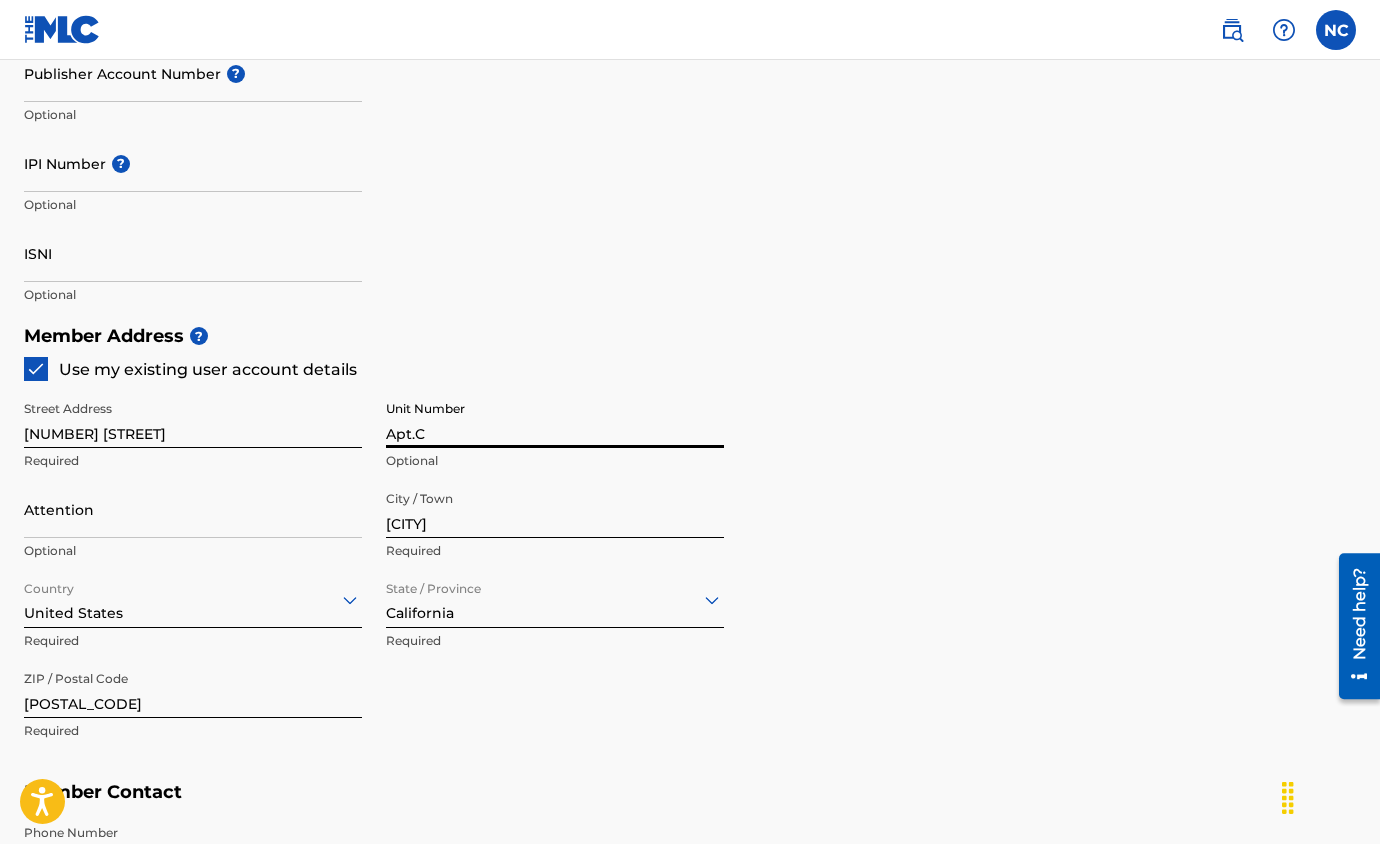type on "[NUMBER] [STREET]" 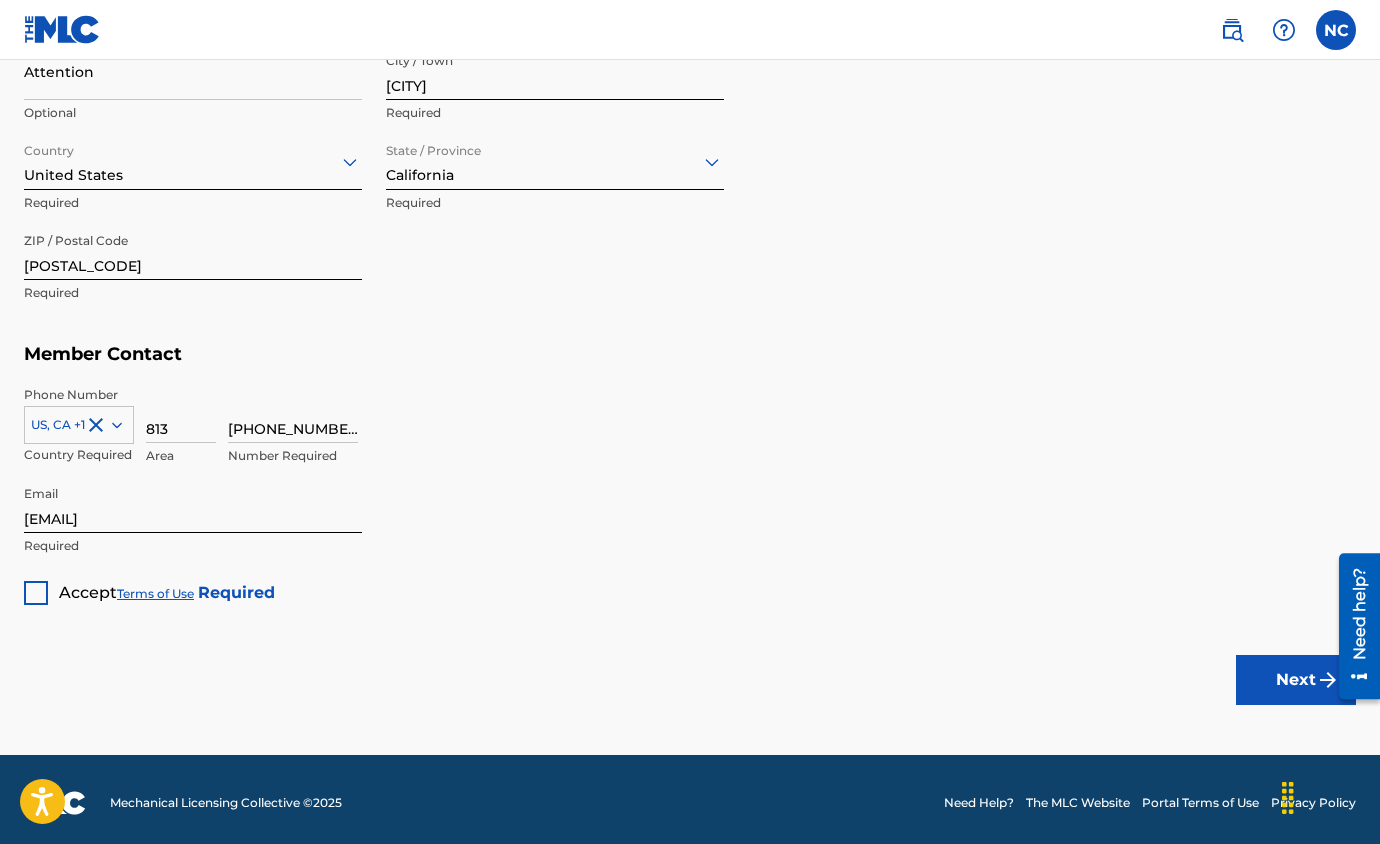 scroll, scrollTop: 1107, scrollLeft: 0, axis: vertical 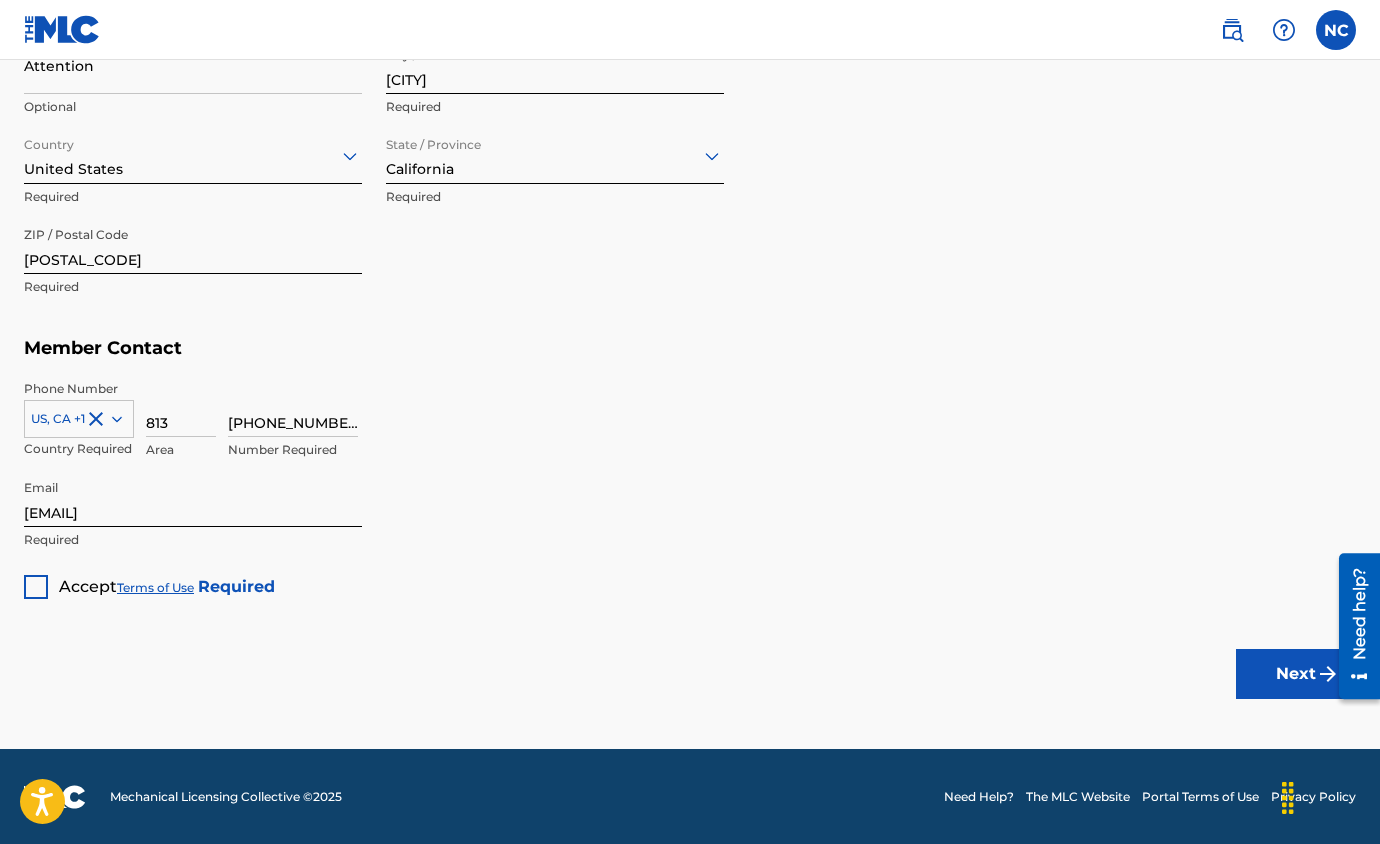 click on "Create a Member If you are a self-administered songwriter without a publisher through your PRO or legal publishing entity, we encourage you to create a publishing name. This helps to differentiate your publisher from your songwriter name within work registrations through The MLC Portal. Examples of a publishing name: [FIRSTNAME] [LASTNAME] Songs[FIRSTNAME] [LASTNAME] Publishing Member Type ? Self-Administered Songwriter Required Do you have a publisher, administrator, CMO, or digital distribution service collecting U.S. digital audio mechanical royalties on your behalf? ? No Required Member Name ? Member name [FIRST] [LAST] Required Identifiers ? Publisher Account Number ? Optional IPI Number ? Optional ISNI Optional Member Address ? Use my existing user account details Street Address [NUMBER] [STREET] Required Unit Number [UNIT] Optional Attention Optional City / Town [CITY] Required Country United States Required State / Province [STATE] Required ZIP / Postal Code [POSTAL_CODE] Required Member Contact Phone Number [PHONE_NUMBER]" at bounding box center [690, -199] 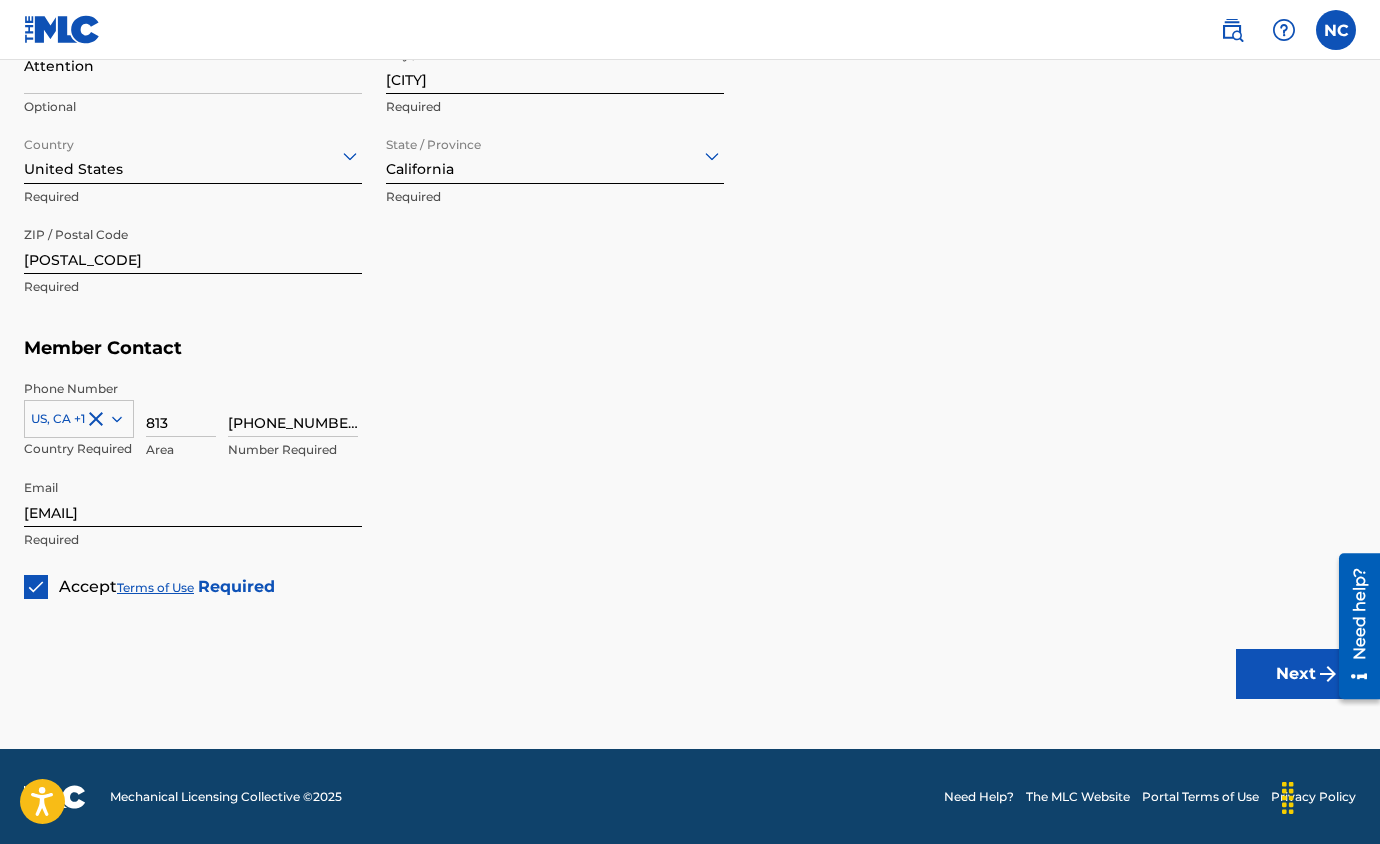 click on "Next" at bounding box center [1296, 674] 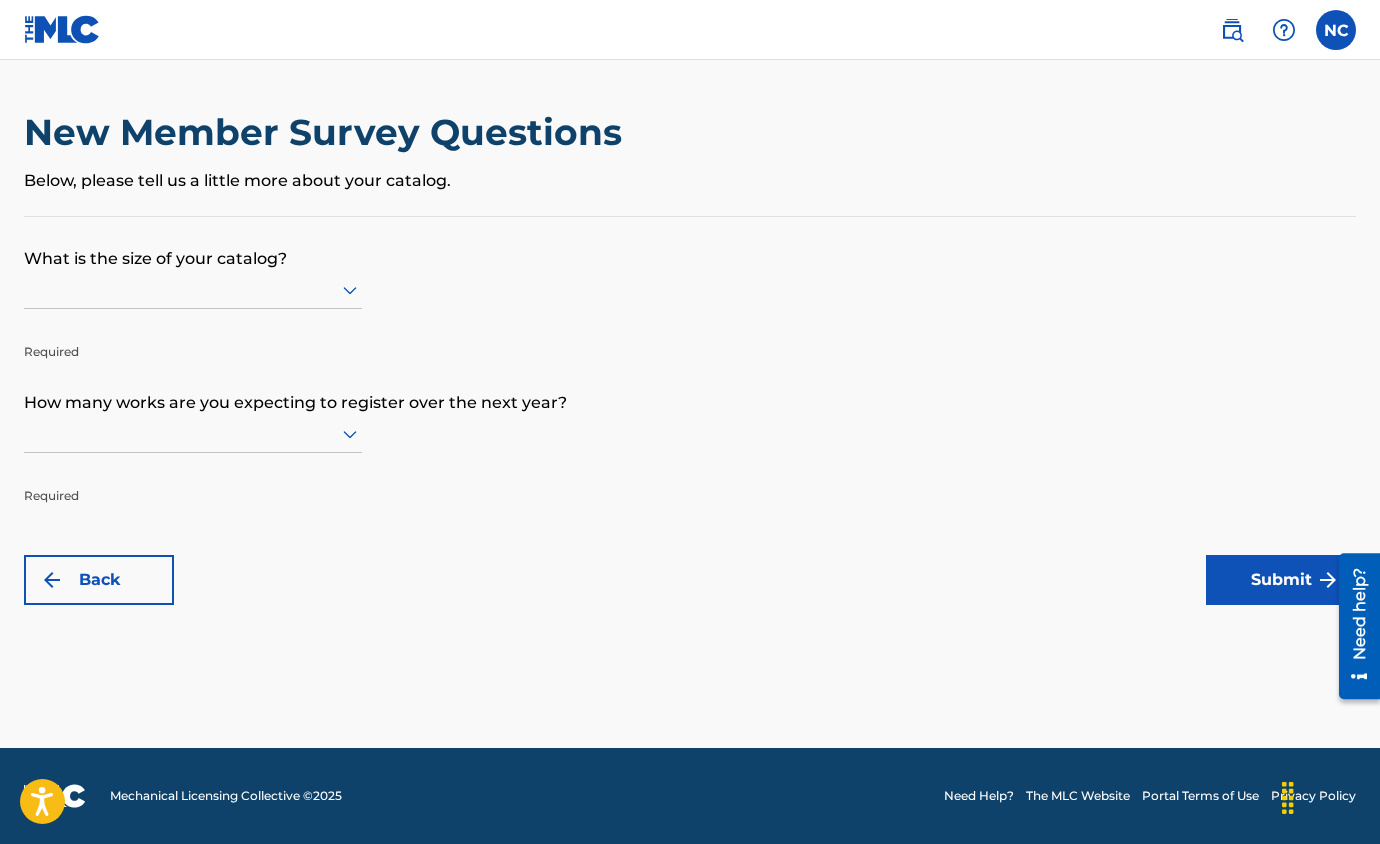 scroll, scrollTop: 0, scrollLeft: 0, axis: both 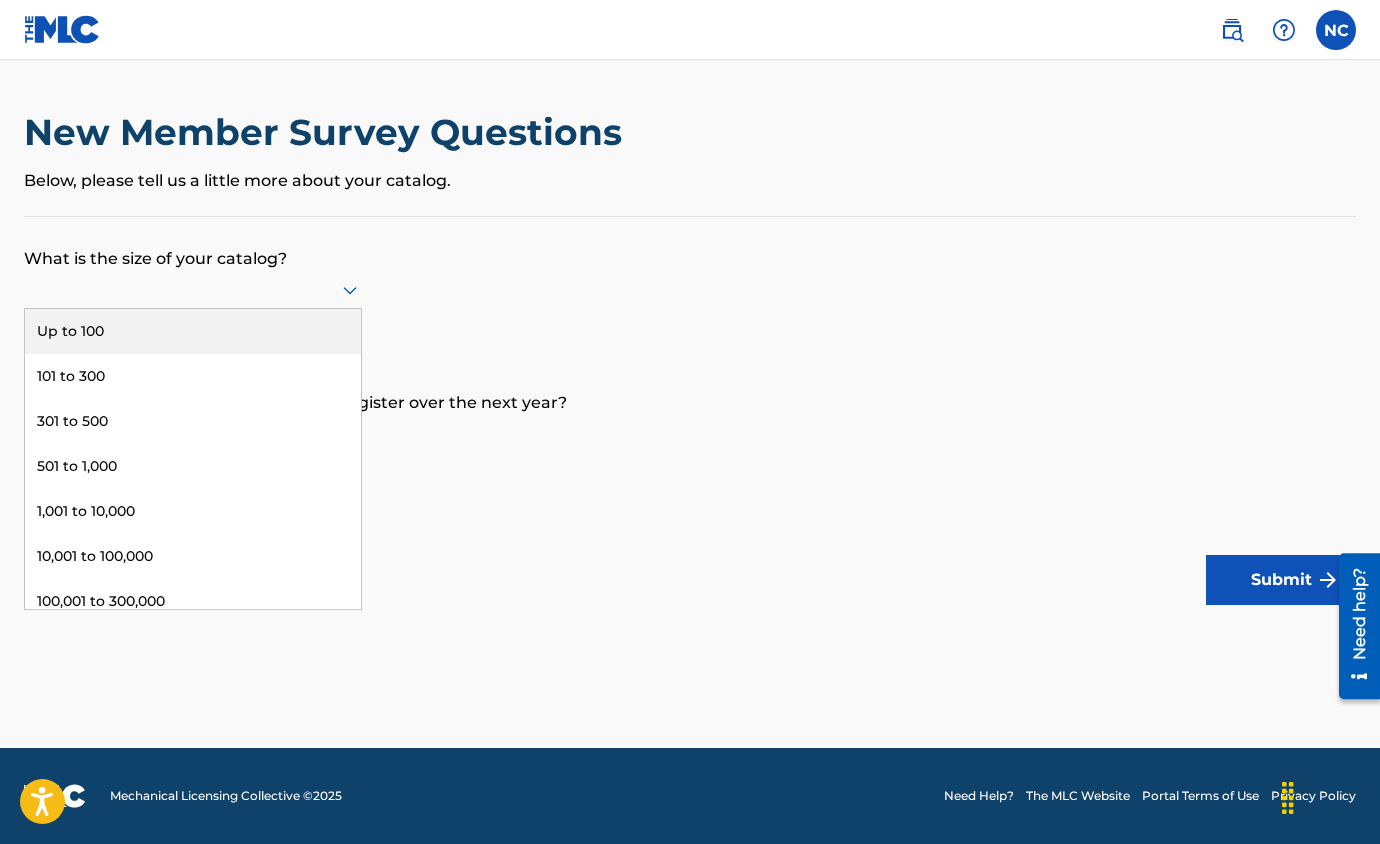 click on "Up to 100" at bounding box center [193, 331] 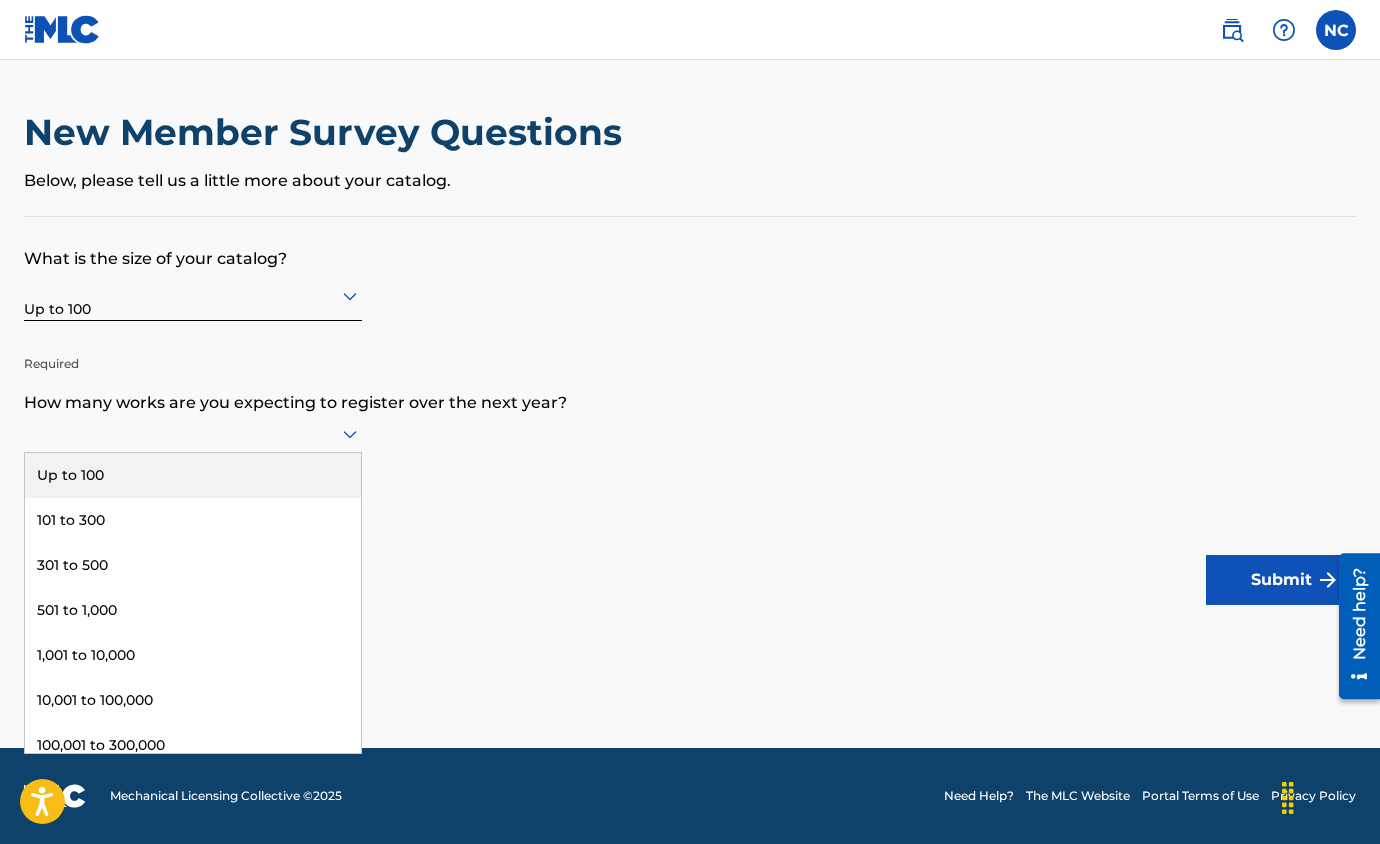 click at bounding box center (193, 433) 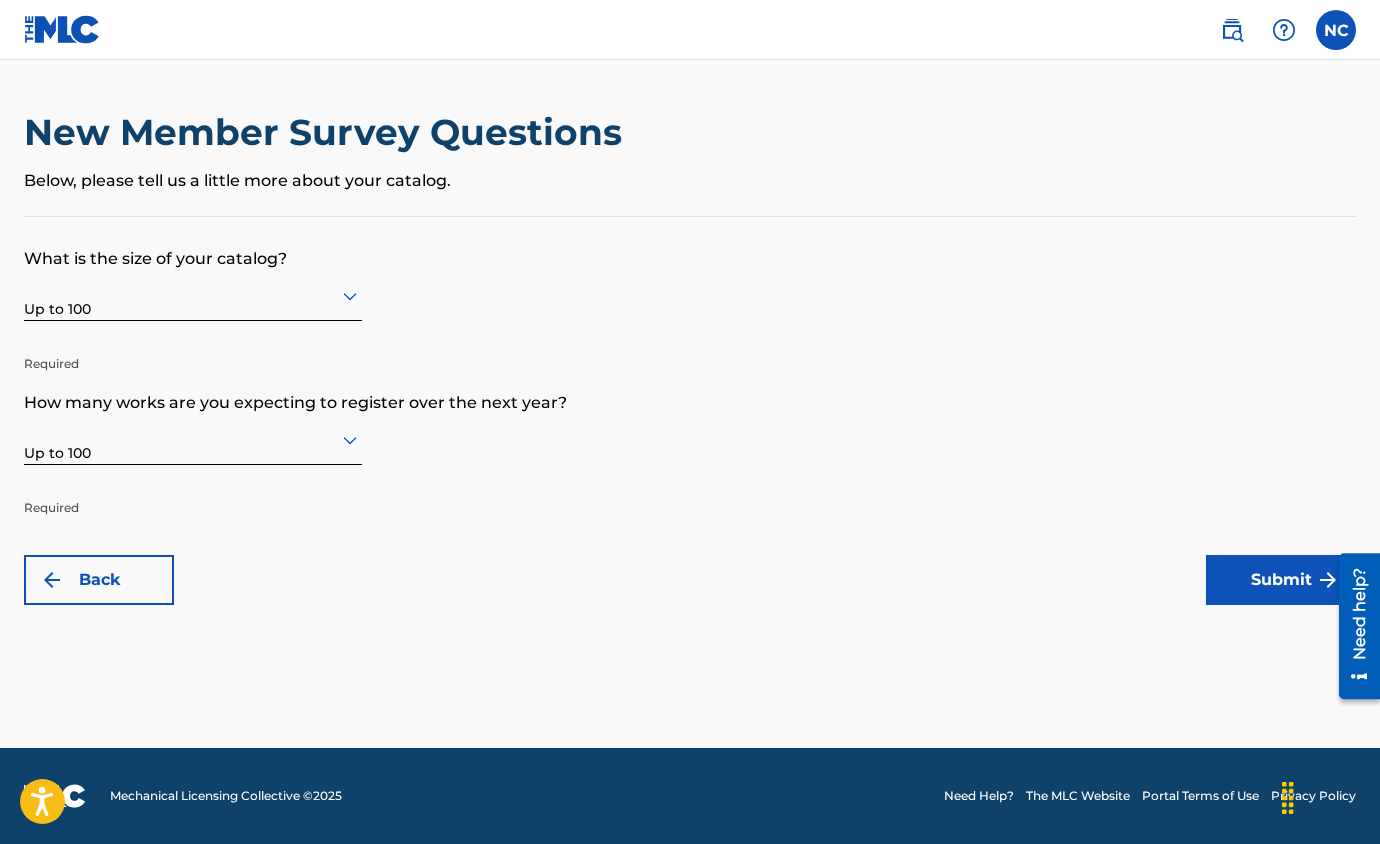 click on "Submit" at bounding box center (1281, 580) 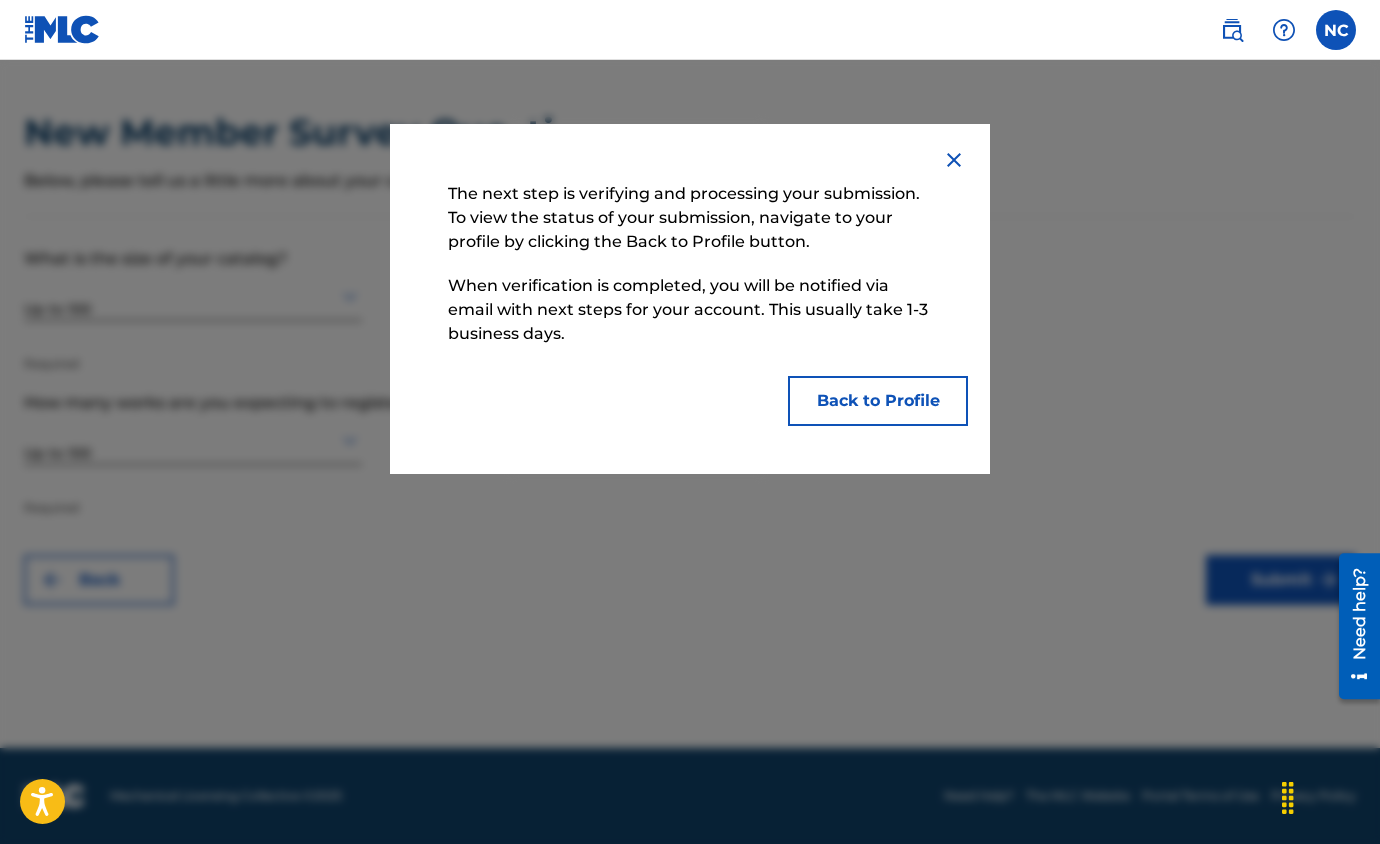 click on "Back to Profile" at bounding box center [878, 401] 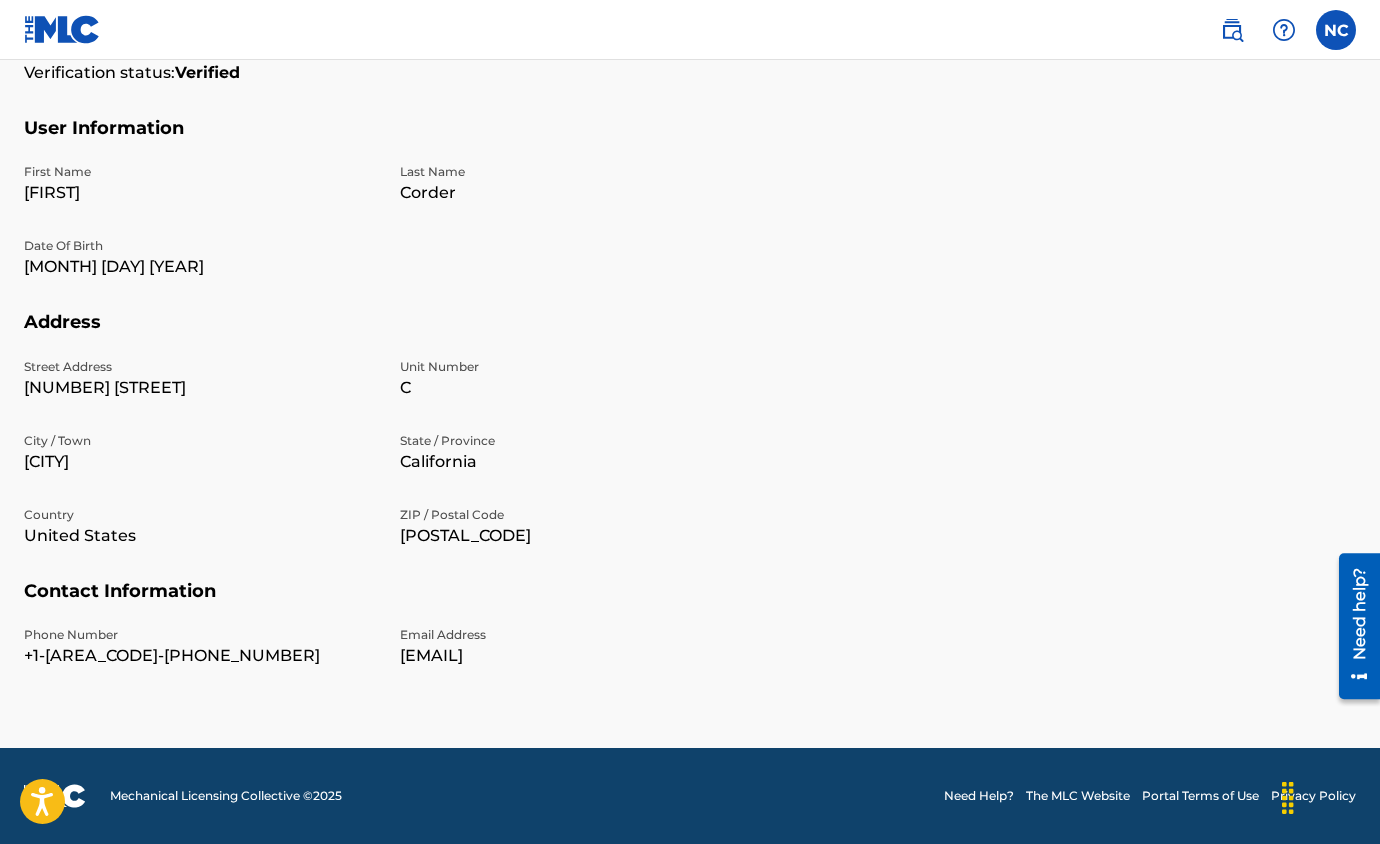 scroll, scrollTop: 0, scrollLeft: 0, axis: both 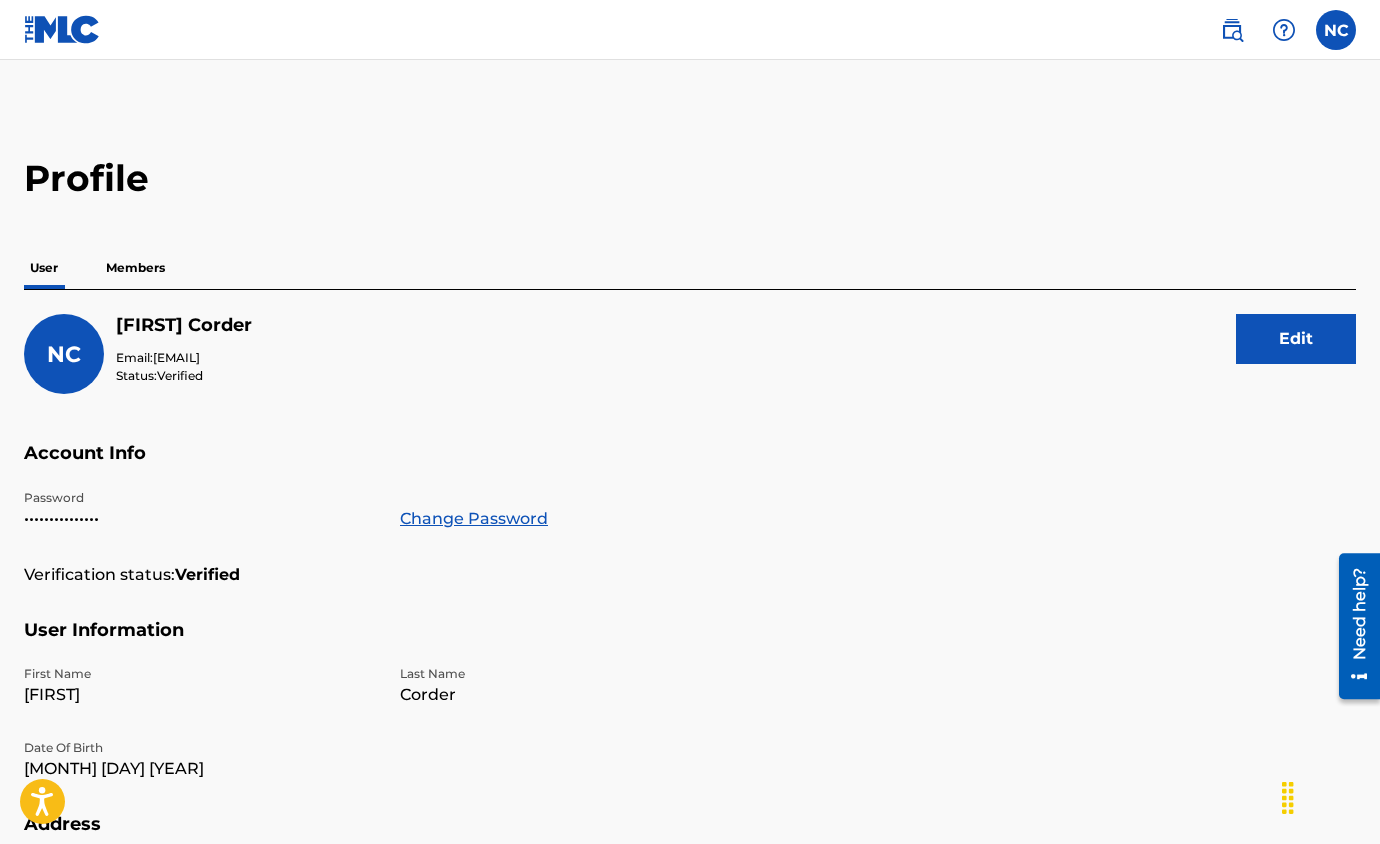 click on "Members" at bounding box center [135, 268] 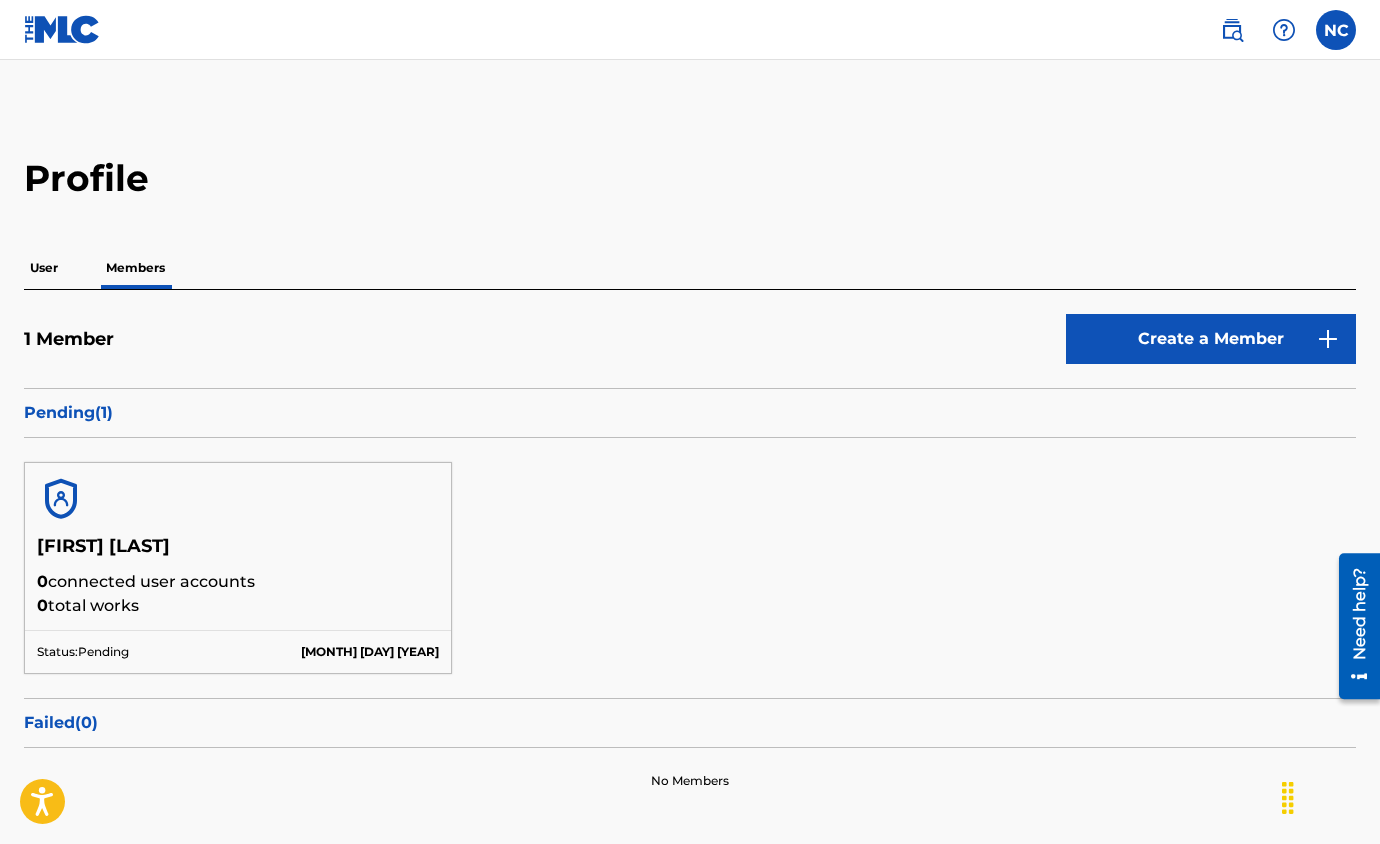scroll, scrollTop: 113, scrollLeft: 0, axis: vertical 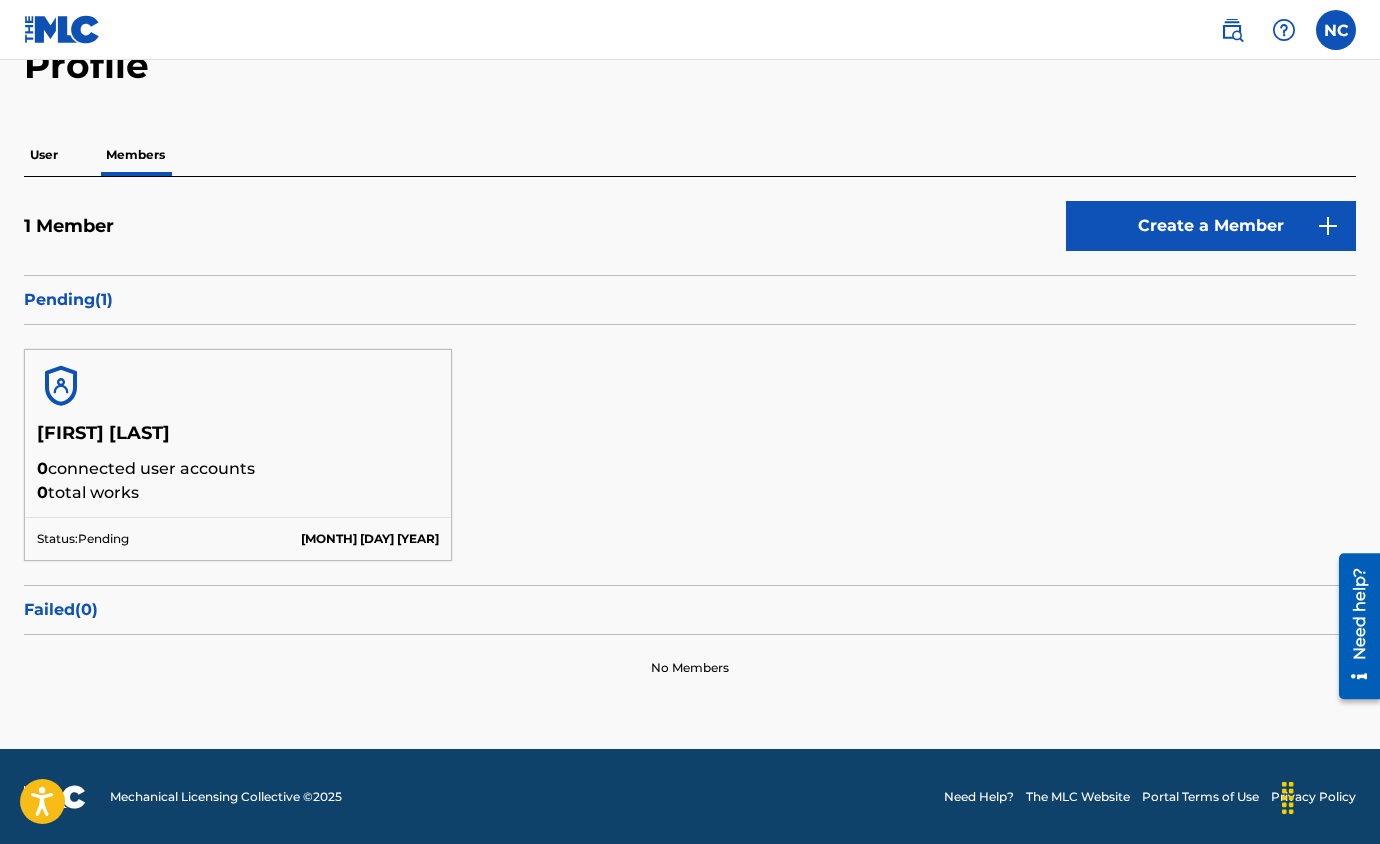 click on "[FIRST] [LAST]" at bounding box center (238, 439) 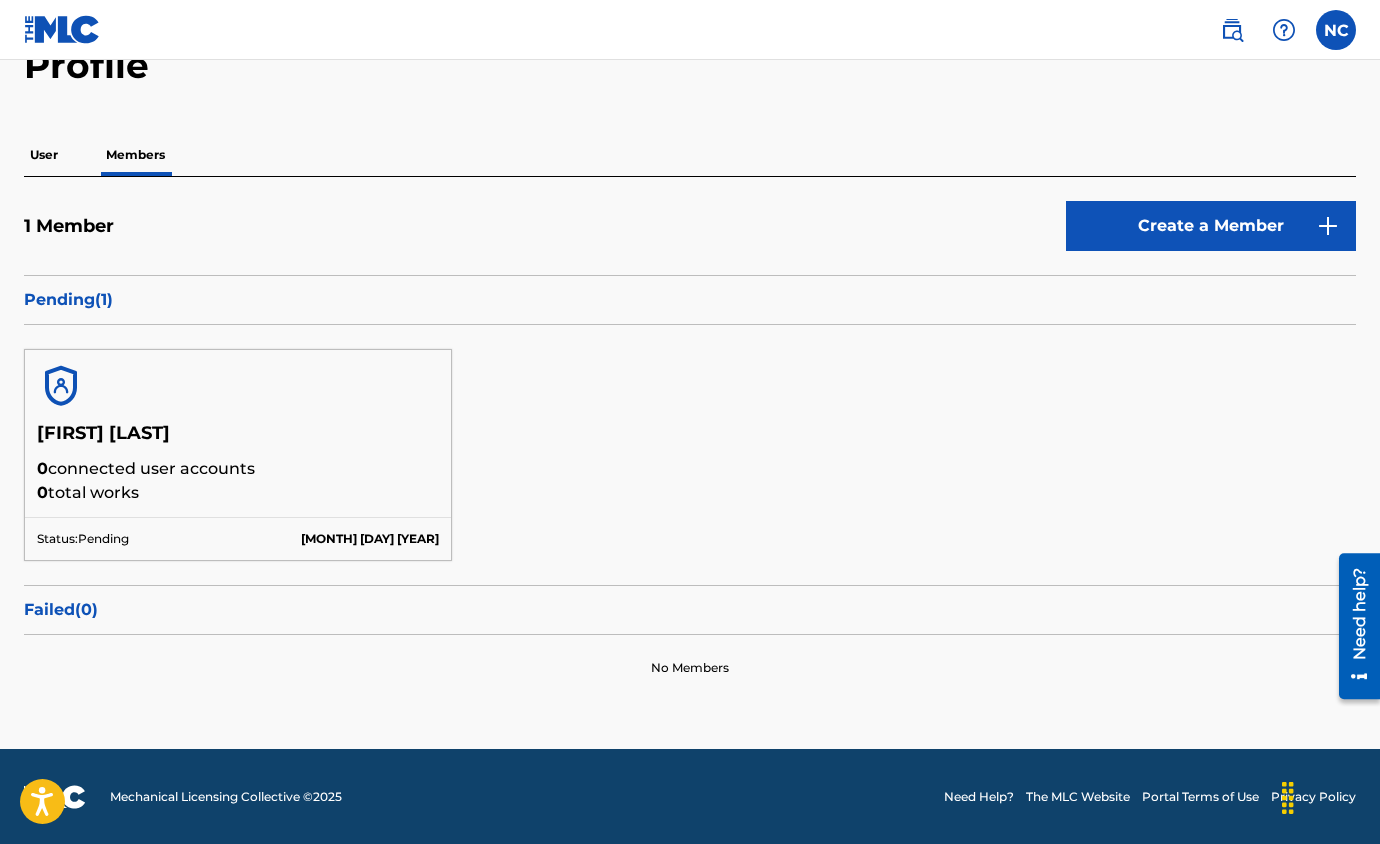 click on "Pending  ( 1 )" at bounding box center [690, 300] 